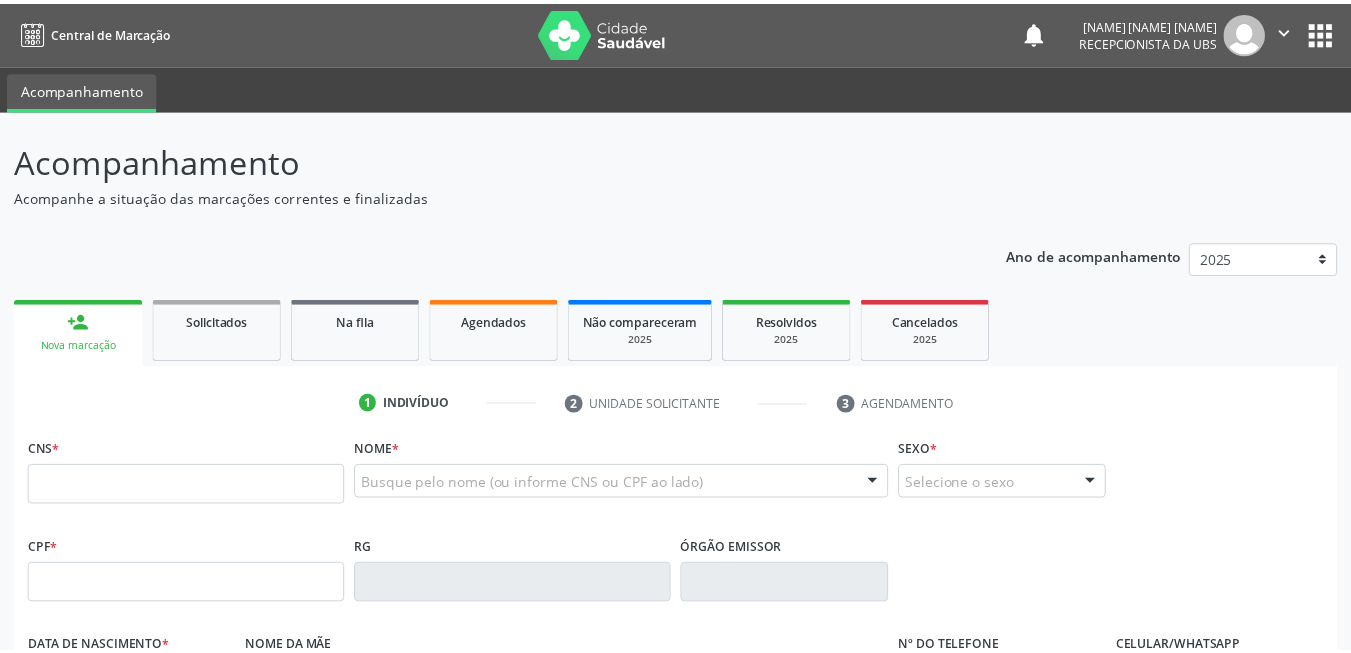scroll, scrollTop: 0, scrollLeft: 0, axis: both 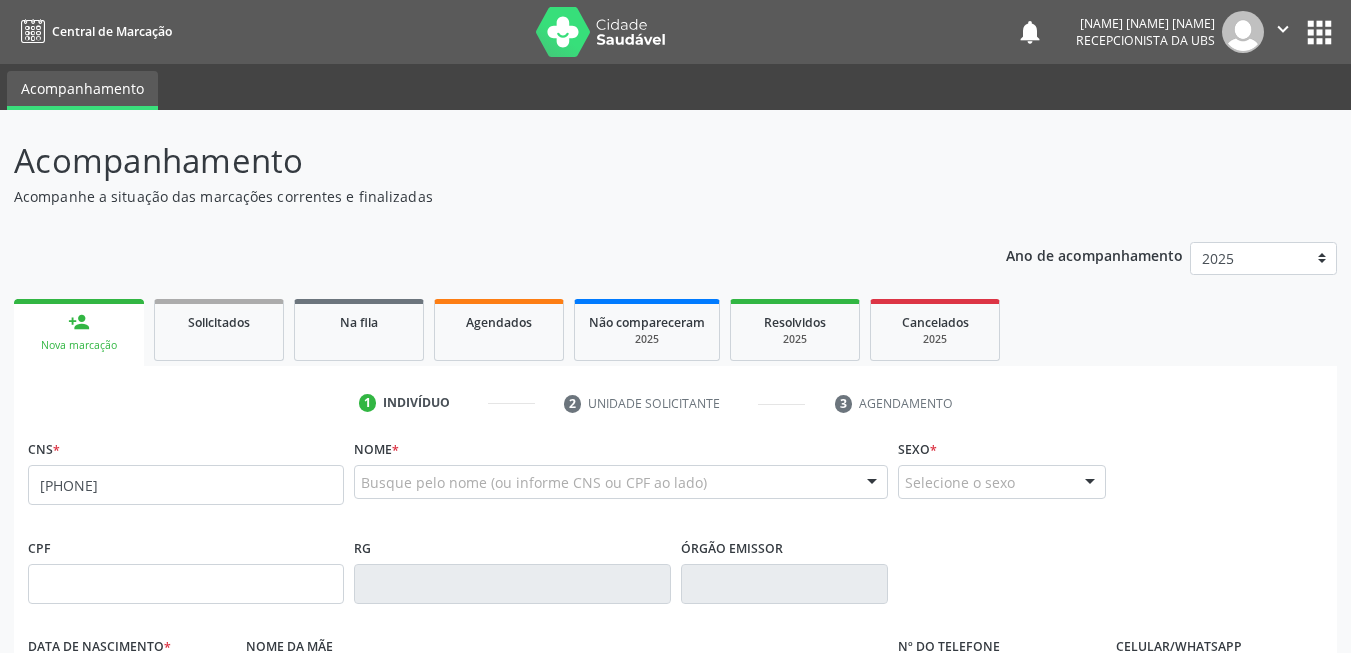 click on "038 1724 9489" at bounding box center (186, 485) 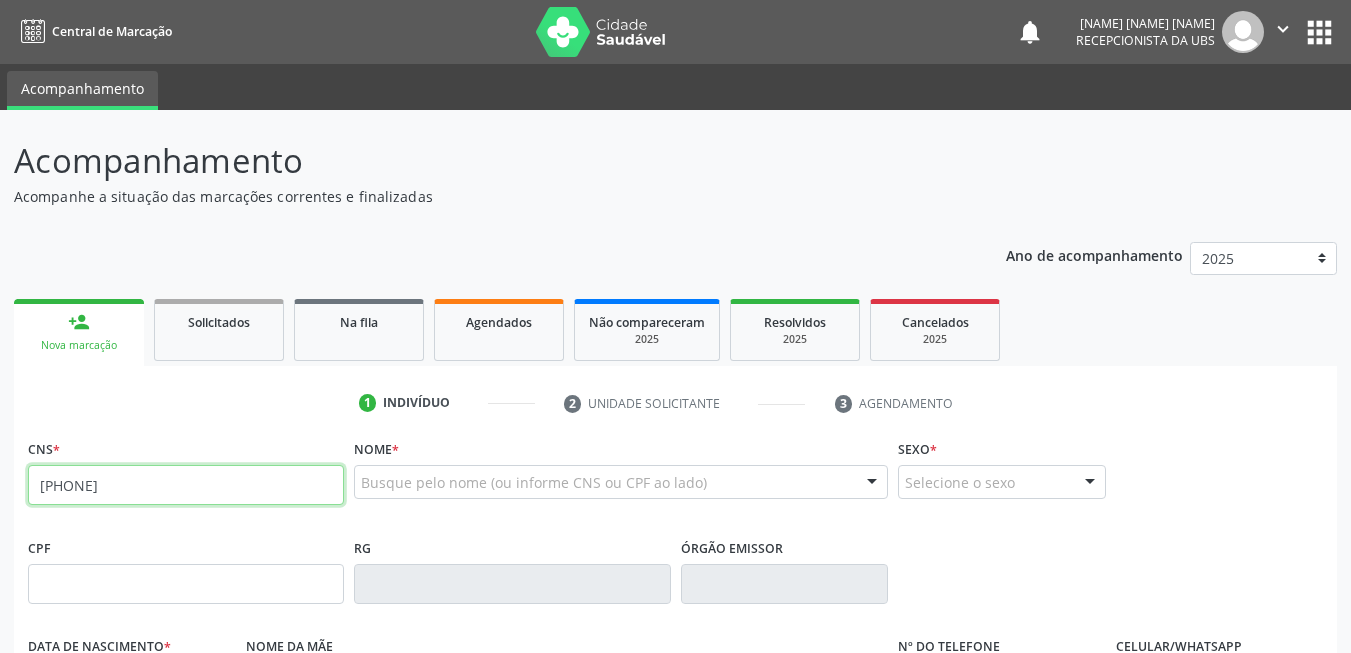 click on "038 1724 9489" at bounding box center (186, 485) 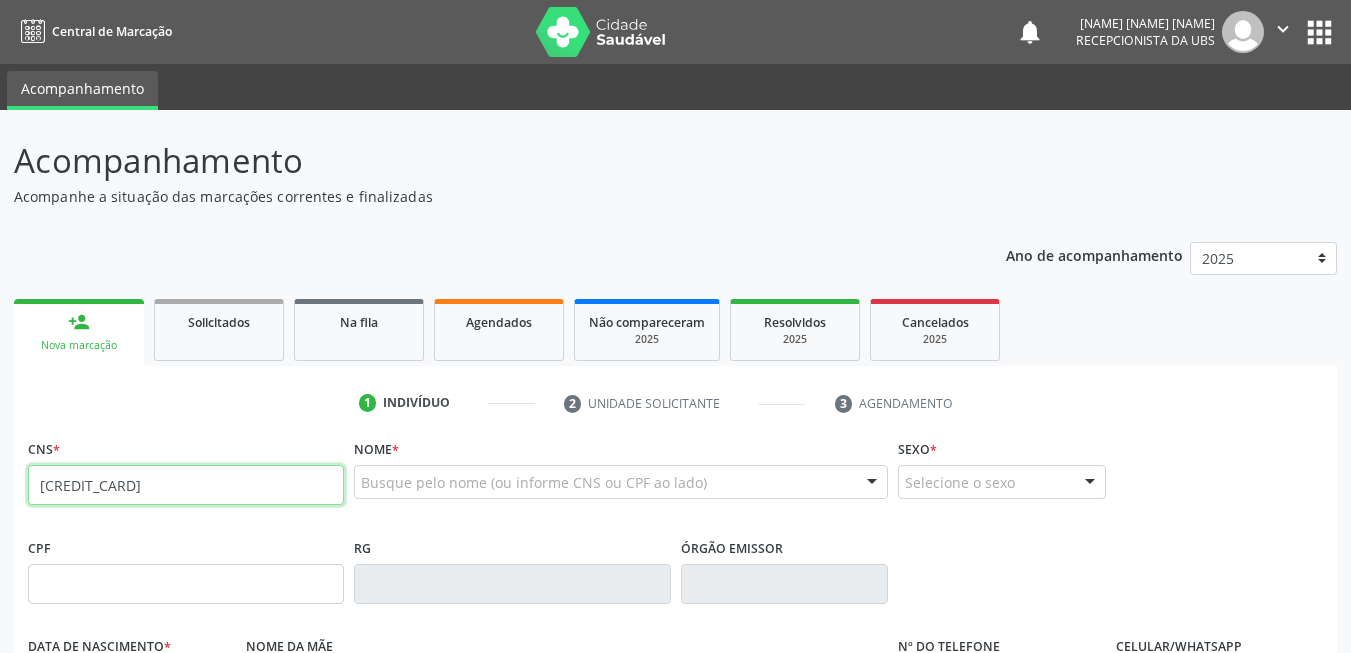 type on "[PHONE_PREFIX] [PHONE_NUMBER]" 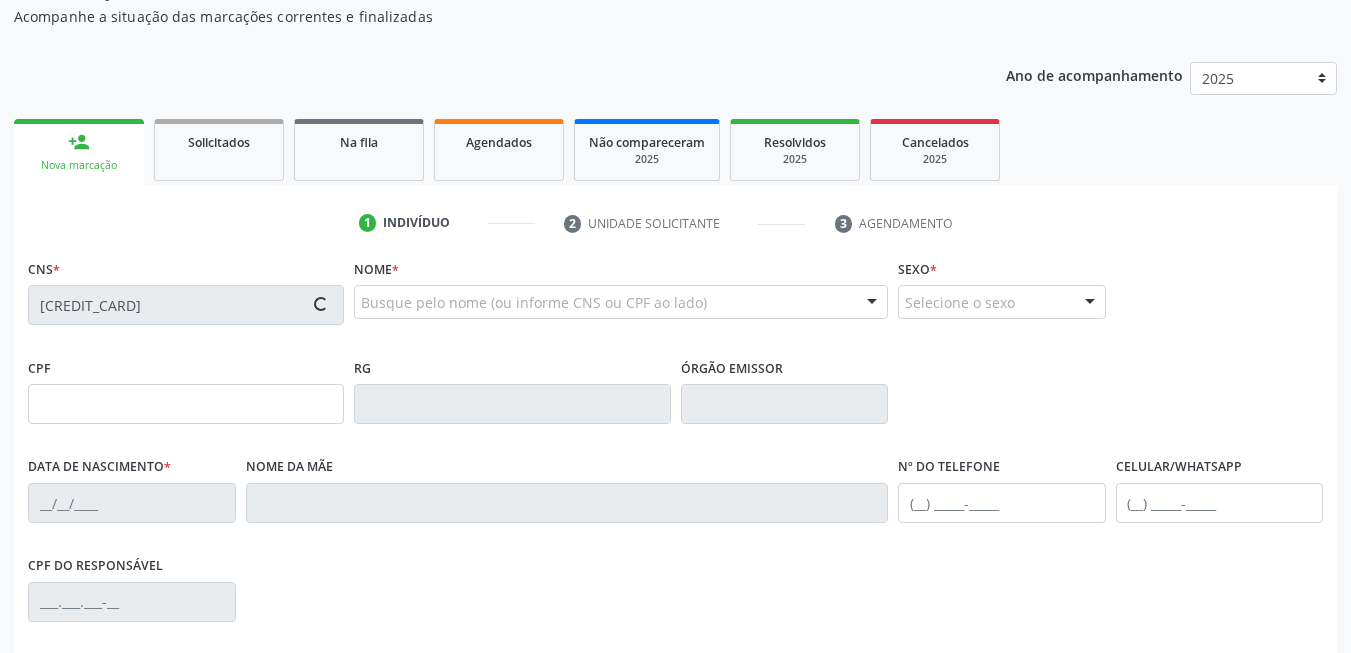 scroll, scrollTop: 431, scrollLeft: 0, axis: vertical 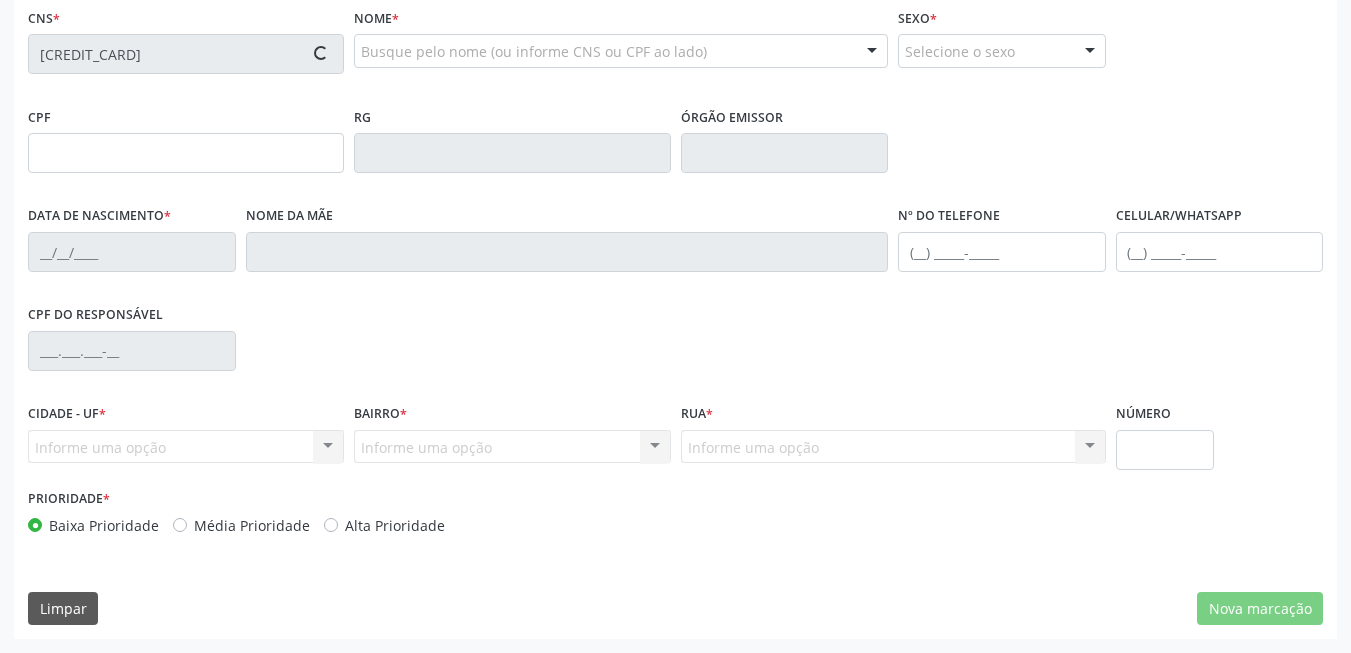 type on "[CPF_NUMBER]" 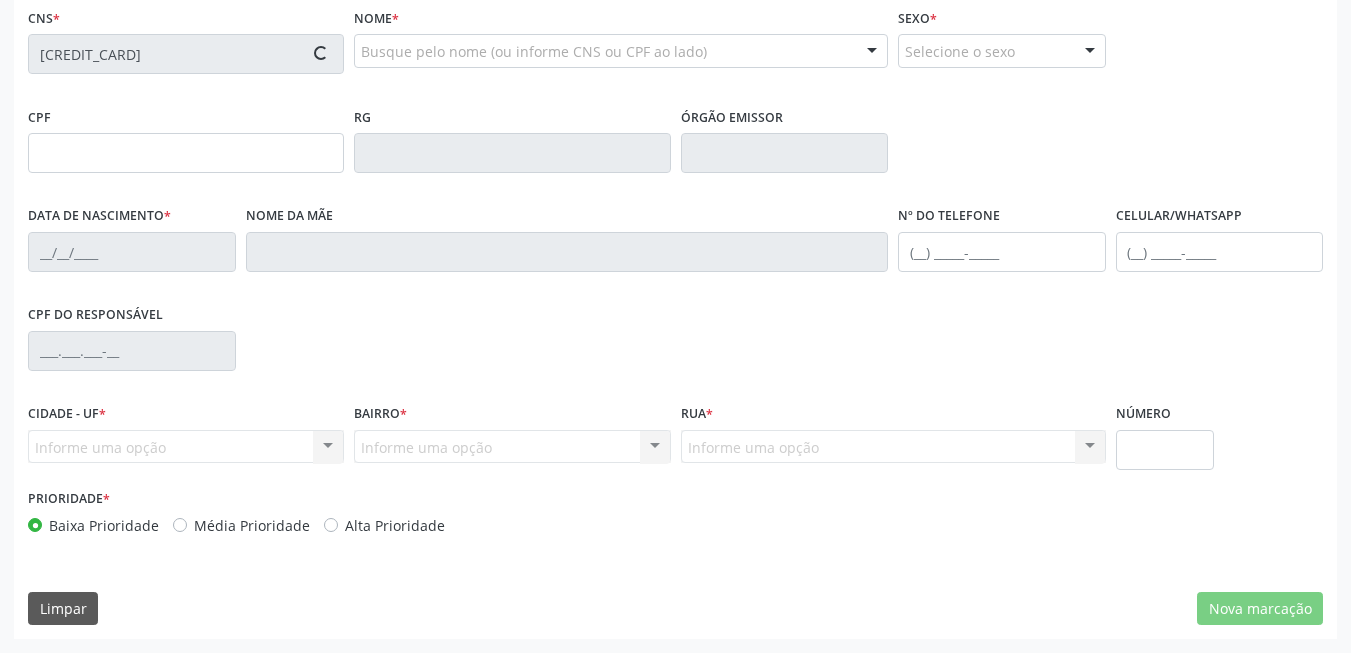 type on "[DATE]" 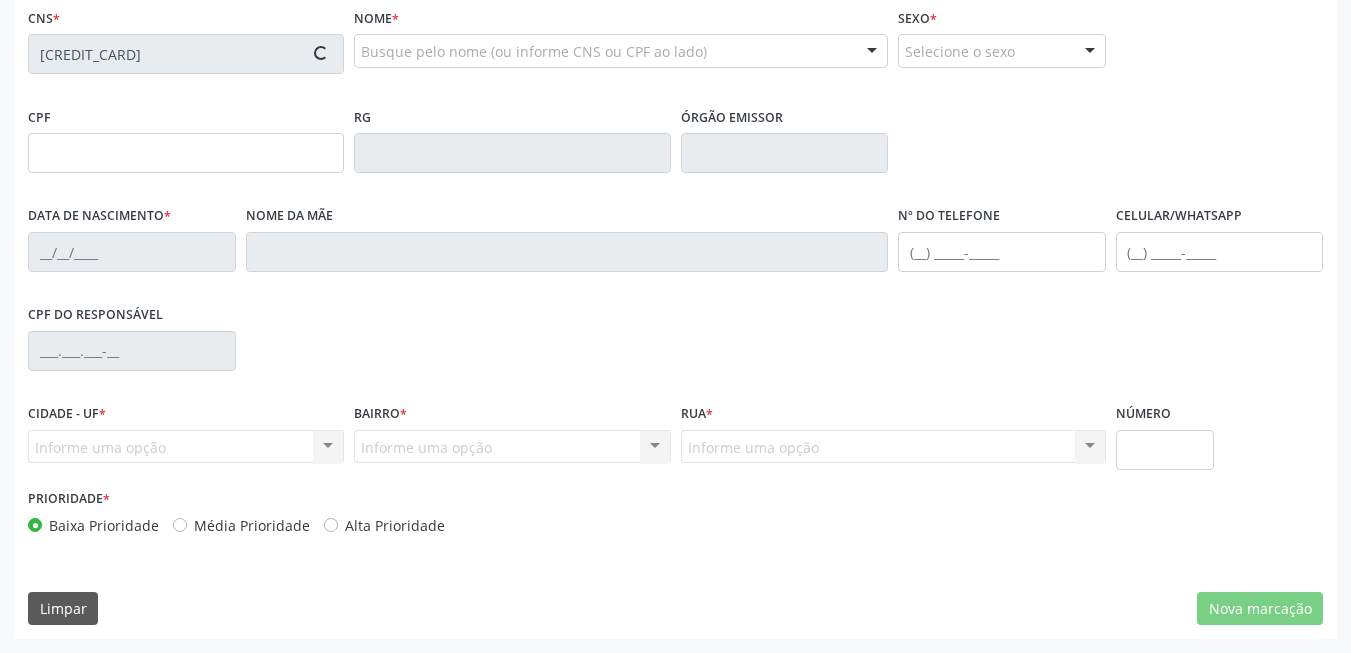 type on "[FIRST_NAME] [LAST_NAME] de [LAST_NAME]" 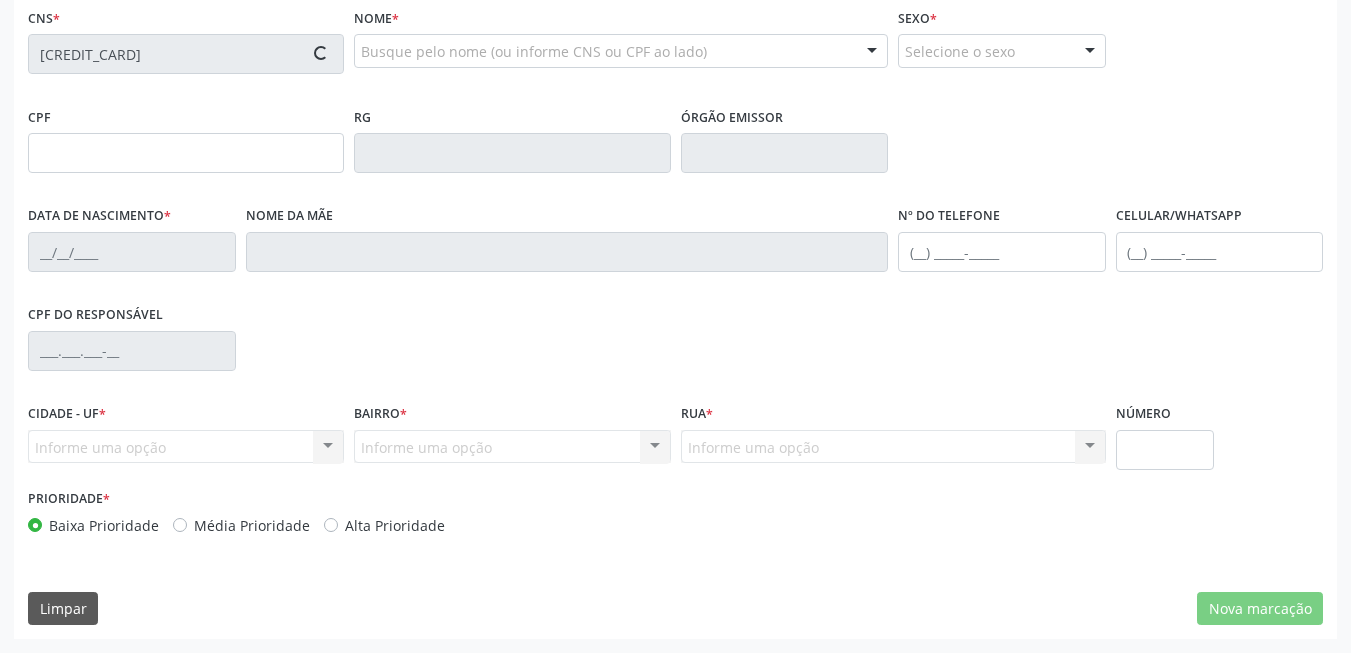 type on "([PHONE_NUMBER])" 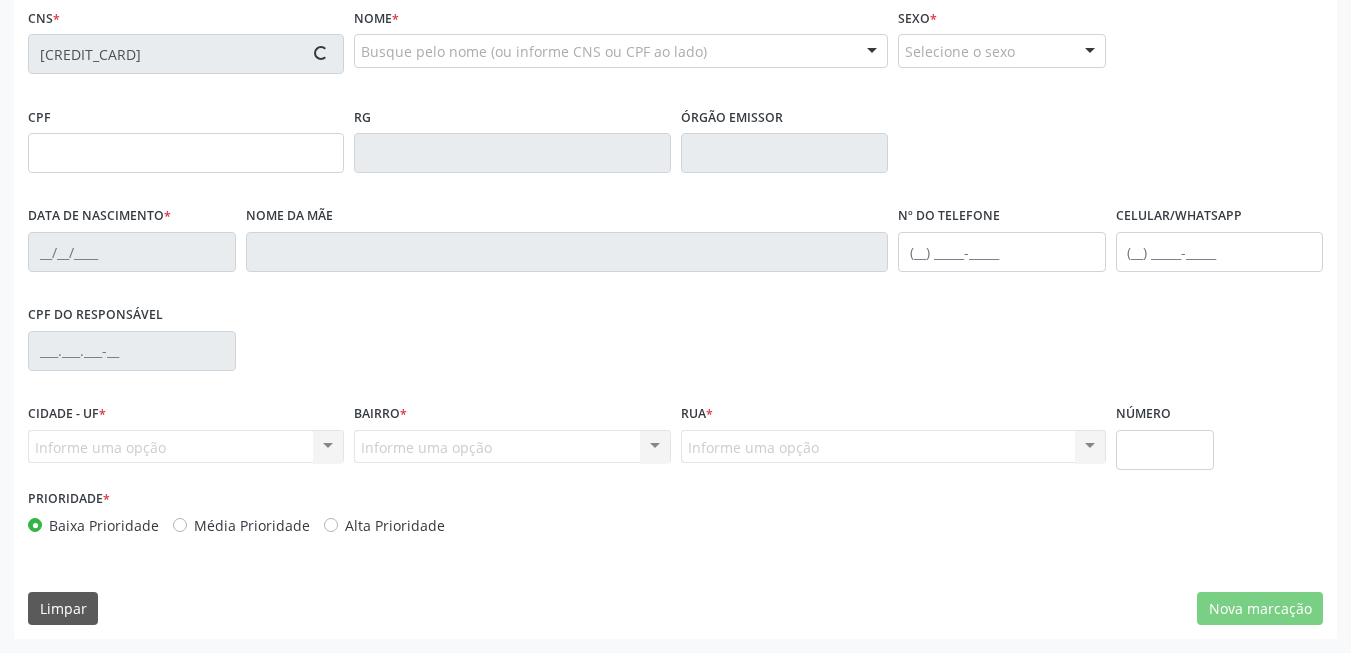 type on "([PHONE_NUMBER])" 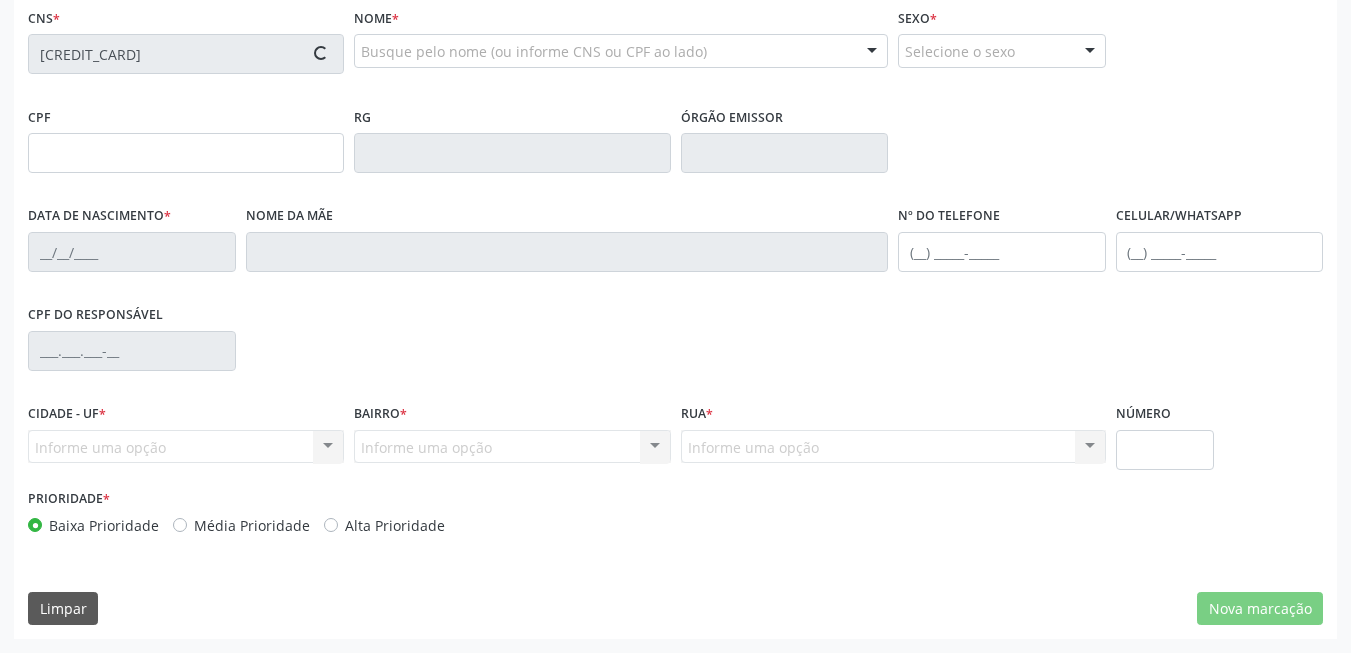 type on "[CPF_NUMBER]" 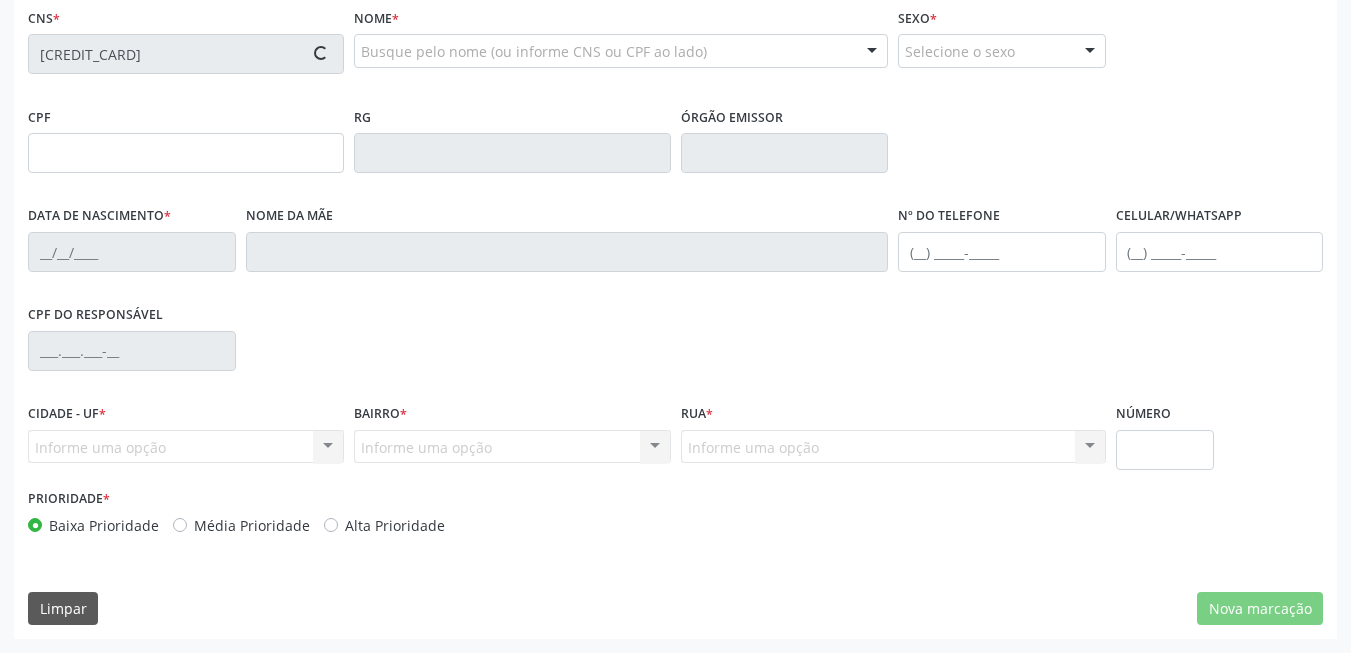 type on "351" 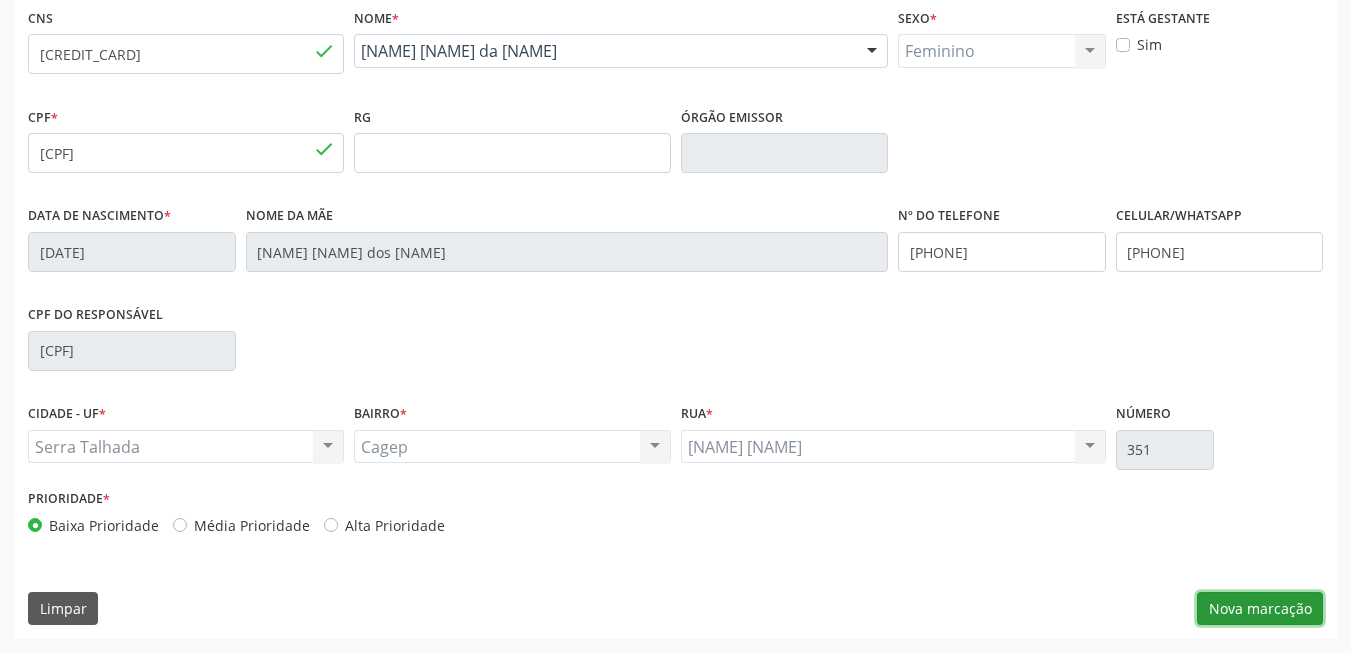 click on "Nova marcação" at bounding box center (1260, 609) 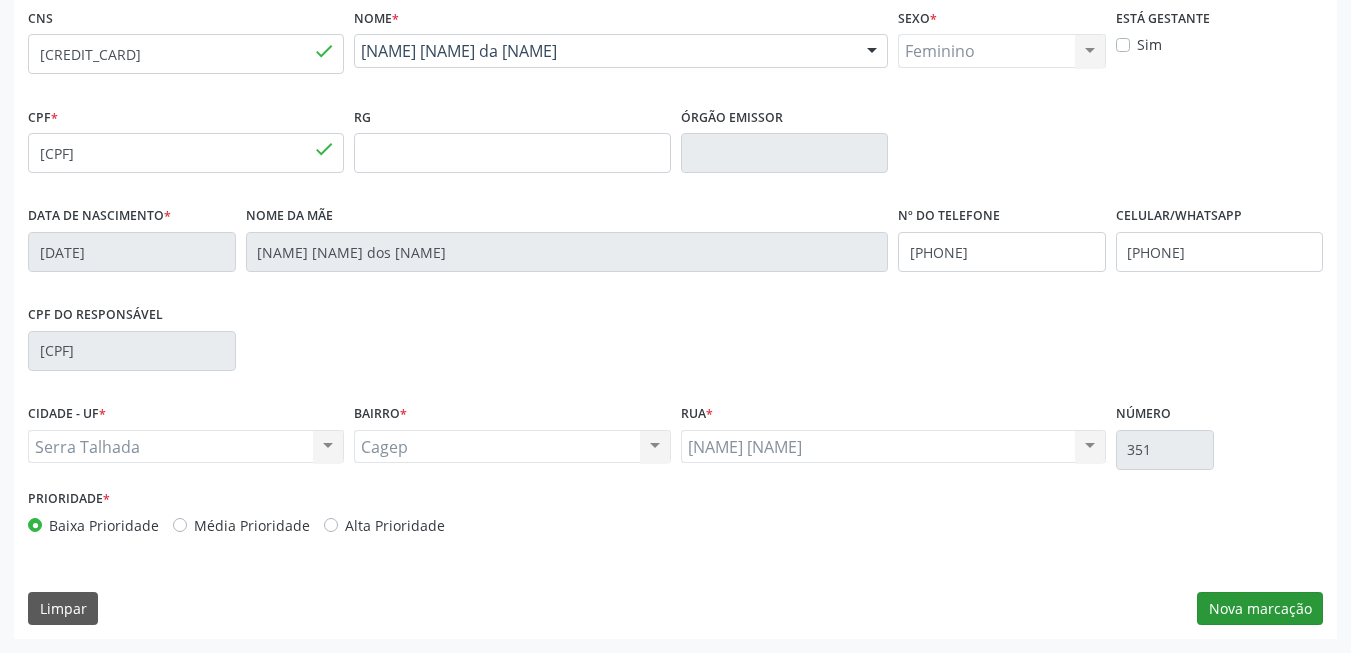 scroll, scrollTop: 253, scrollLeft: 0, axis: vertical 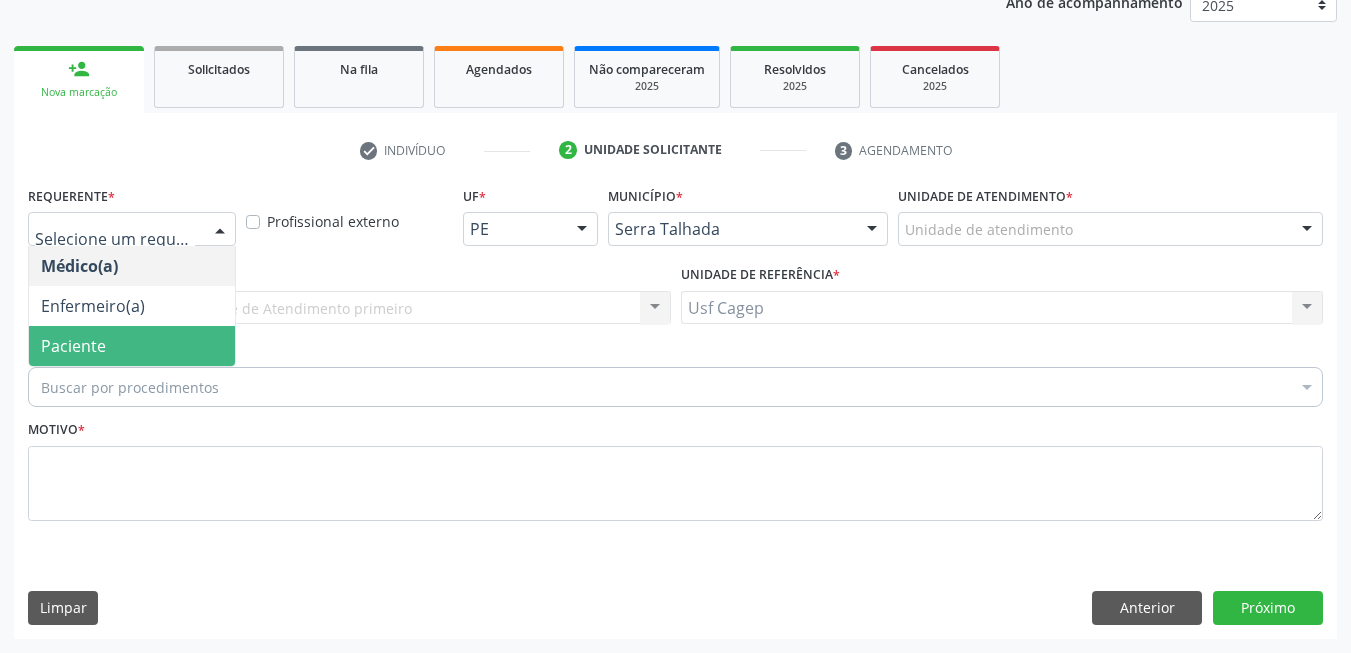 click on "Paciente" at bounding box center [132, 346] 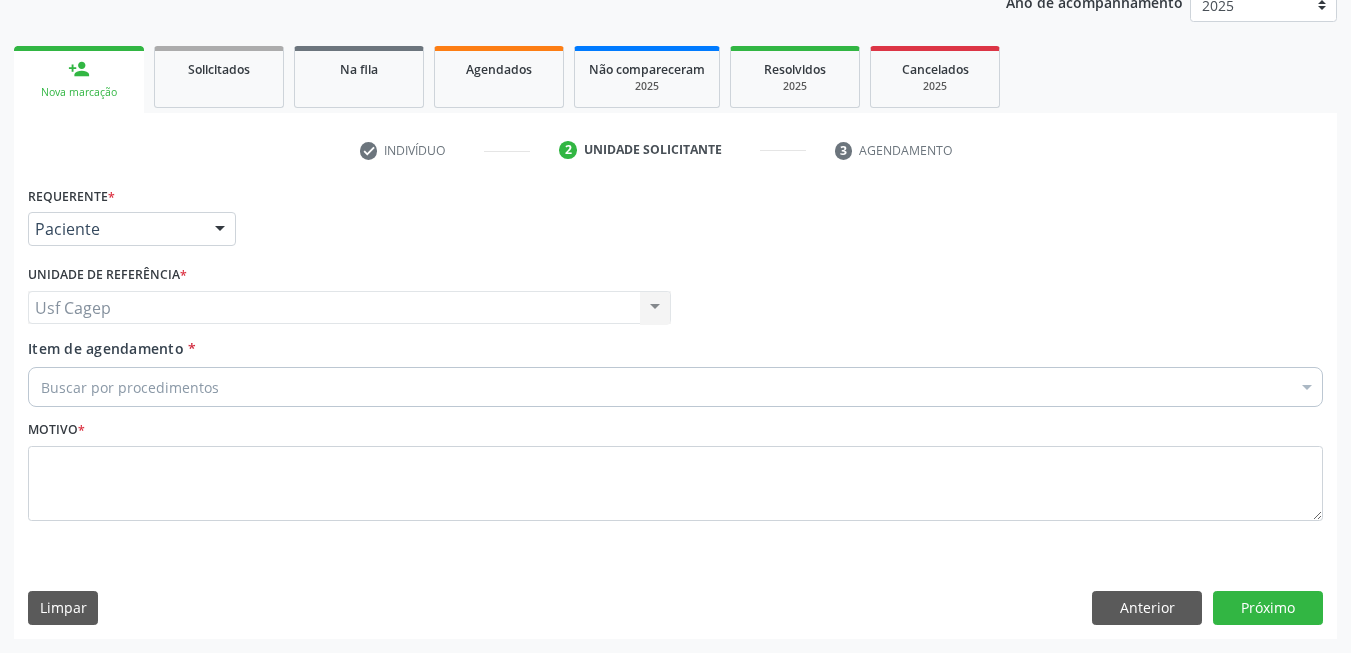 drag, startPoint x: 160, startPoint y: 374, endPoint x: 161, endPoint y: 389, distance: 15.033297 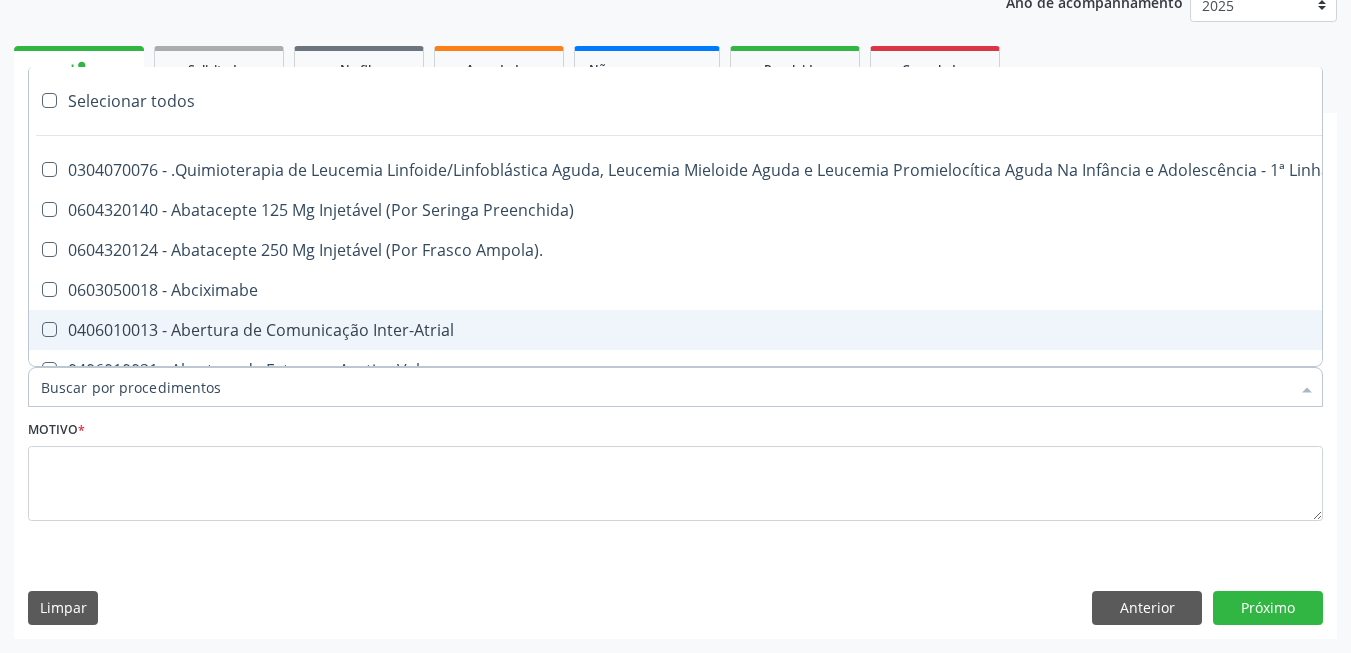 click on "Item de agendamento
*" at bounding box center [665, 387] 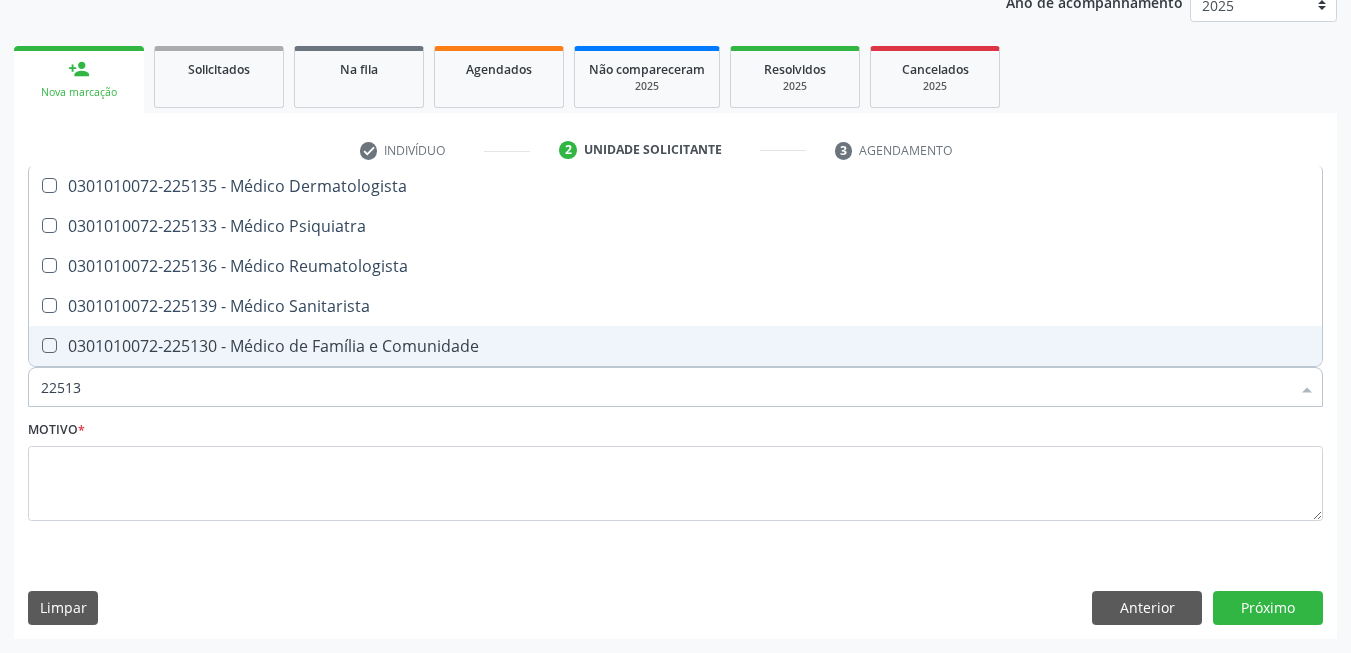 type on "225136" 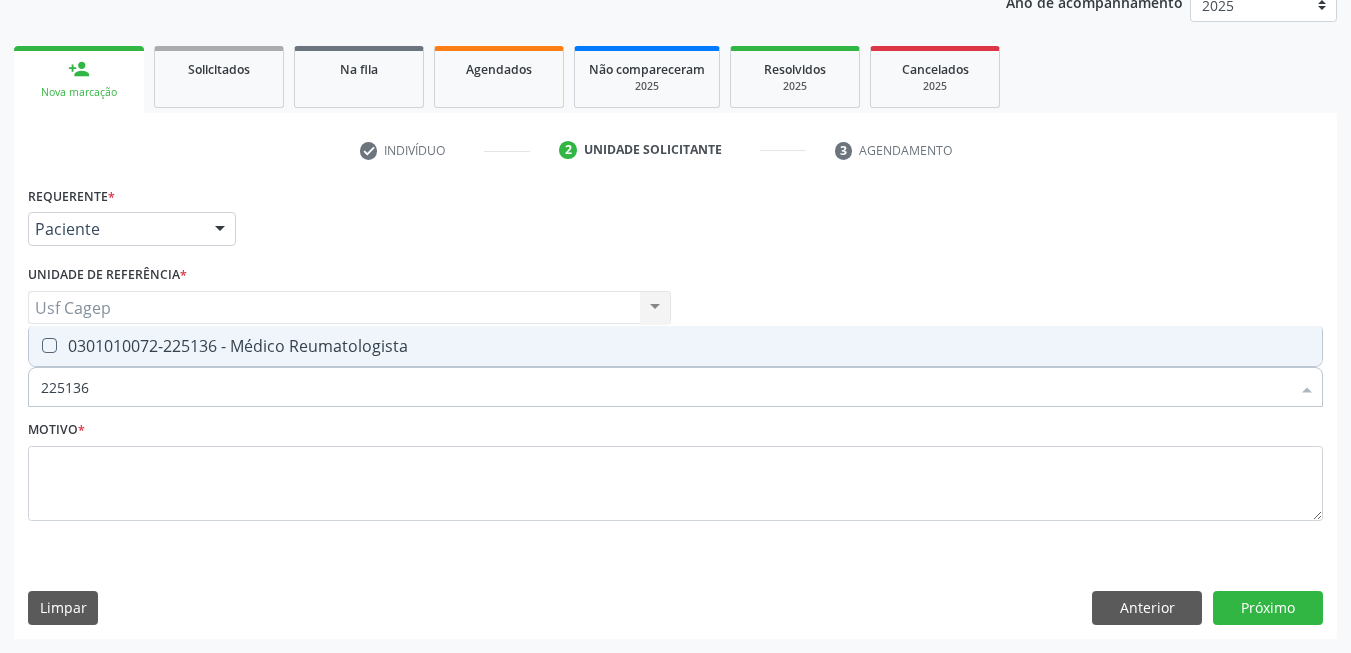 click on "0301010072-225136 - Médico Reumatologista" at bounding box center (675, 346) 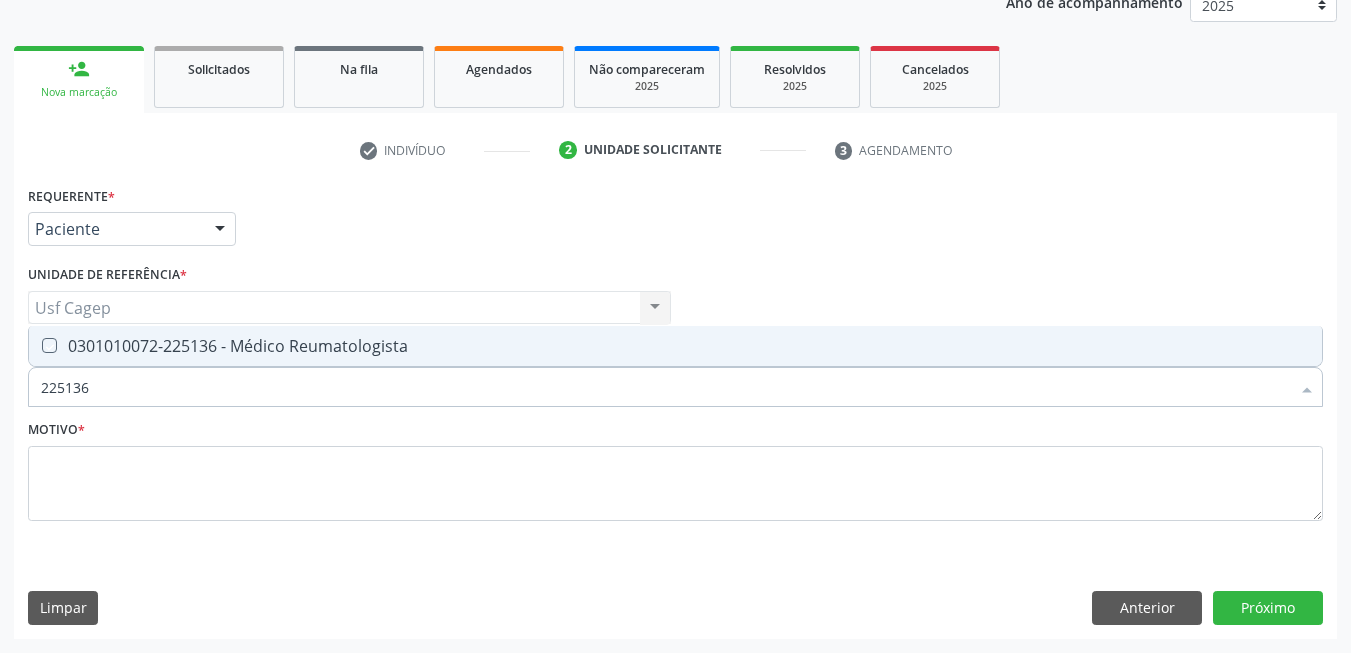 checkbox on "true" 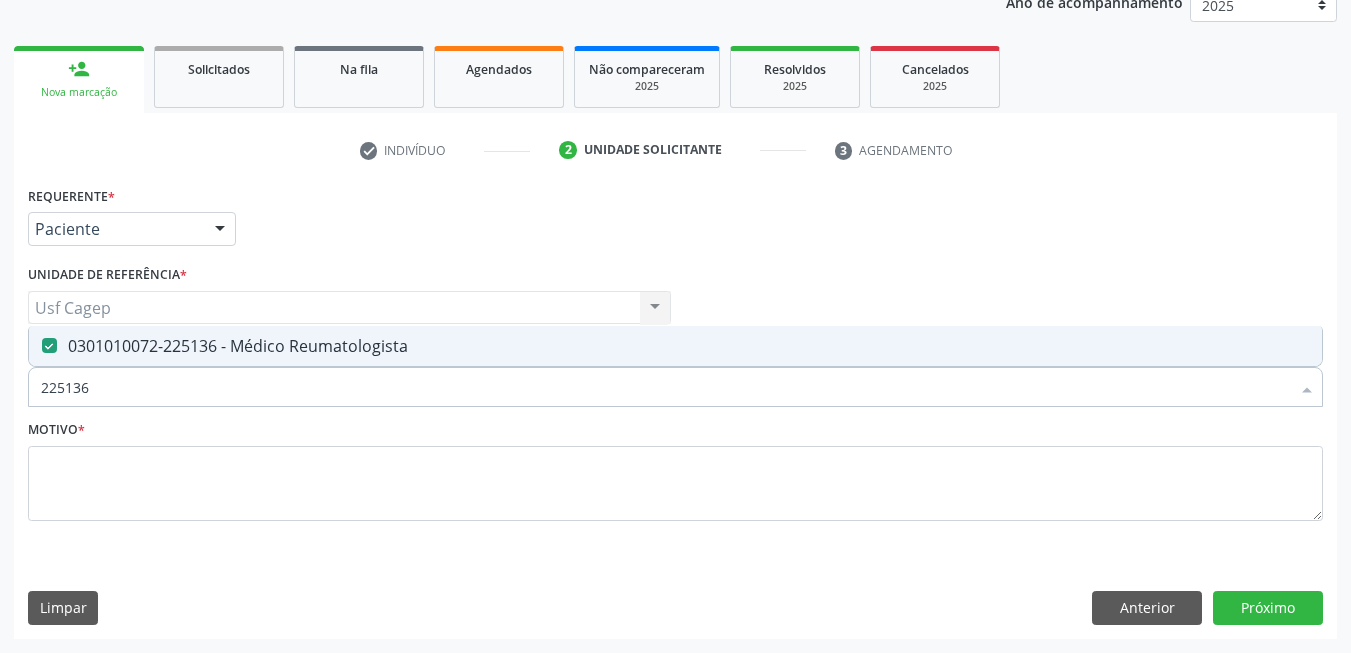 type on "225136" 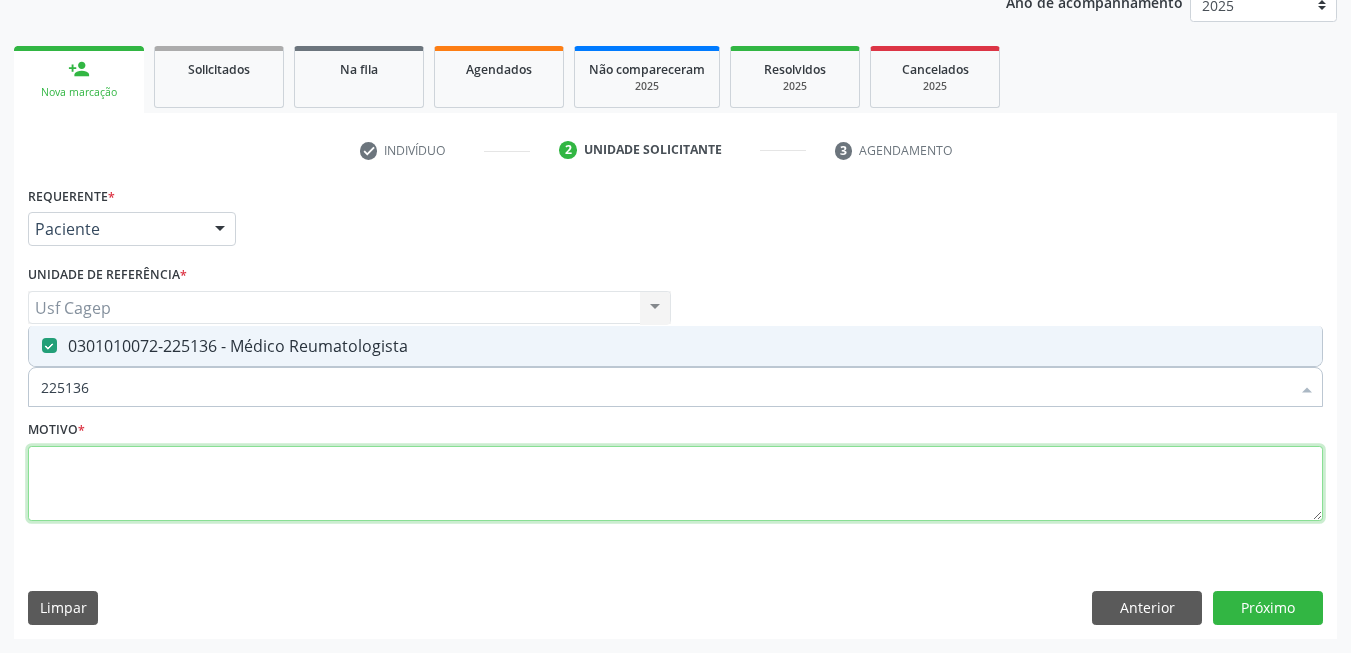 drag, startPoint x: 533, startPoint y: 476, endPoint x: 530, endPoint y: 461, distance: 15.297058 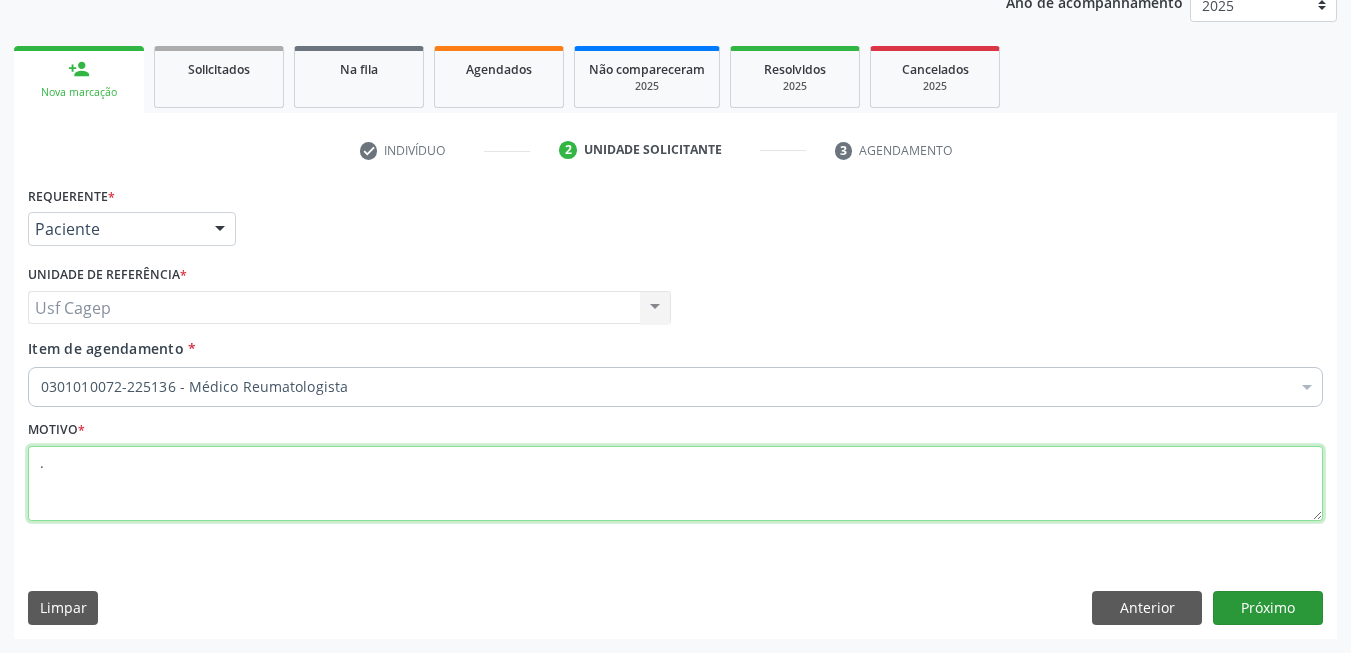 type on "." 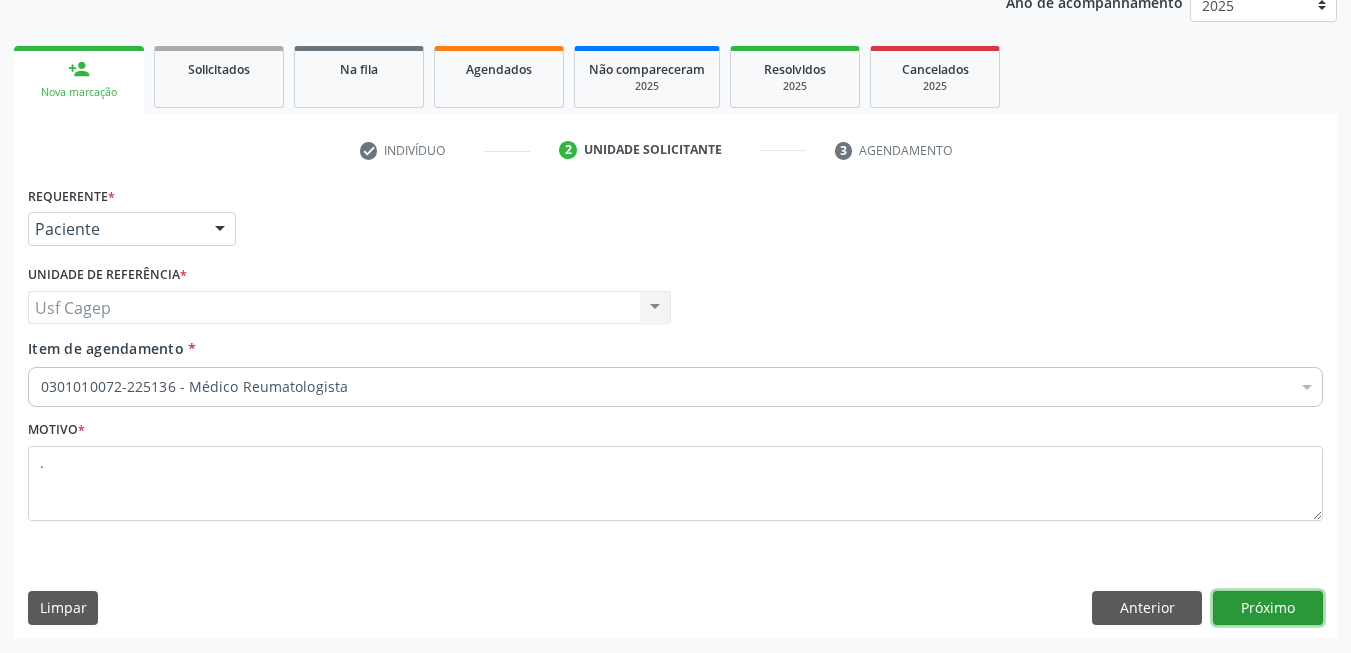 click on "Próximo" at bounding box center [1268, 608] 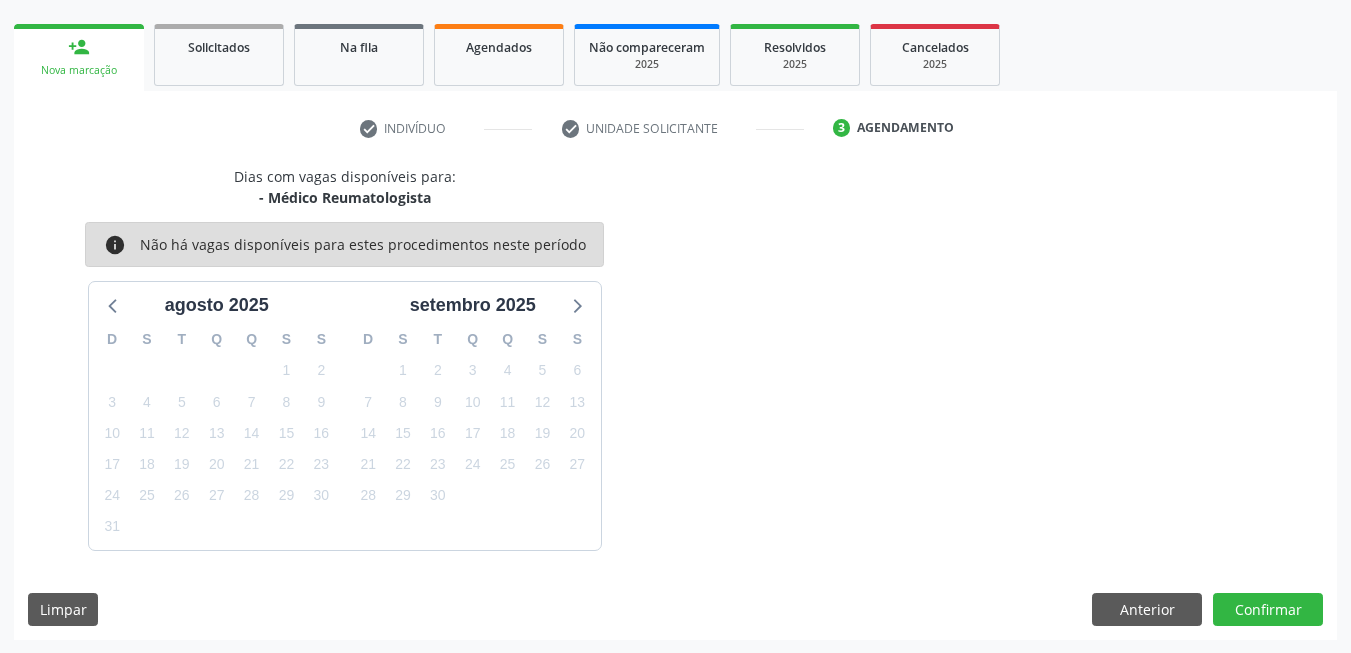 scroll, scrollTop: 276, scrollLeft: 0, axis: vertical 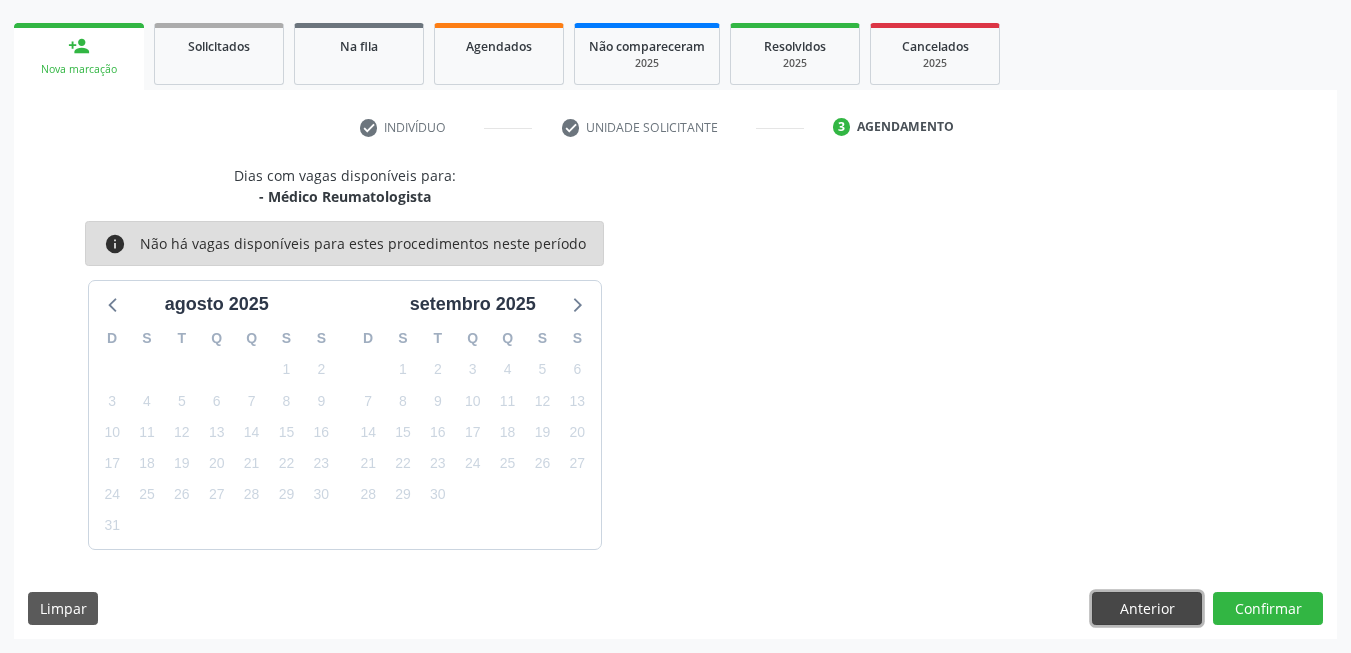 click on "Anterior" at bounding box center [1147, 609] 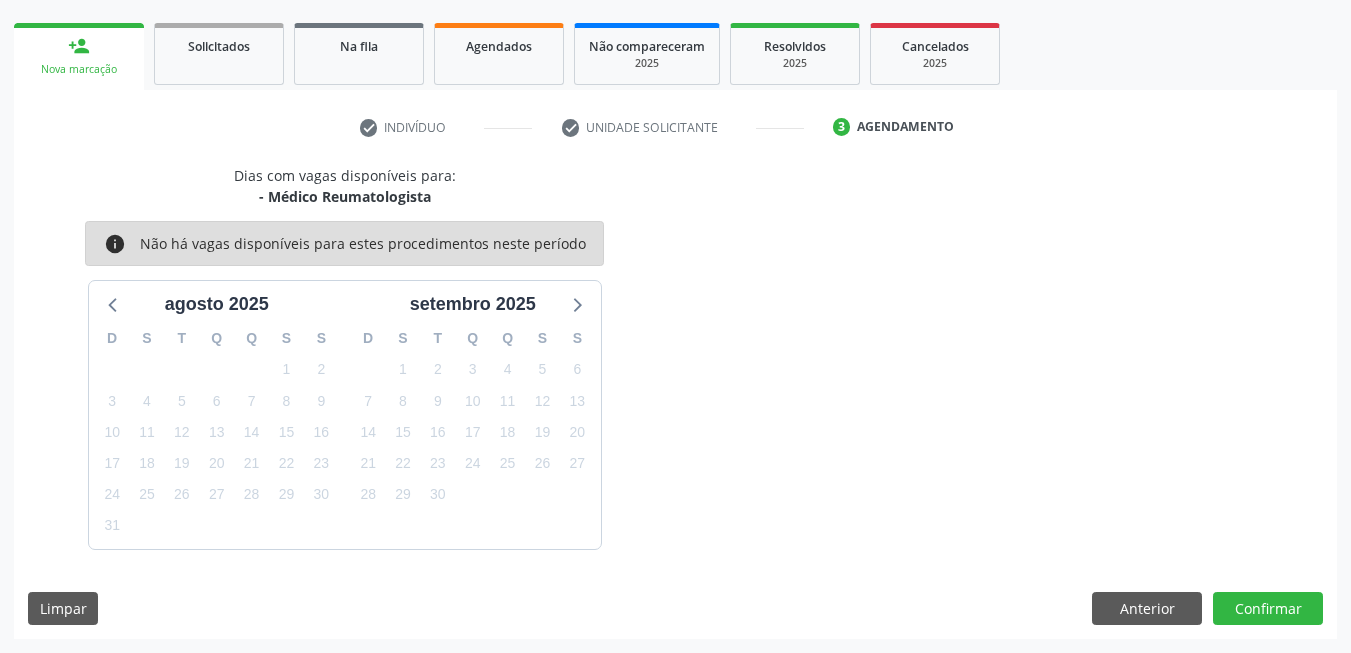 scroll, scrollTop: 253, scrollLeft: 0, axis: vertical 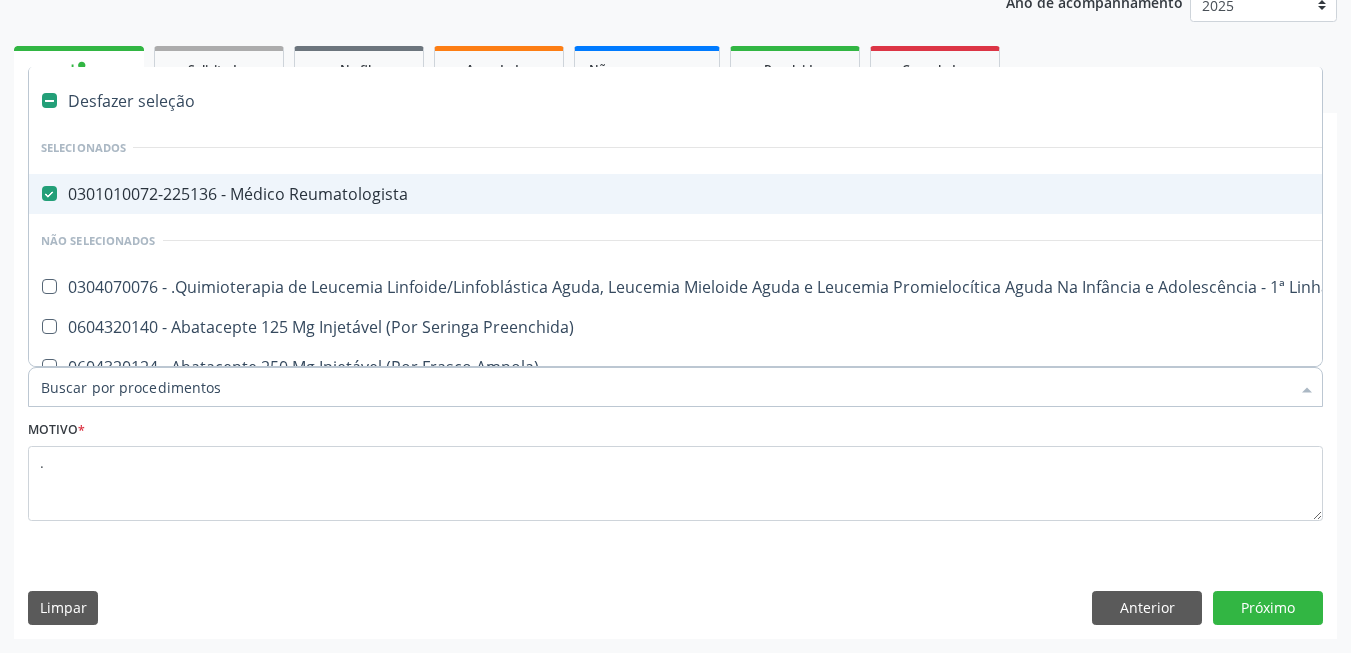 click on "Item de agendamento
*" at bounding box center [665, 387] 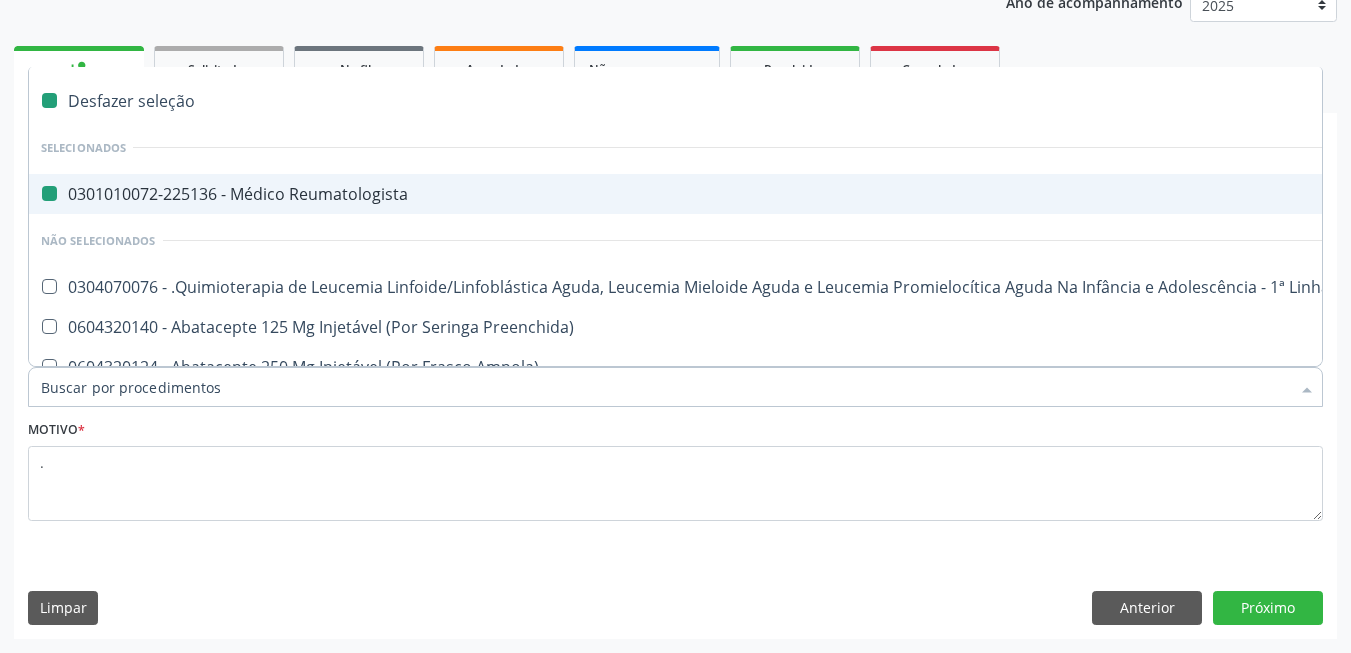 checkbox on "false" 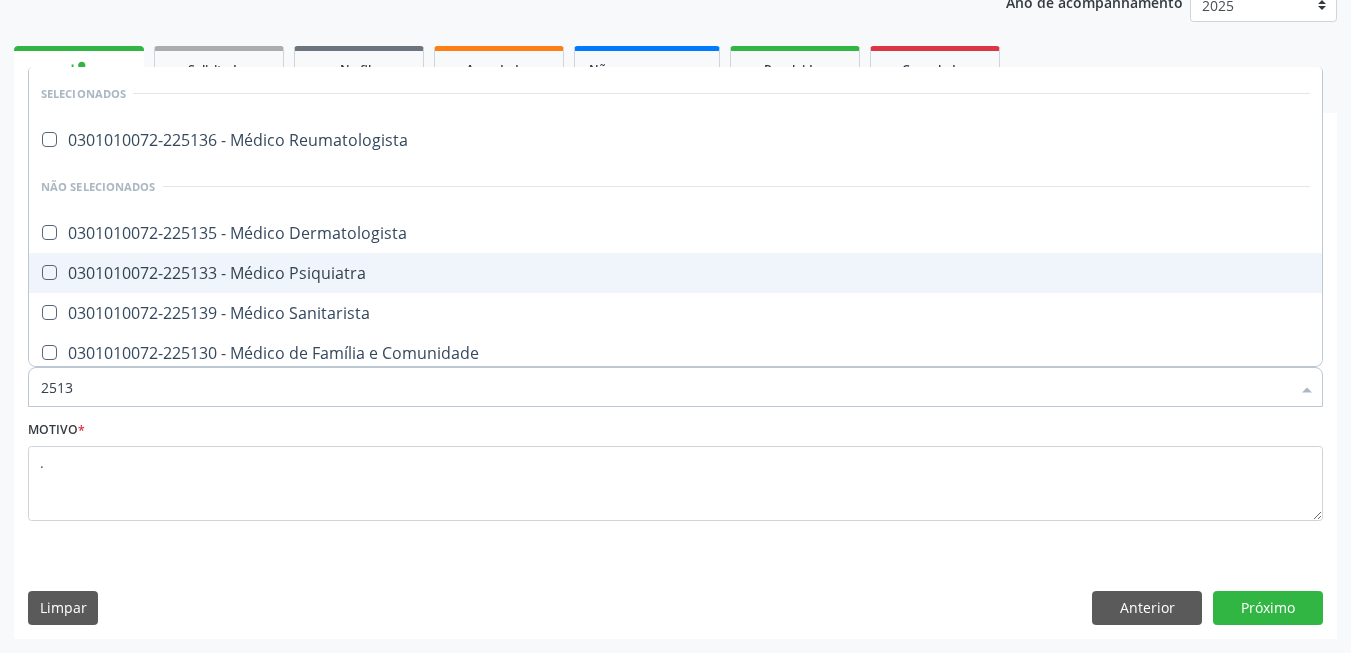 type on "25133" 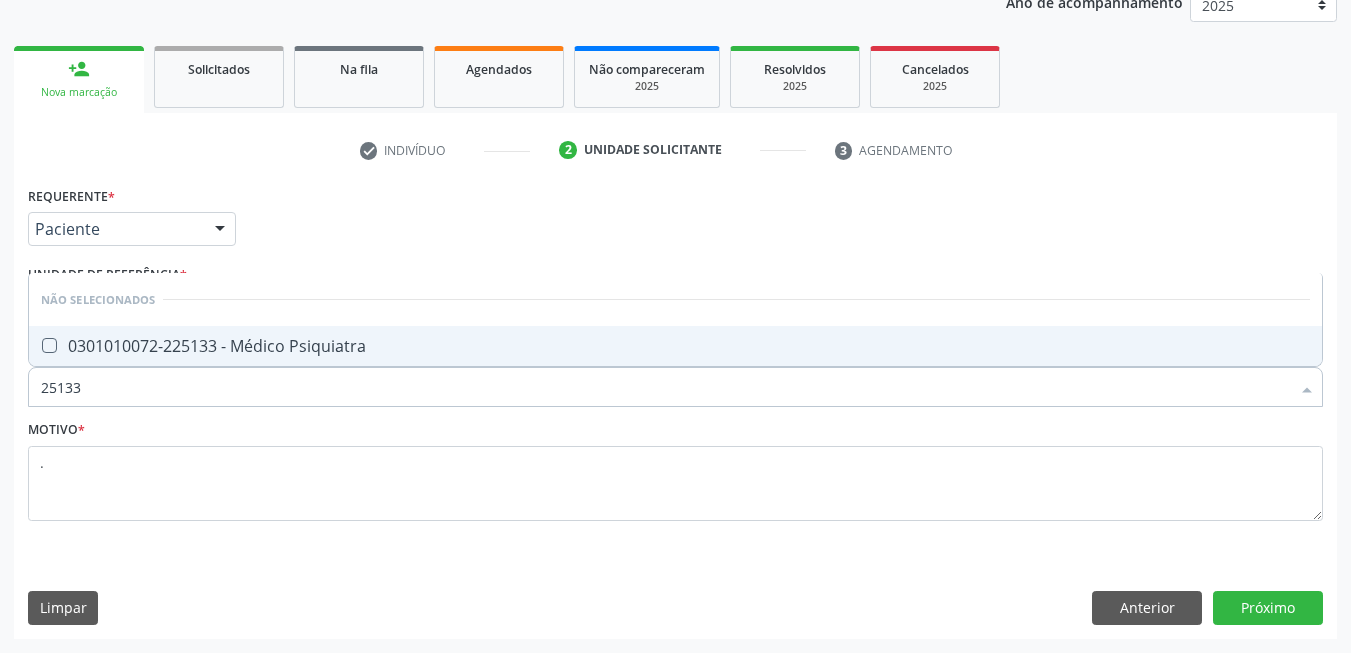 click on "0301010072-225133 - Médico Psiquiatra" at bounding box center (675, 346) 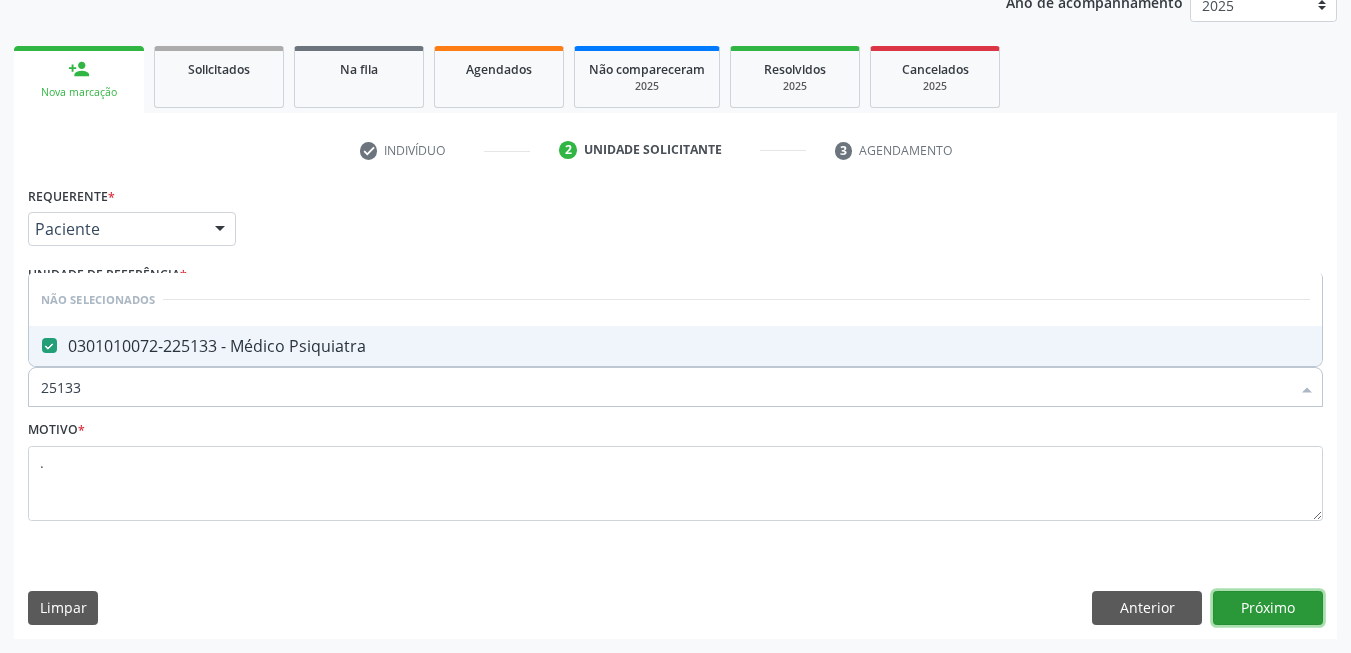click on "Próximo" at bounding box center [1268, 608] 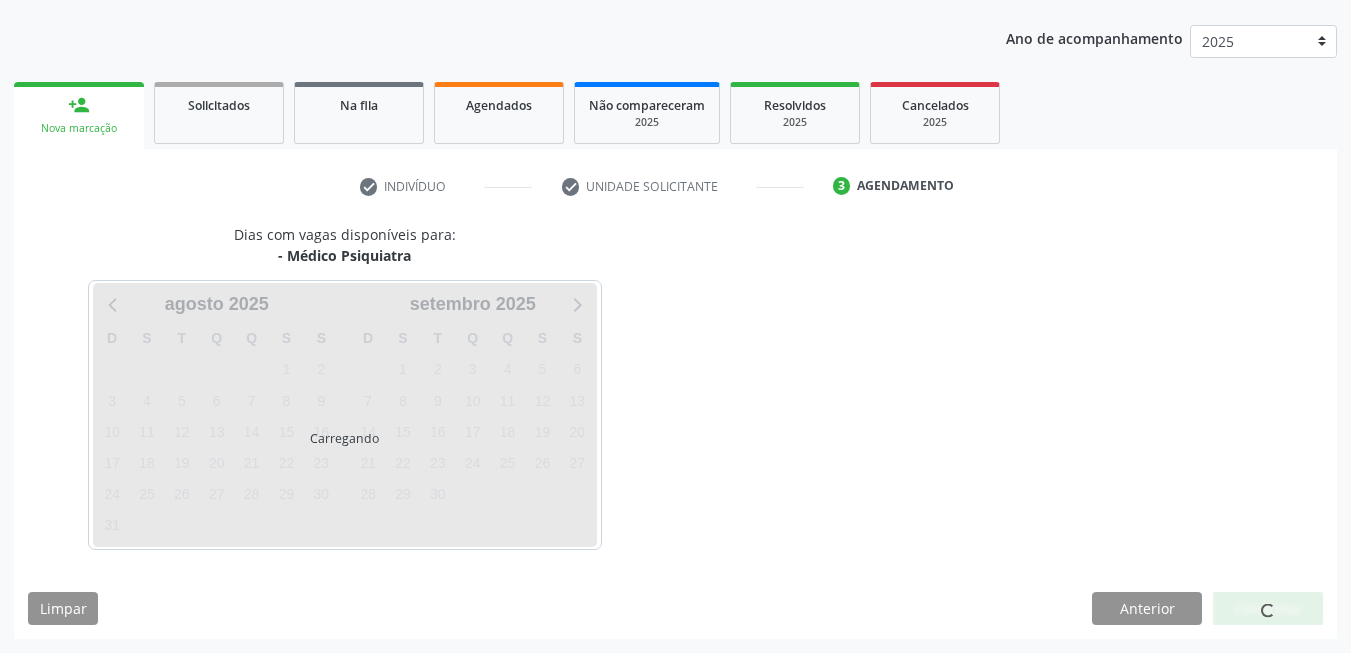 scroll, scrollTop: 253, scrollLeft: 0, axis: vertical 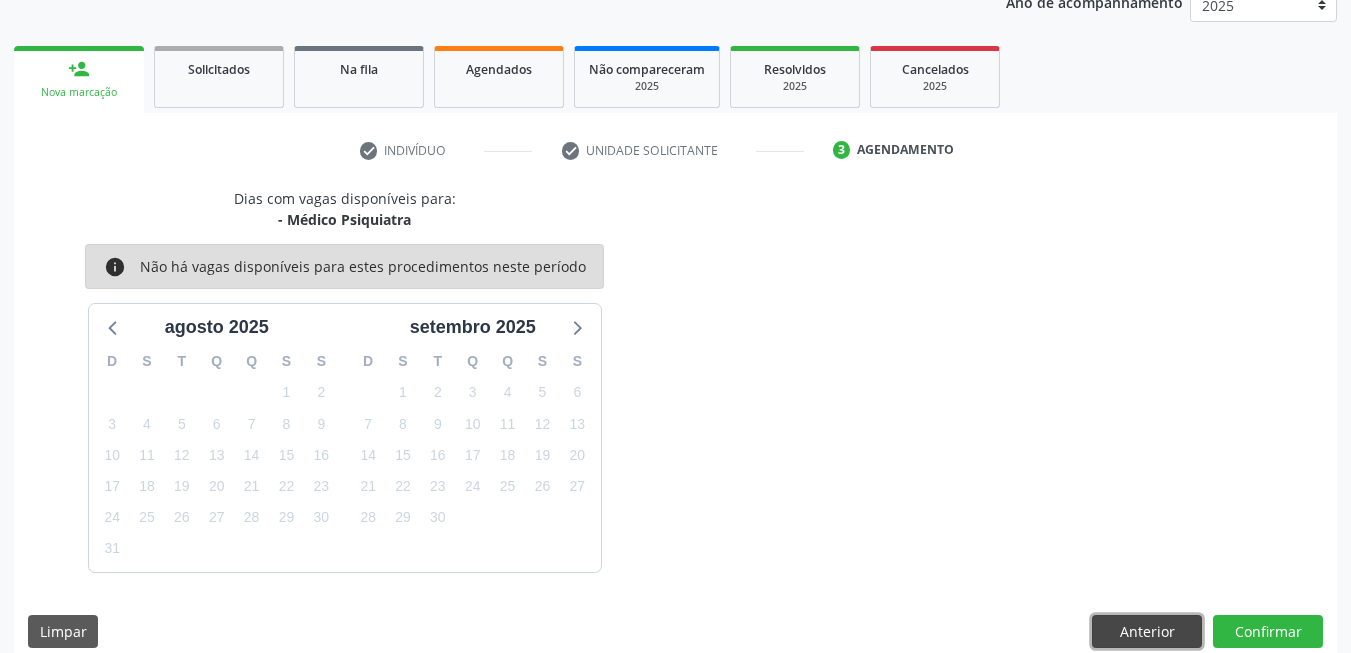 click on "Anterior" at bounding box center [1147, 632] 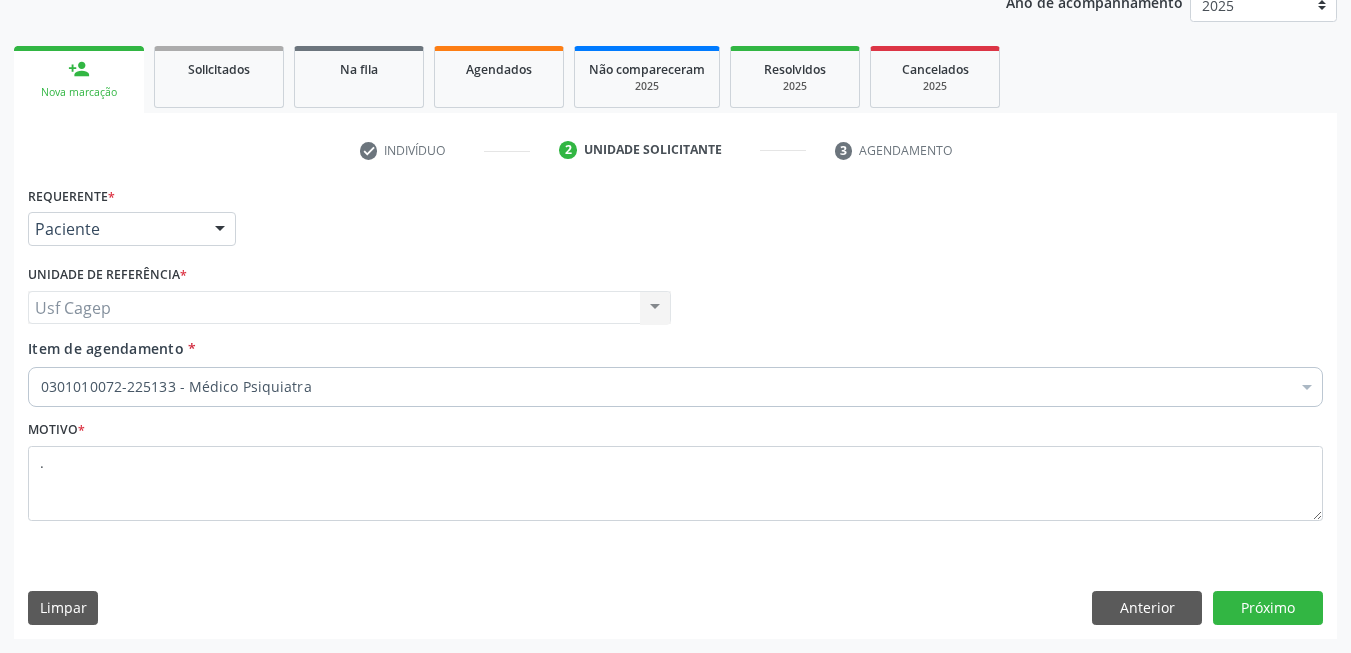 click on "Motivo
*
." at bounding box center [675, 468] 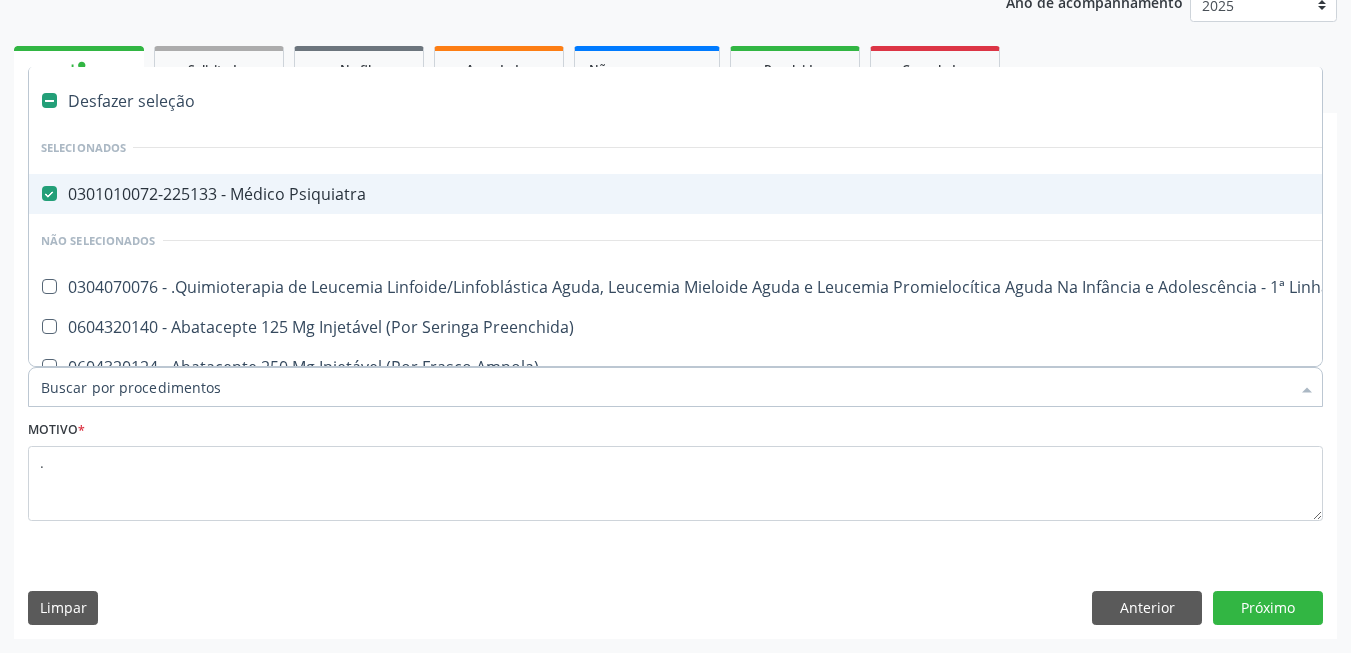 drag, startPoint x: 208, startPoint y: 177, endPoint x: 236, endPoint y: 191, distance: 31.304953 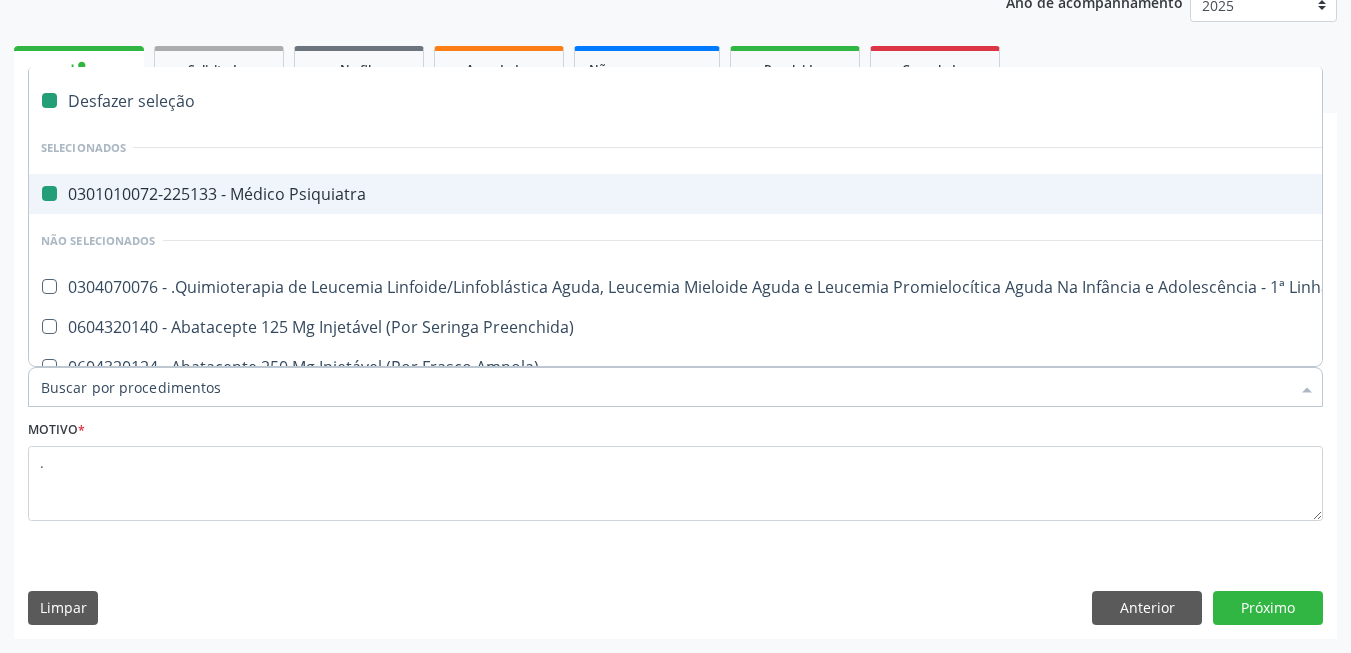 checkbox on "false" 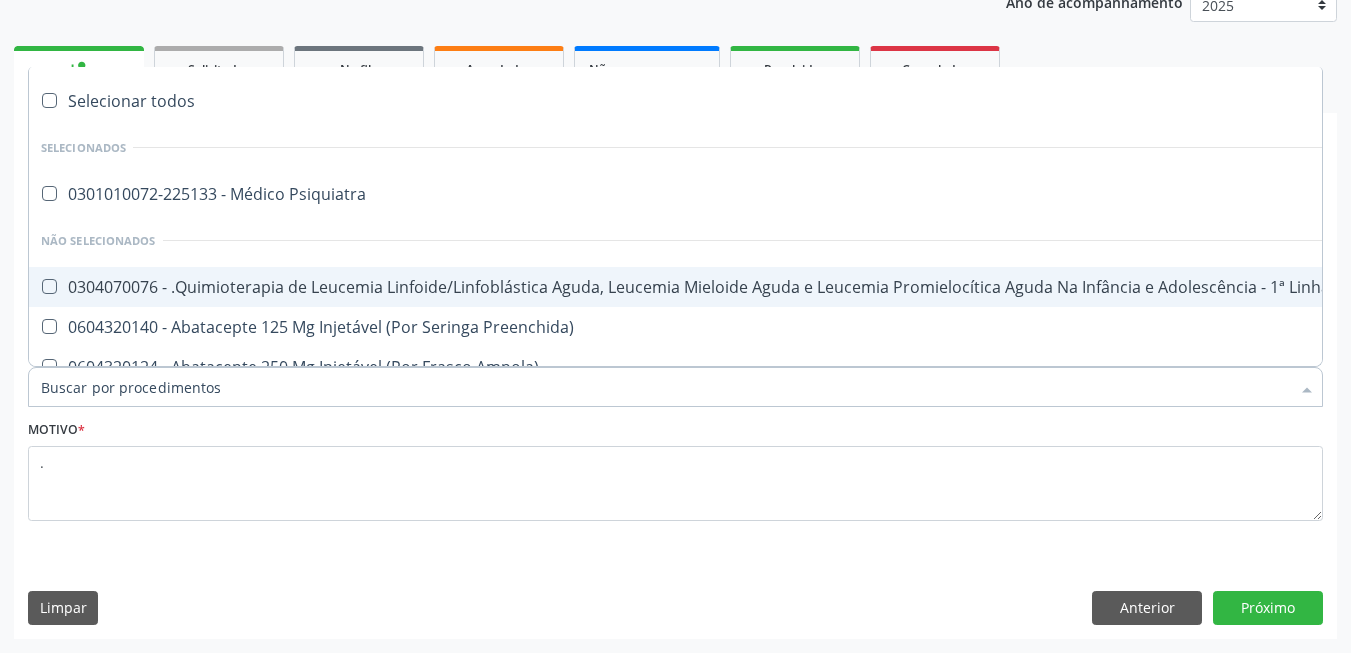 click on "Requerente
*
Paciente         Médico(a)   Enfermeiro(a)   Paciente
Nenhum resultado encontrado para: "   "
Não há nenhuma opção para ser exibida.
UF
PE         PE
Nenhum resultado encontrado para: "   "
Não há nenhuma opção para ser exibida.
Município
Serra Talhada         Serra Talhada
Nenhum resultado encontrado para: "   "
Não há nenhuma opção para ser exibida.
Médico Solicitante
Por favor, selecione a Unidade de Atendimento primeiro
Nenhum resultado encontrado para: "   "
Não há nenhuma opção para ser exibida.
Unidade de referência
*
Usf Cagep         Usf Cagep
Nenhum resultado encontrado para: "   "
Não há nenhuma opção para ser exibida.
Item de agendamento
*" at bounding box center (675, 409) 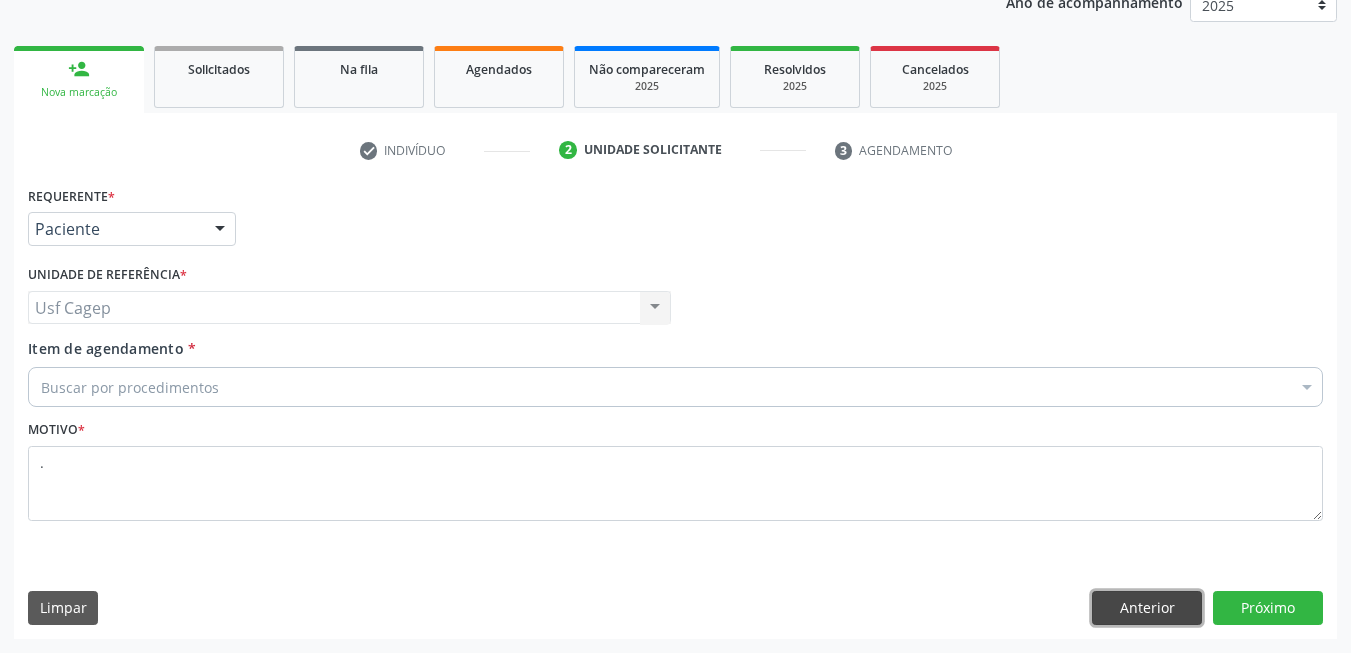 click on "Anterior" at bounding box center (1147, 608) 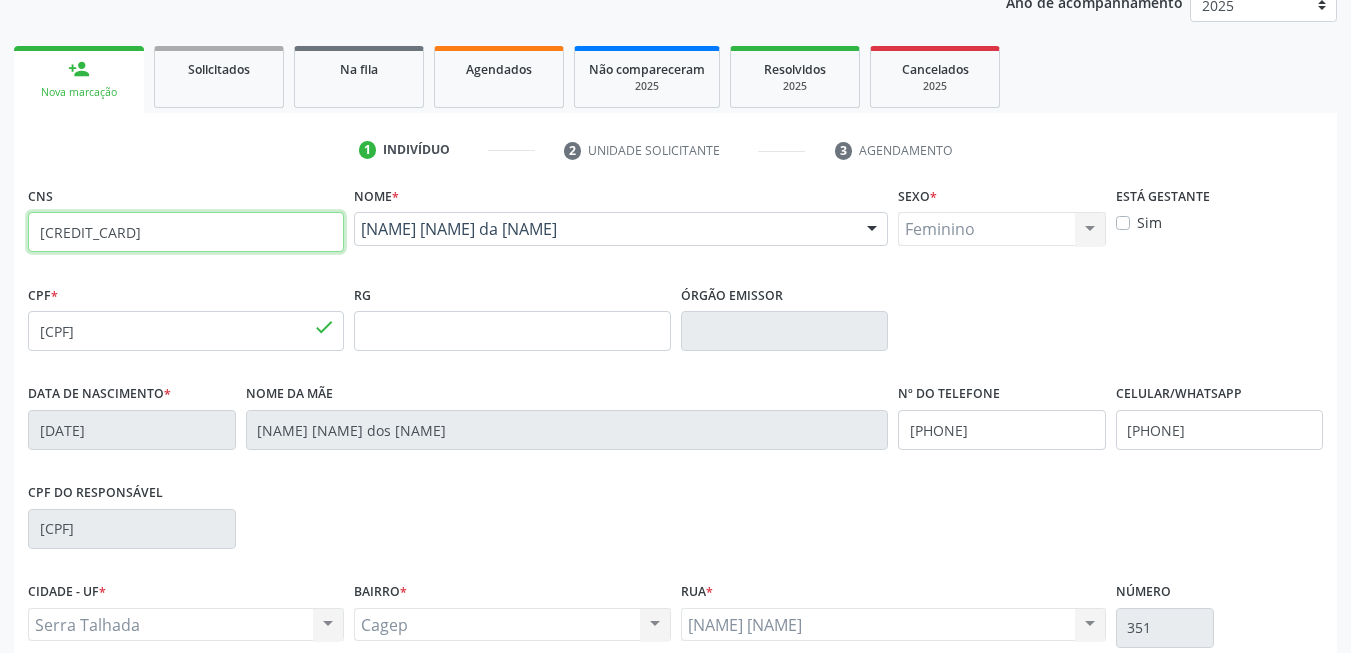 click on "[PHONE_PREFIX] [PHONE_NUMBER]" at bounding box center (186, 232) 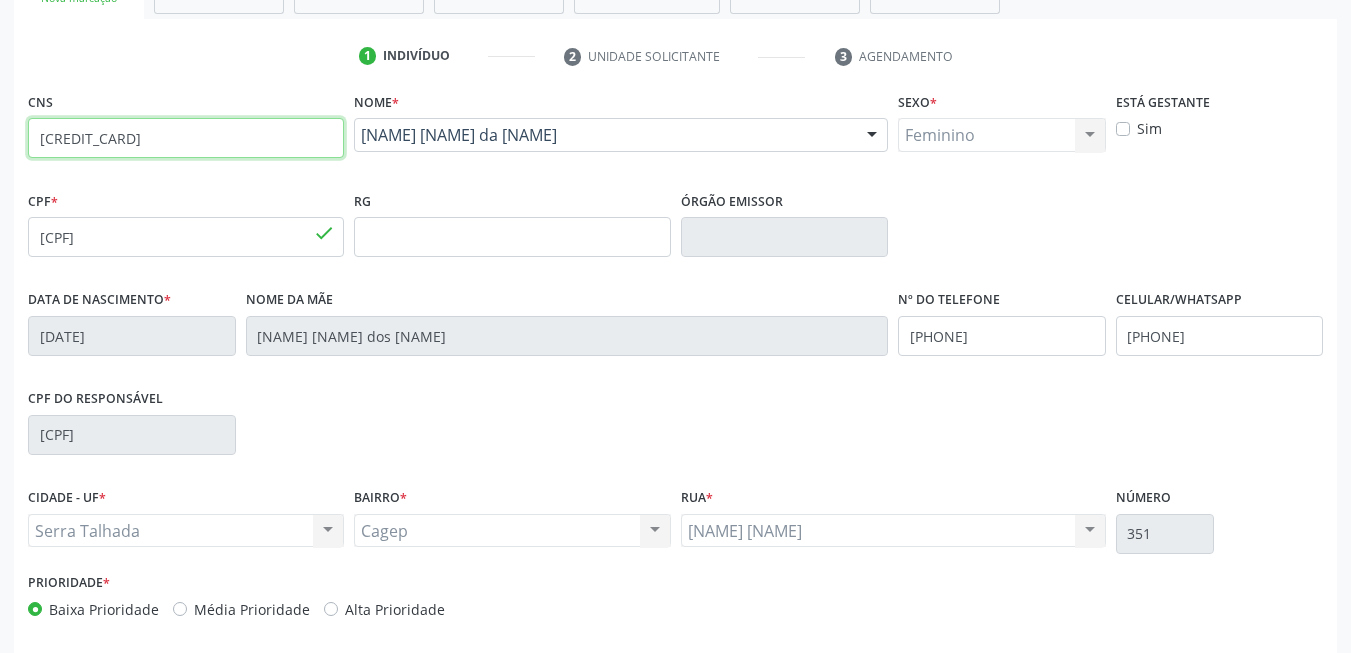 scroll, scrollTop: 431, scrollLeft: 0, axis: vertical 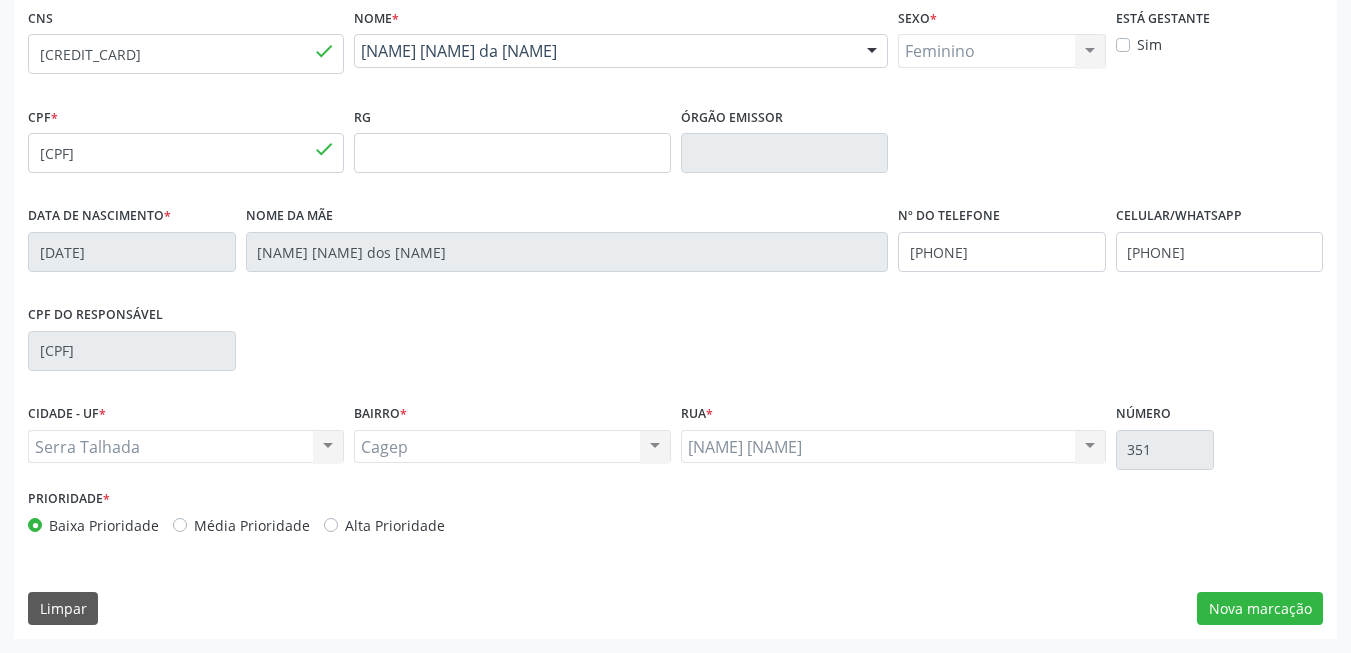 drag, startPoint x: 338, startPoint y: 391, endPoint x: 448, endPoint y: 419, distance: 113.507706 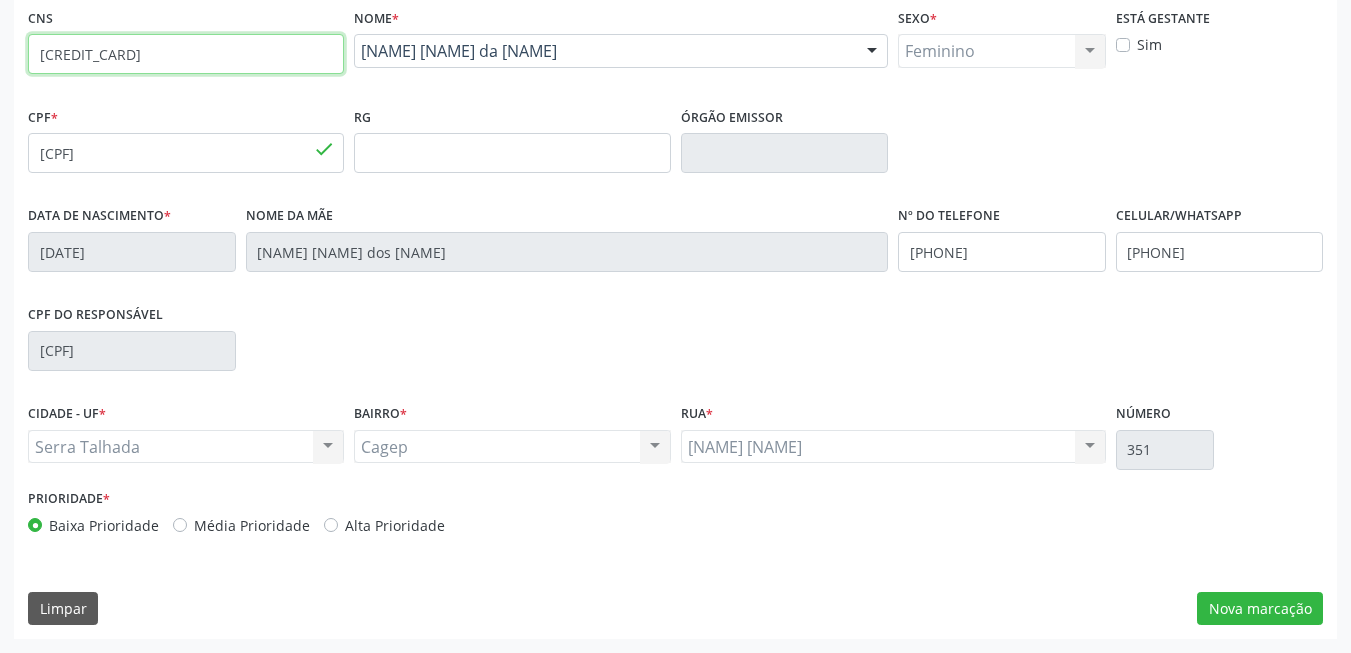 click on "[PHONE_PREFIX] [PHONE_NUMBER]" at bounding box center [186, 54] 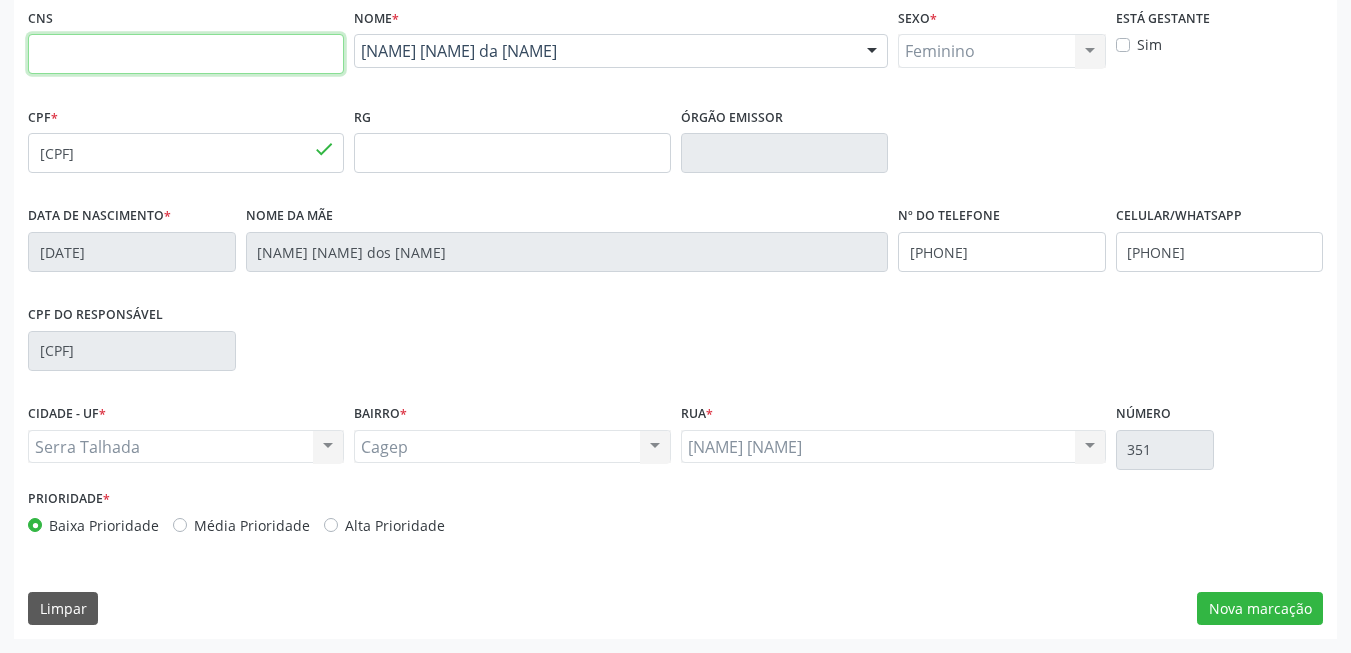 type 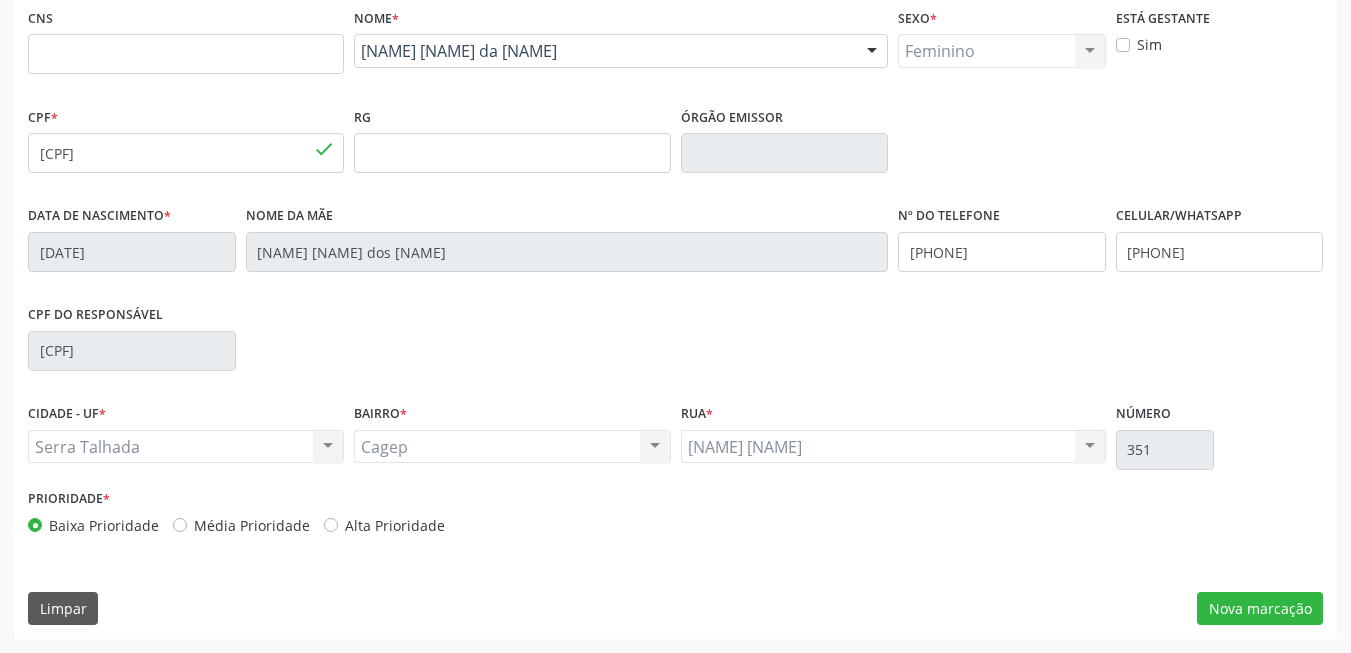 click on "CPF
*
478.822.394-53       done" at bounding box center (186, 137) 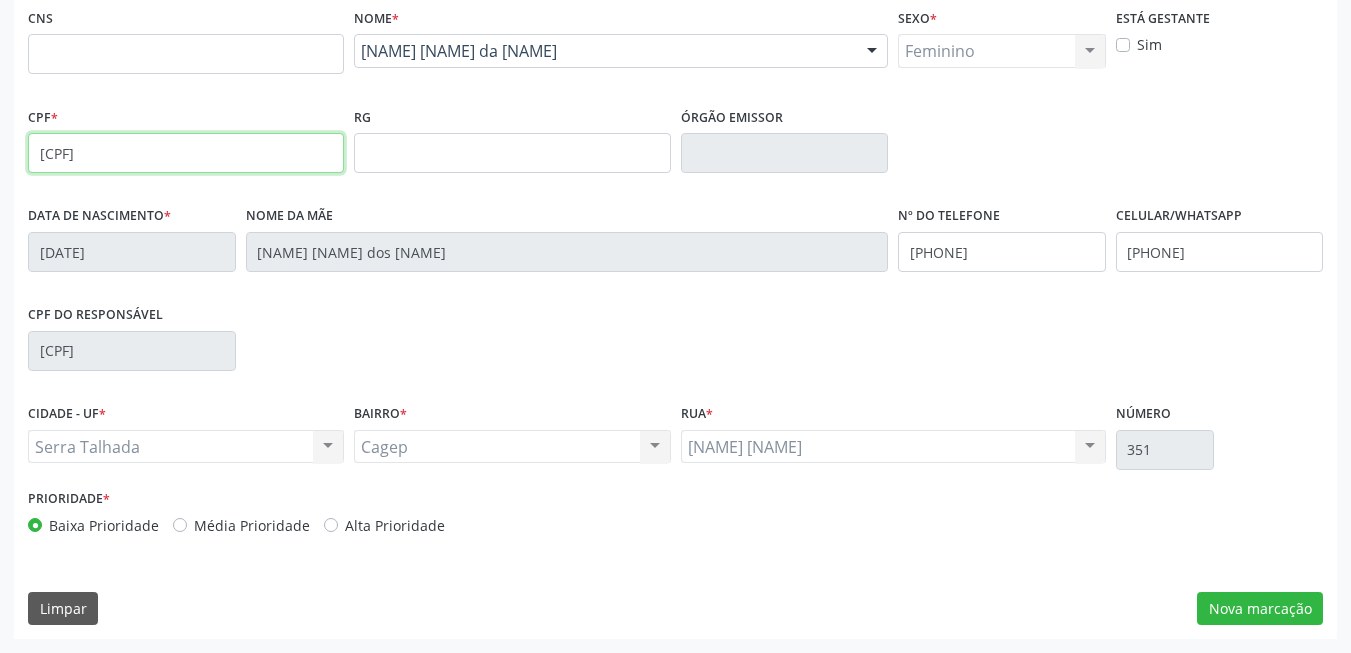 click on "[CPF_NUMBER]" at bounding box center [186, 153] 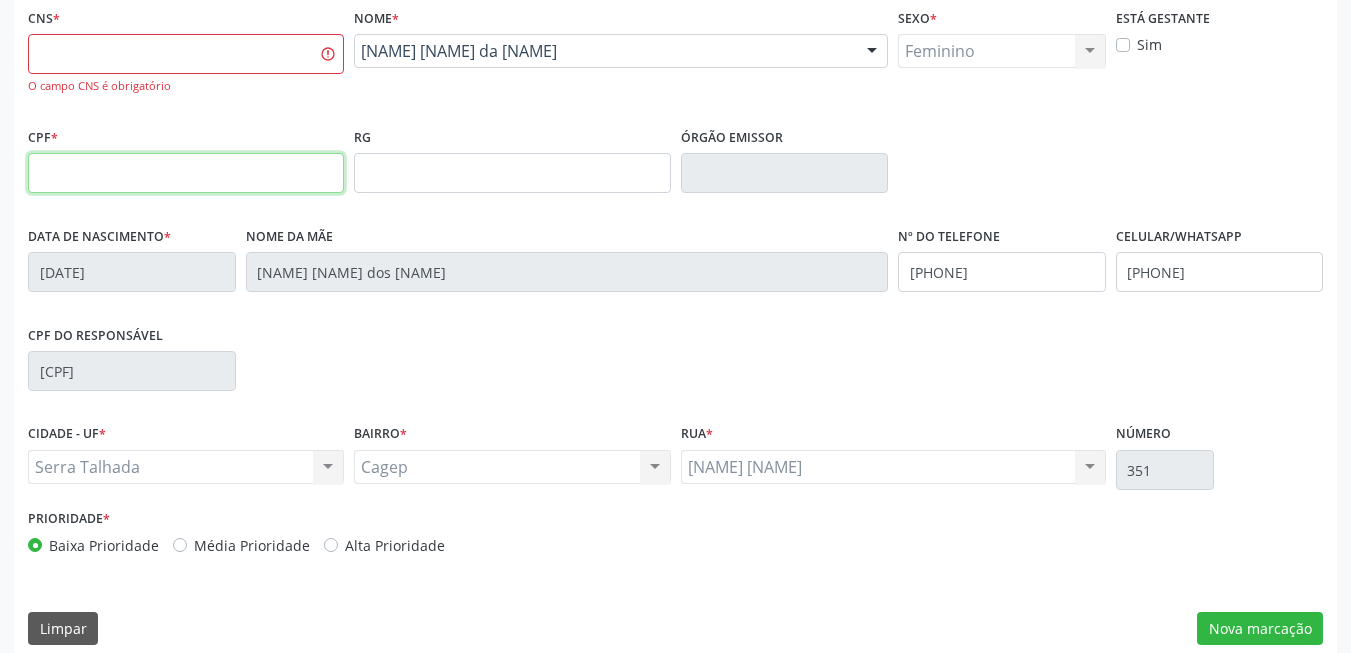 type 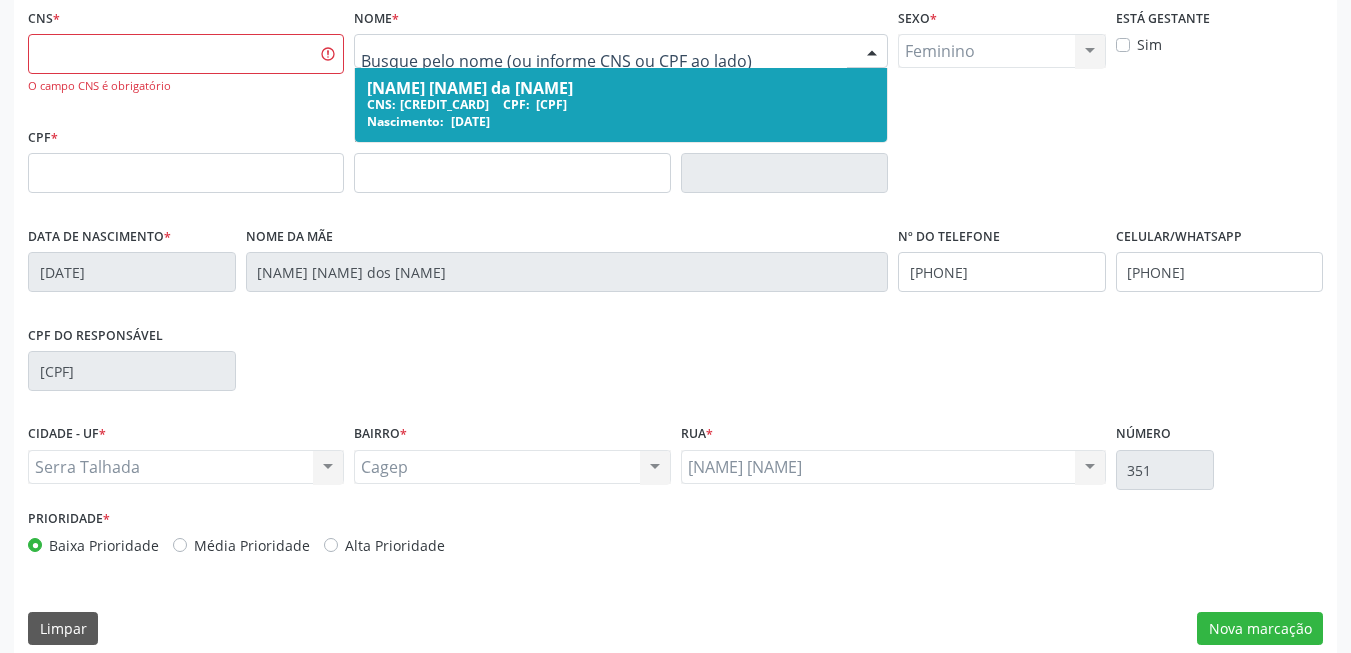 drag, startPoint x: 592, startPoint y: 47, endPoint x: 408, endPoint y: 48, distance: 184.00272 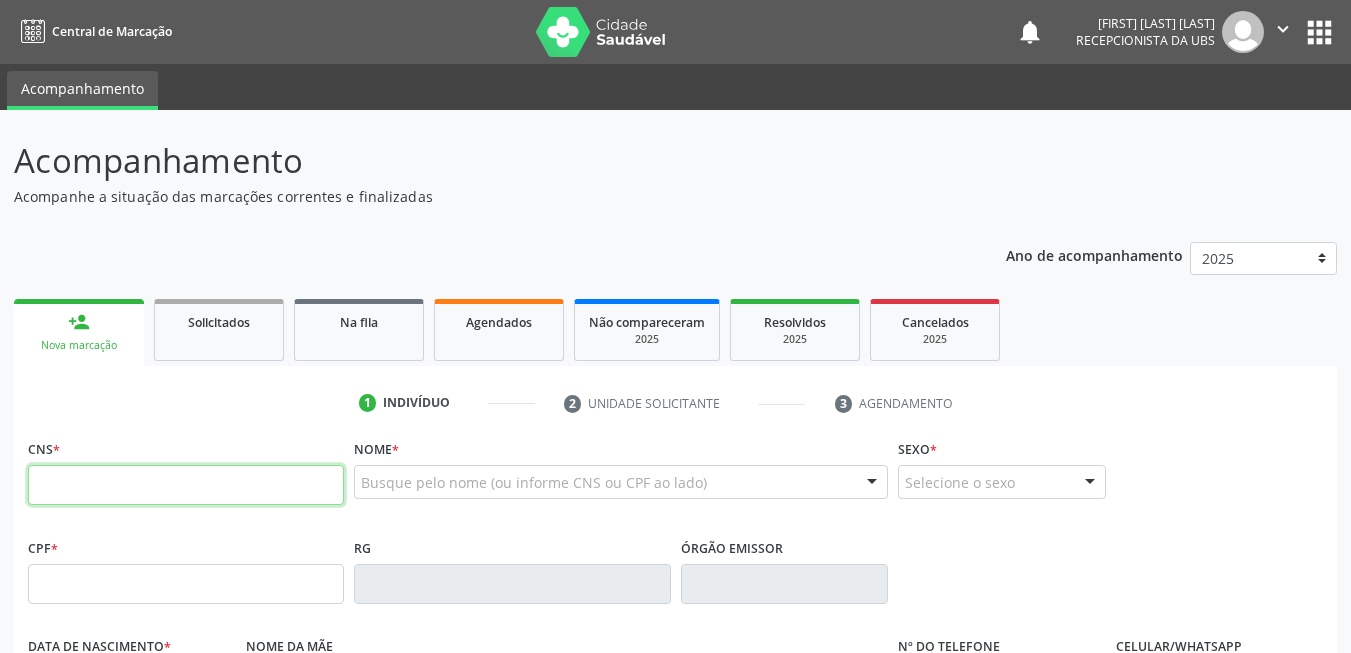 scroll, scrollTop: 431, scrollLeft: 0, axis: vertical 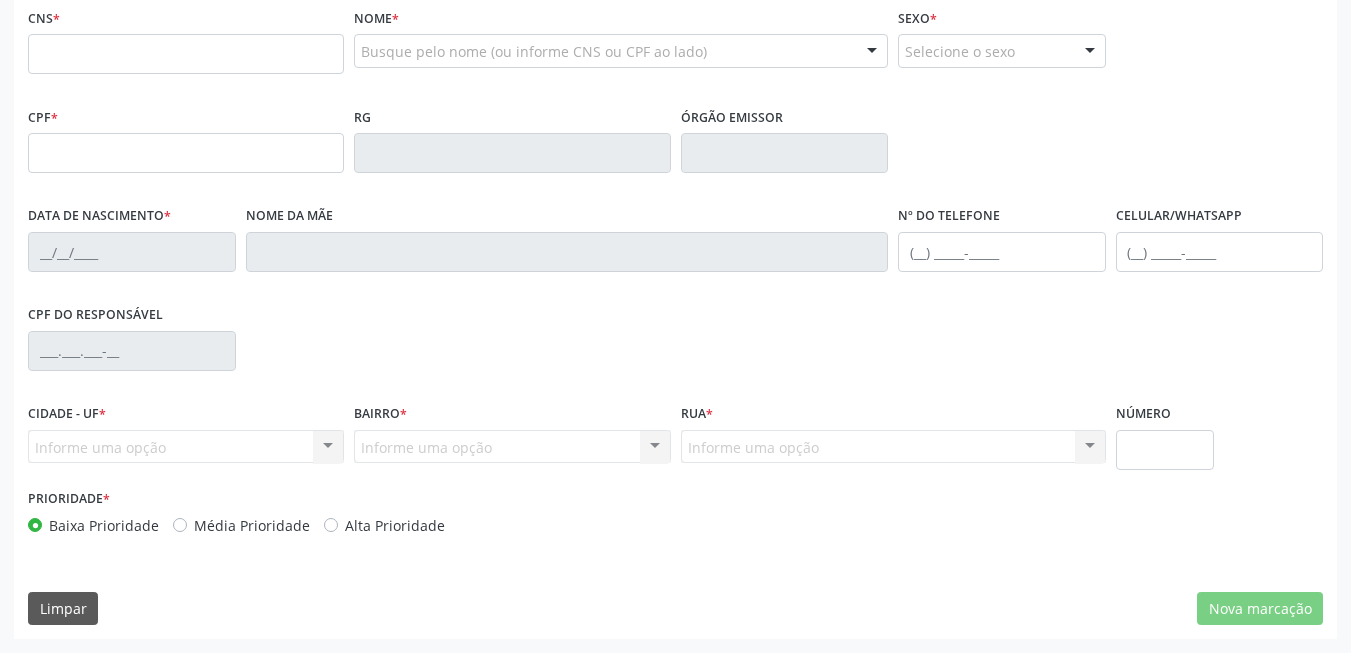 click on "CPF do responsável" at bounding box center [675, 349] 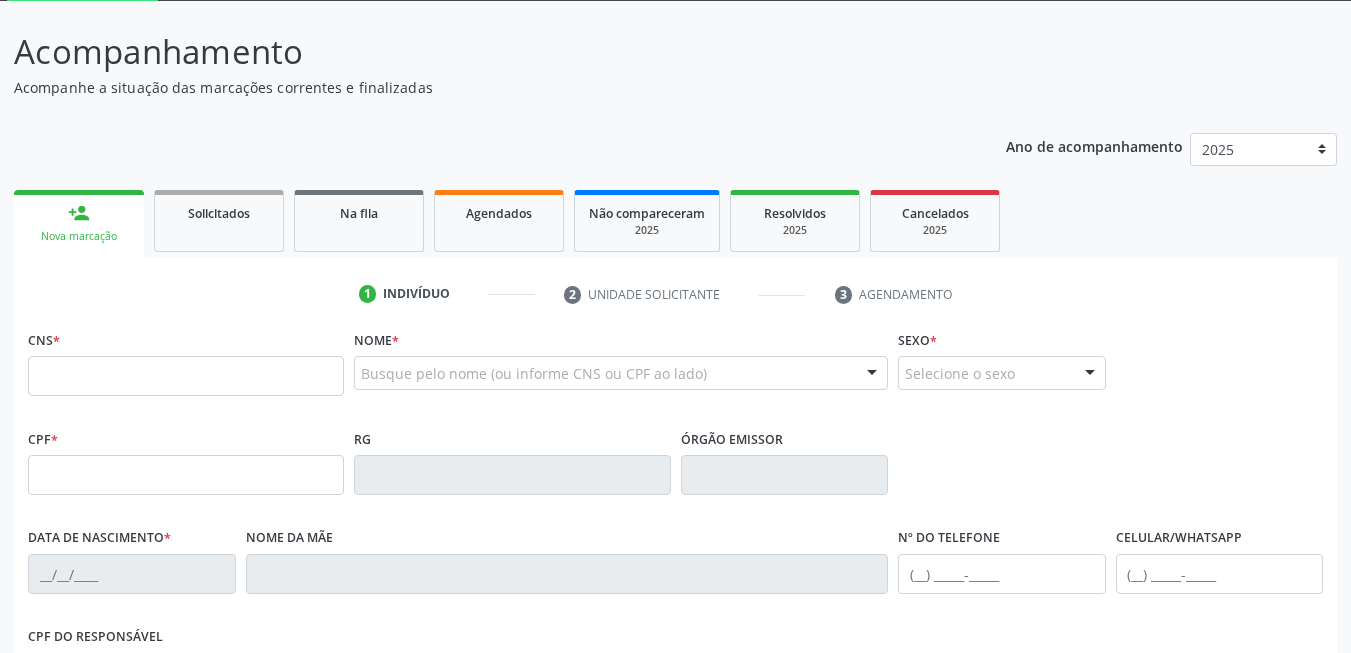 scroll, scrollTop: 0, scrollLeft: 0, axis: both 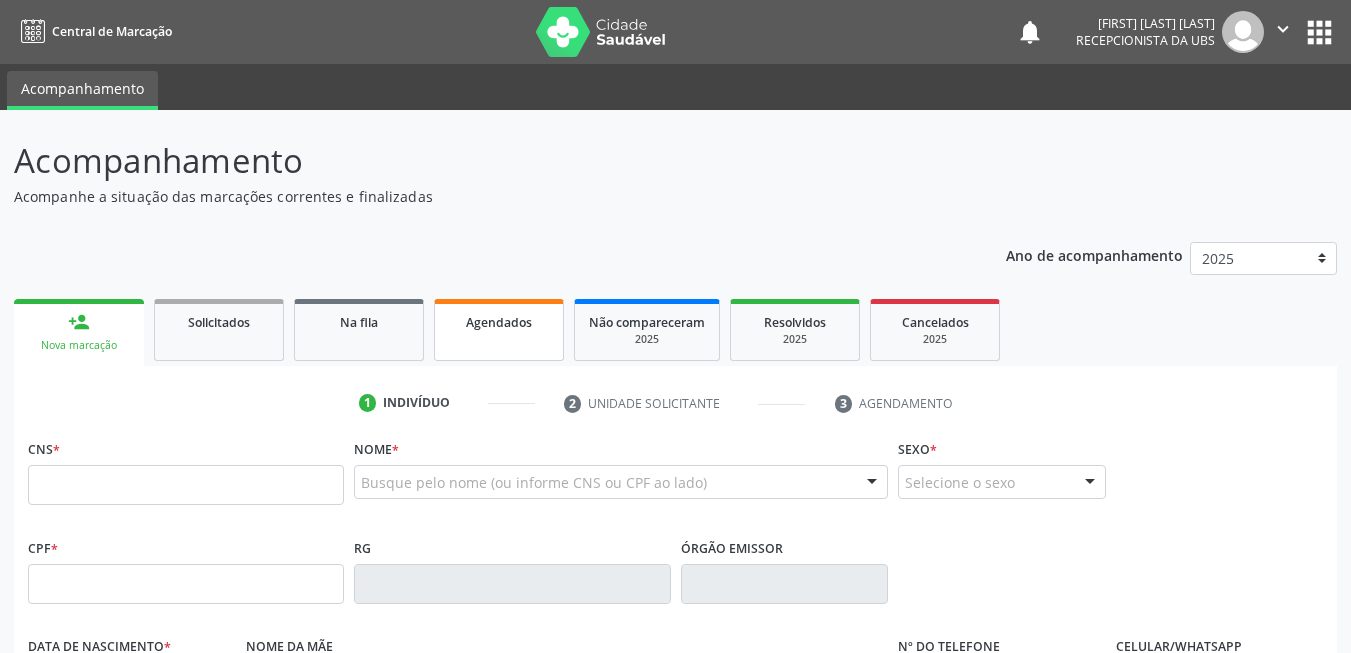 click on "Agendados" at bounding box center (499, 322) 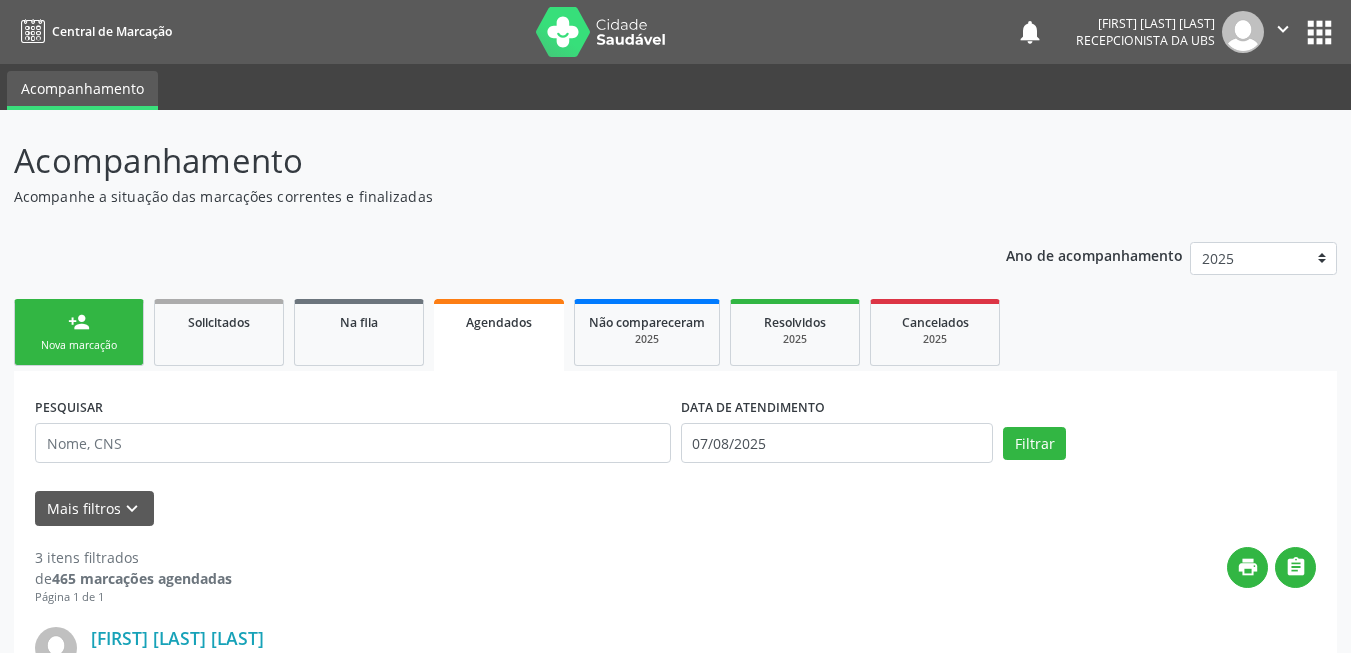 click on "PESQUISAR" at bounding box center (353, 434) 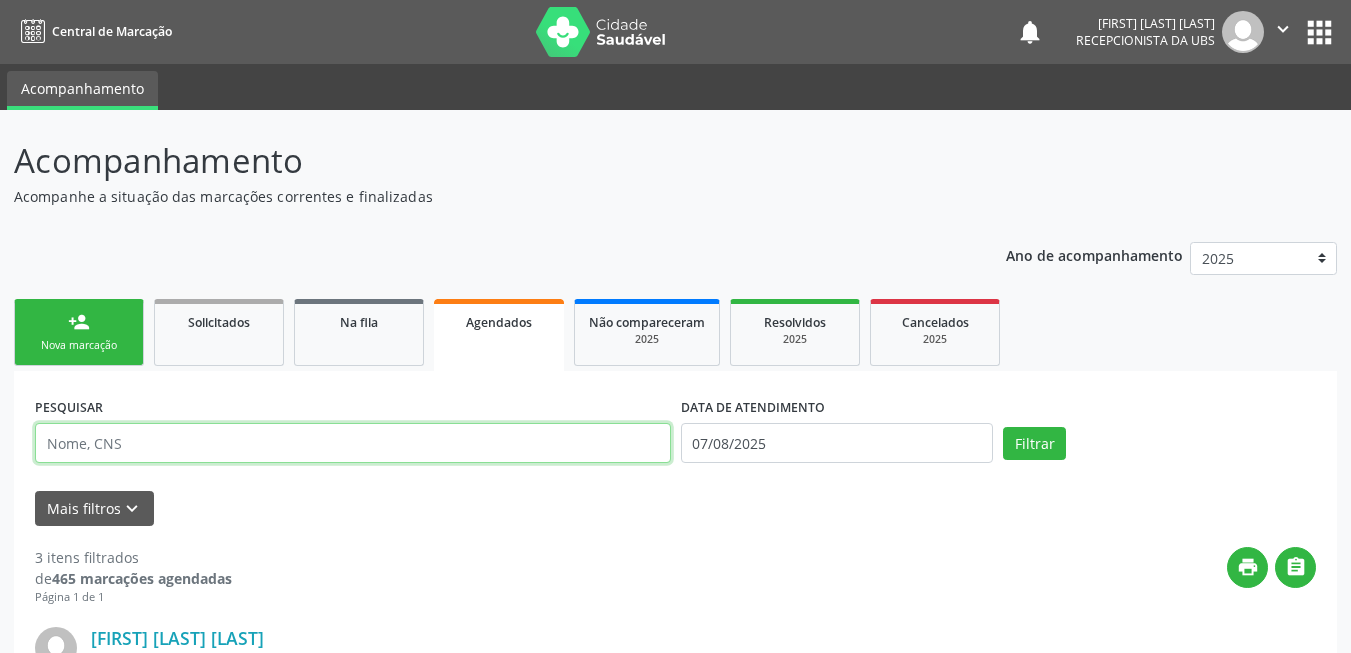 click at bounding box center [353, 443] 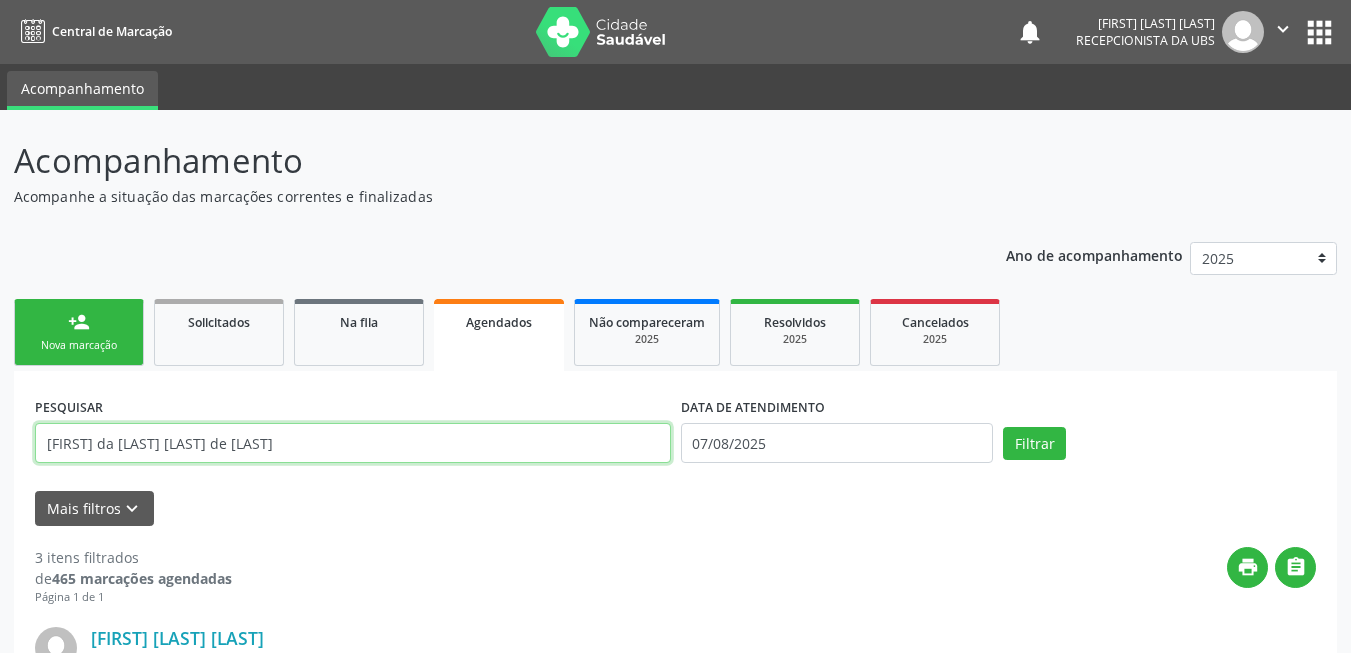 click on "maria da conceição henrrique de sousa" at bounding box center (353, 443) 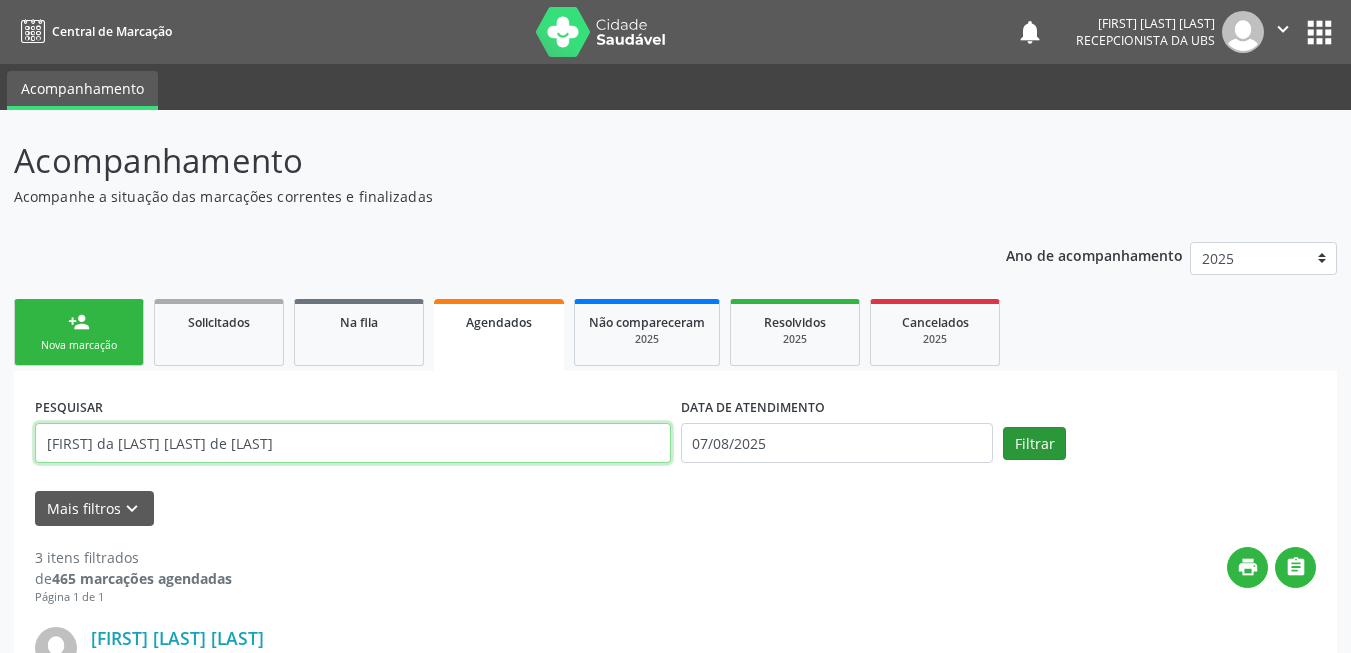 type on "maria da conceição henrique de sousa" 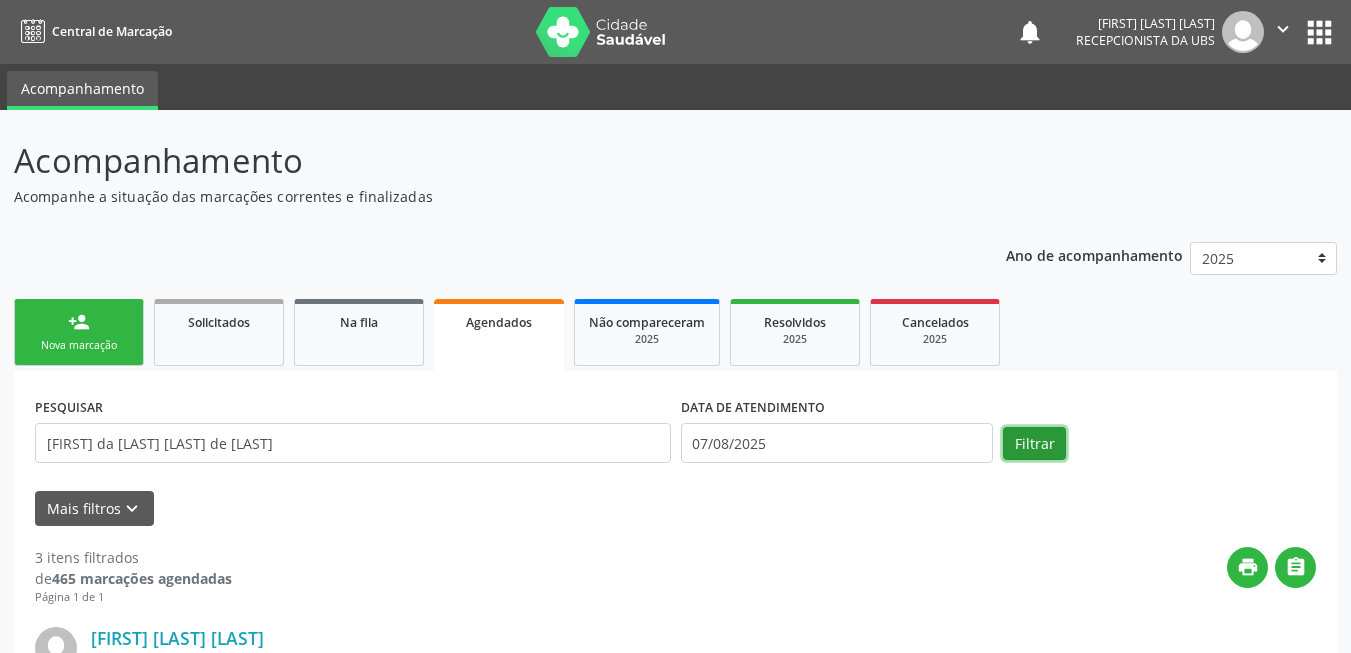 click on "Filtrar" at bounding box center (1034, 444) 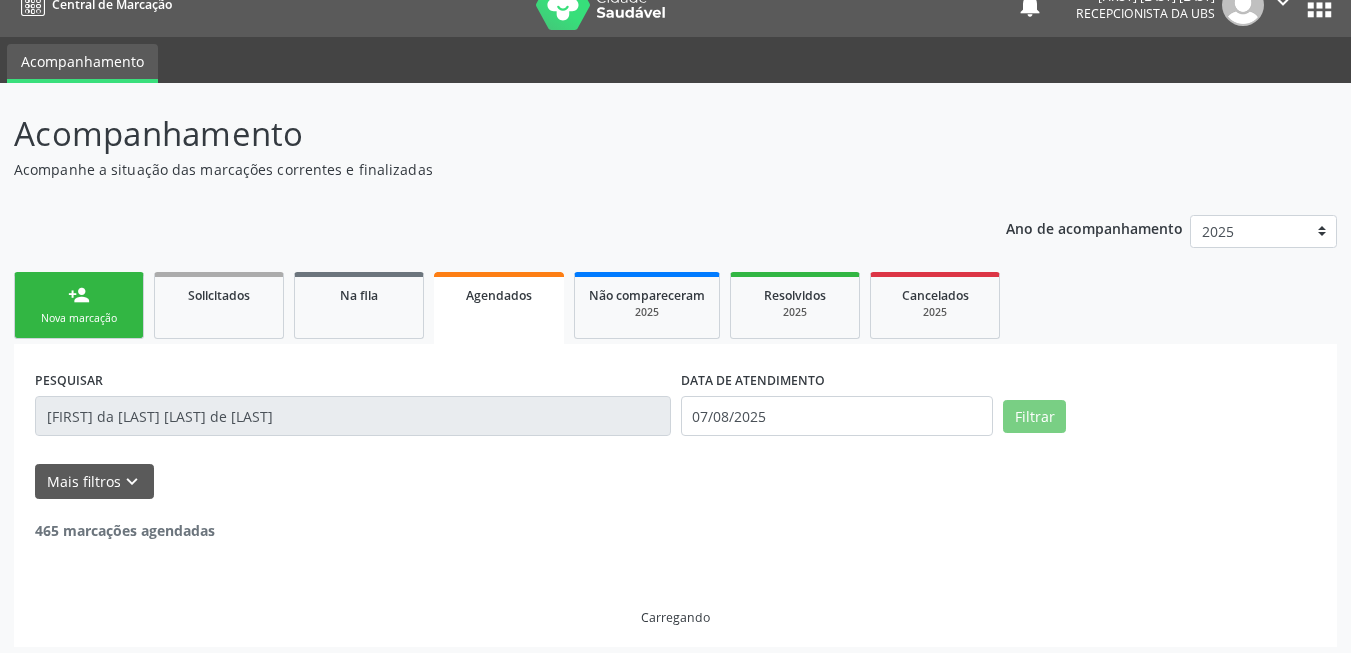 scroll, scrollTop: 35, scrollLeft: 0, axis: vertical 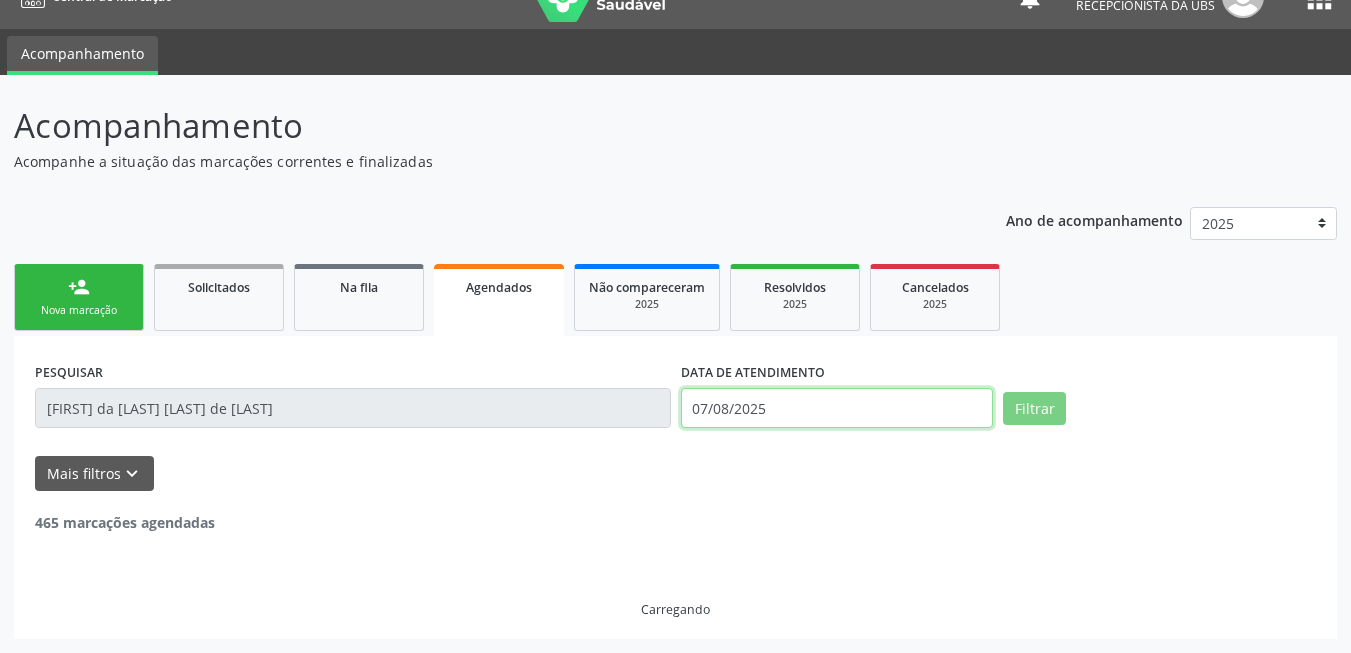 click on "07/08/2025" at bounding box center [837, 408] 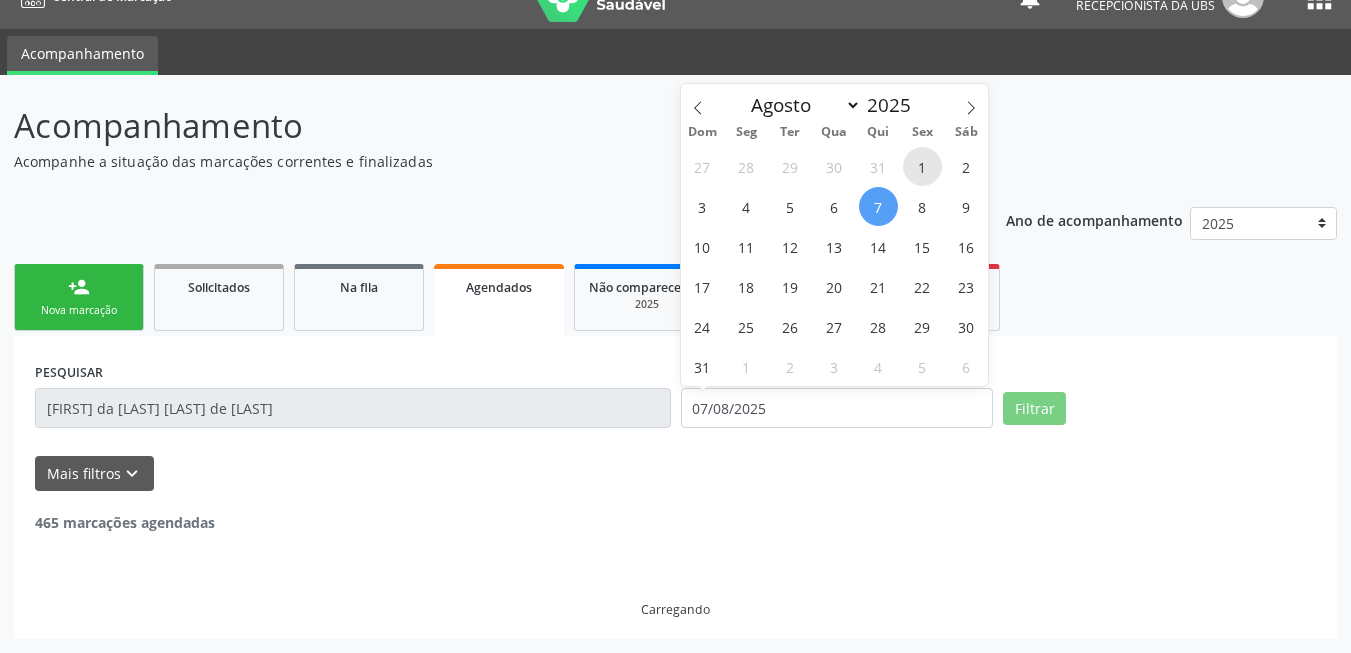 click on "1" at bounding box center [922, 166] 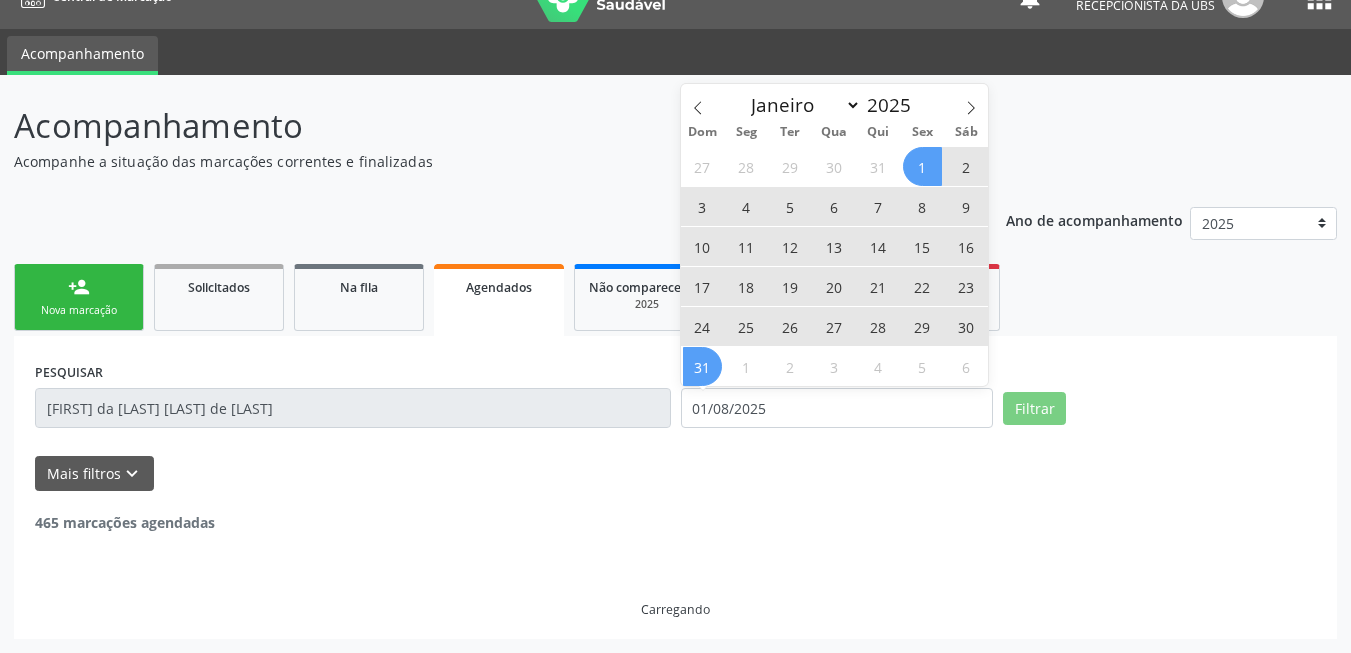 click on "31" at bounding box center (702, 366) 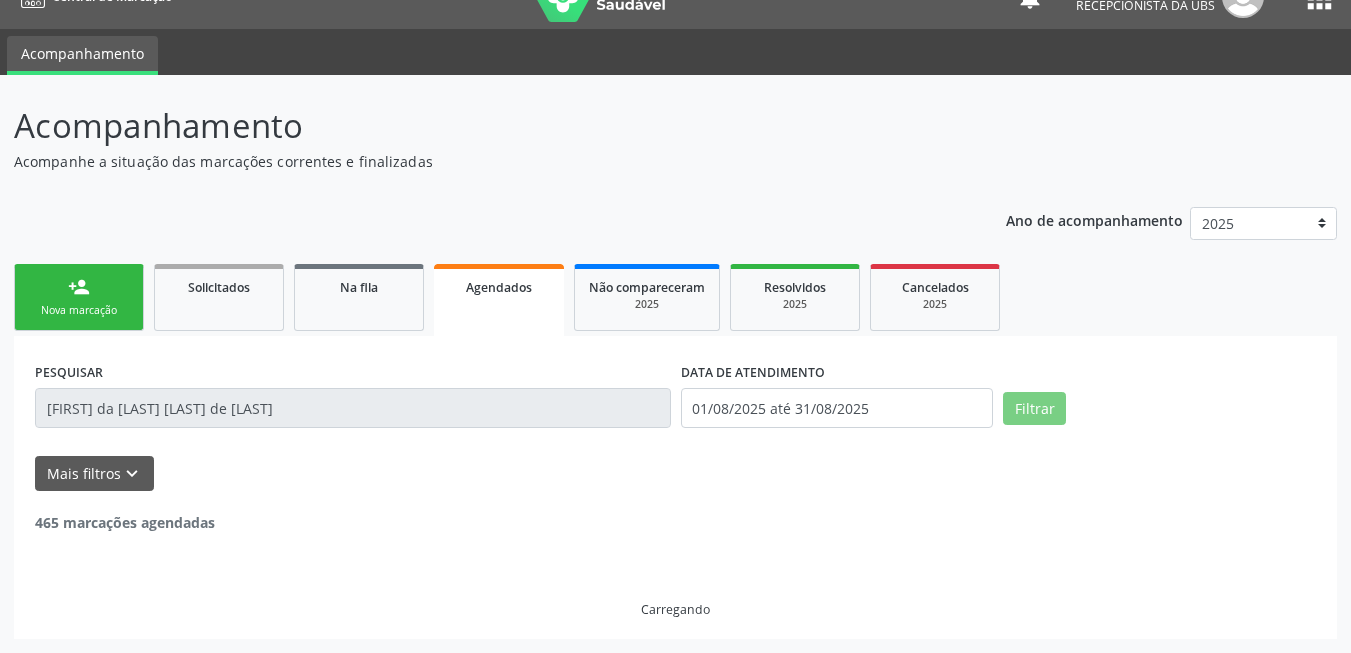 scroll, scrollTop: 0, scrollLeft: 0, axis: both 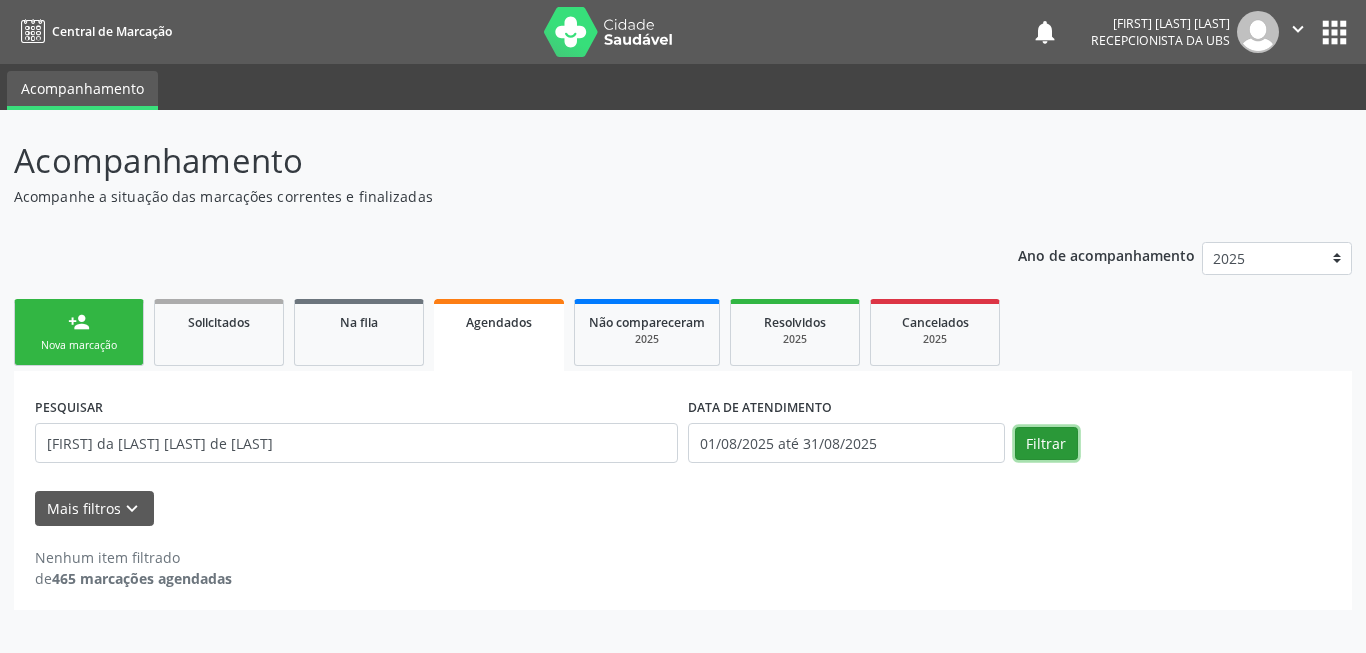 click on "Filtrar" at bounding box center (1046, 444) 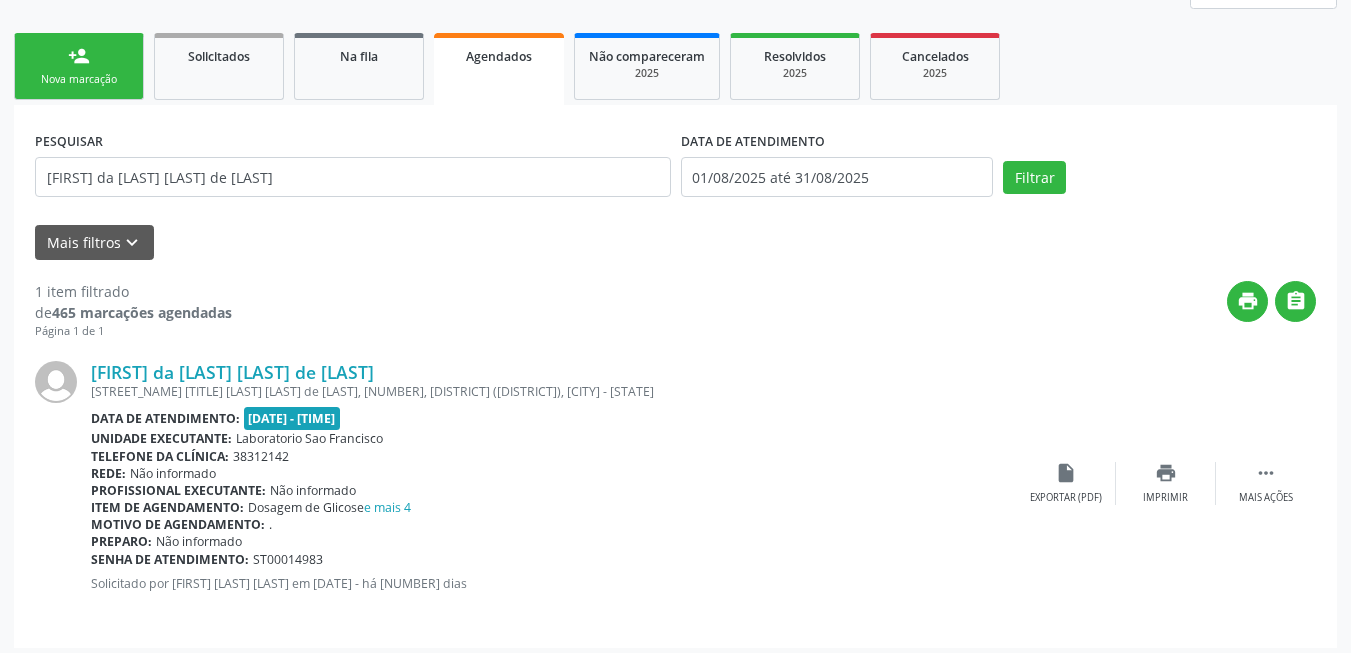 scroll, scrollTop: 275, scrollLeft: 0, axis: vertical 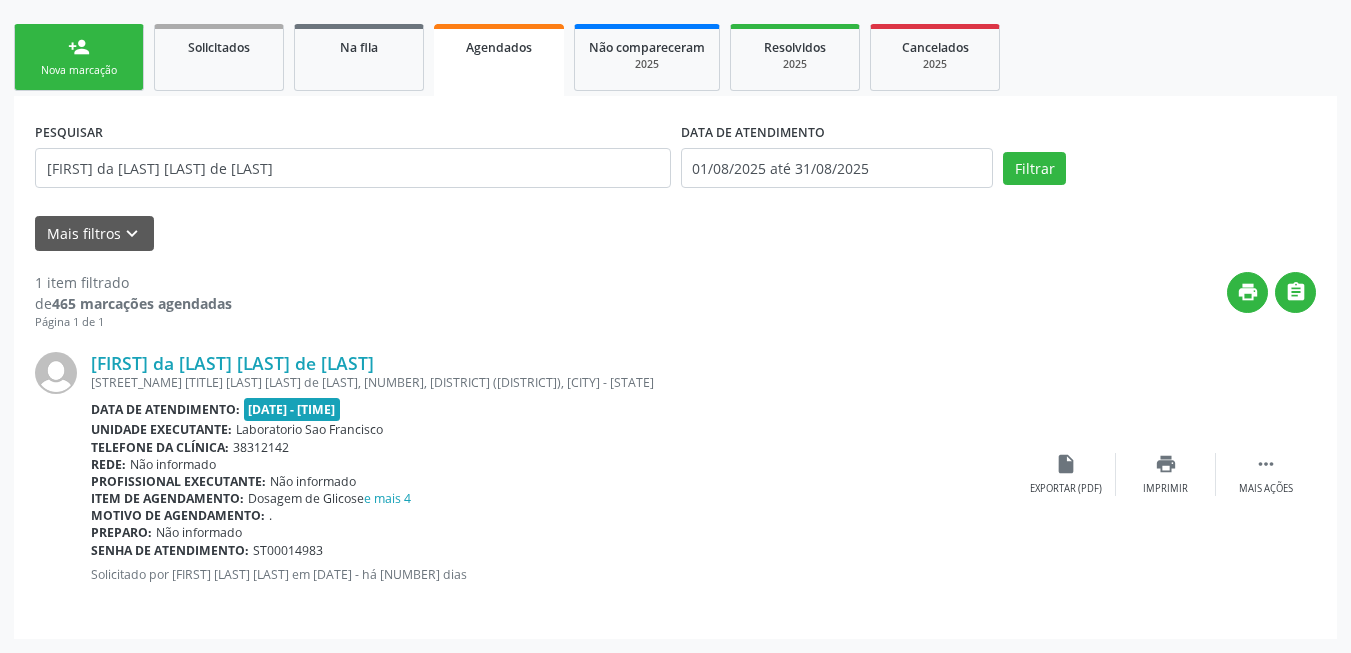 click on "Profissional executante:
Não informado" at bounding box center [553, 481] 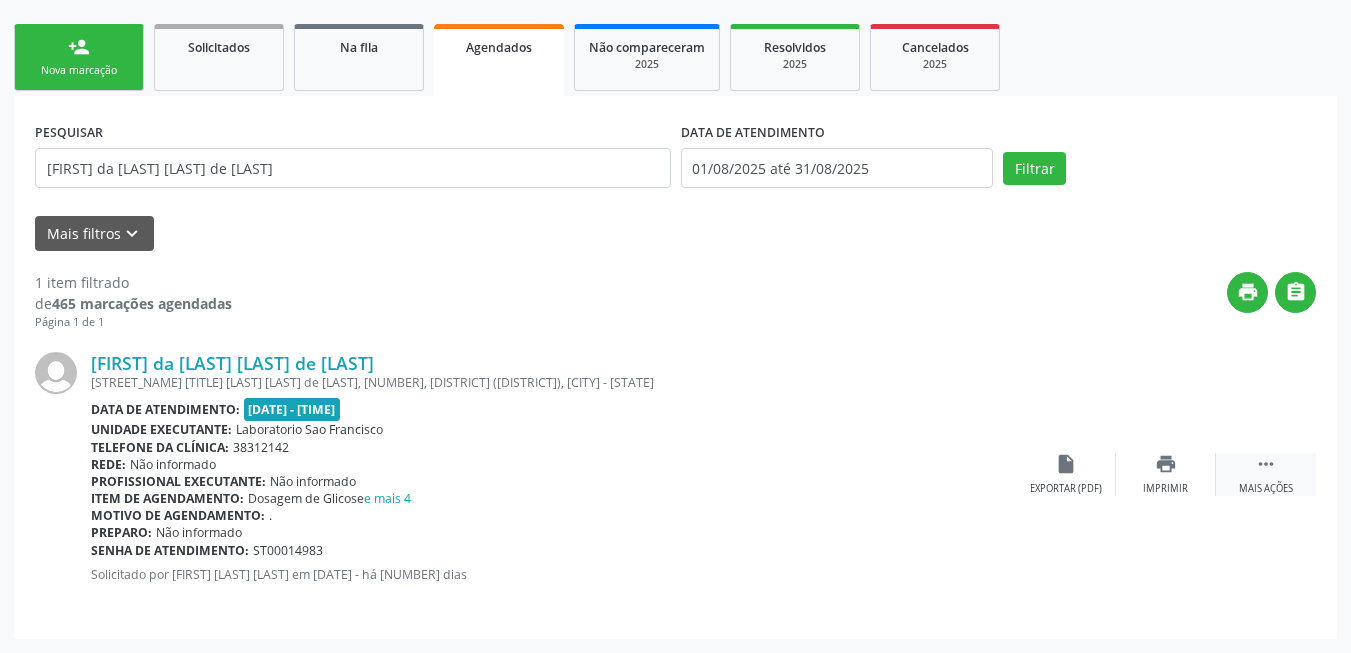 click on "Mais ações" at bounding box center [1266, 489] 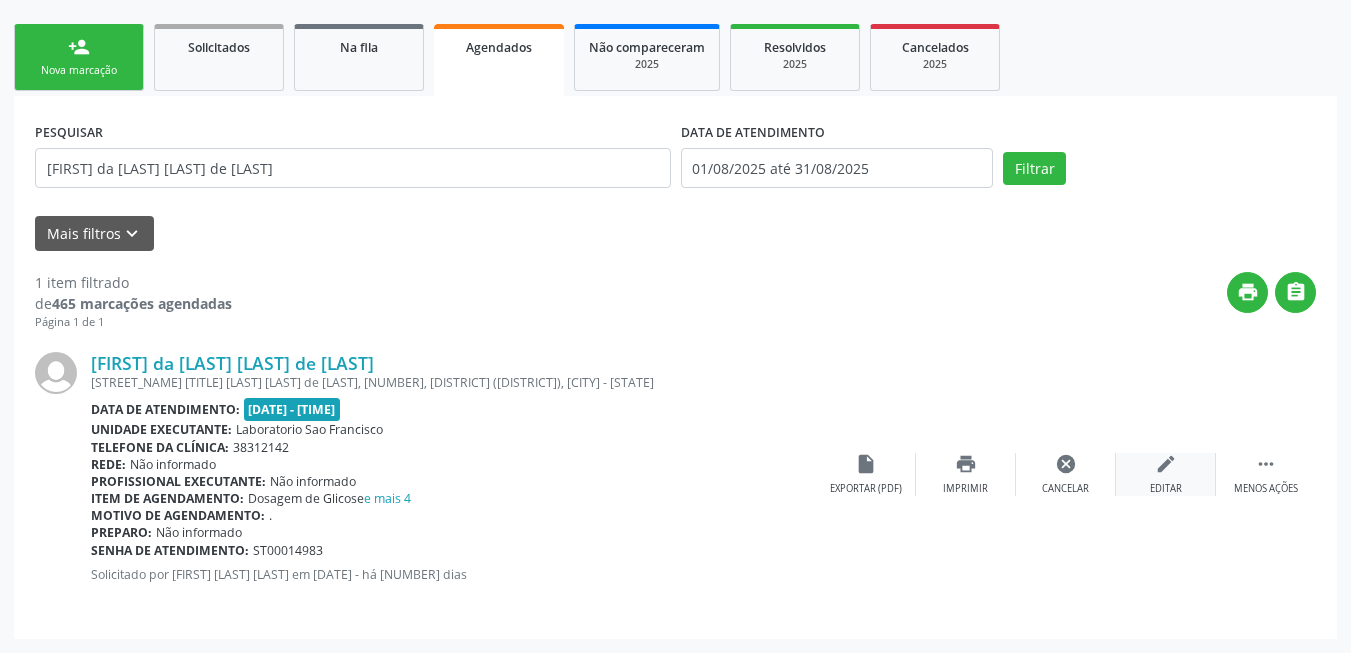 click on "edit
Editar" at bounding box center (1166, 474) 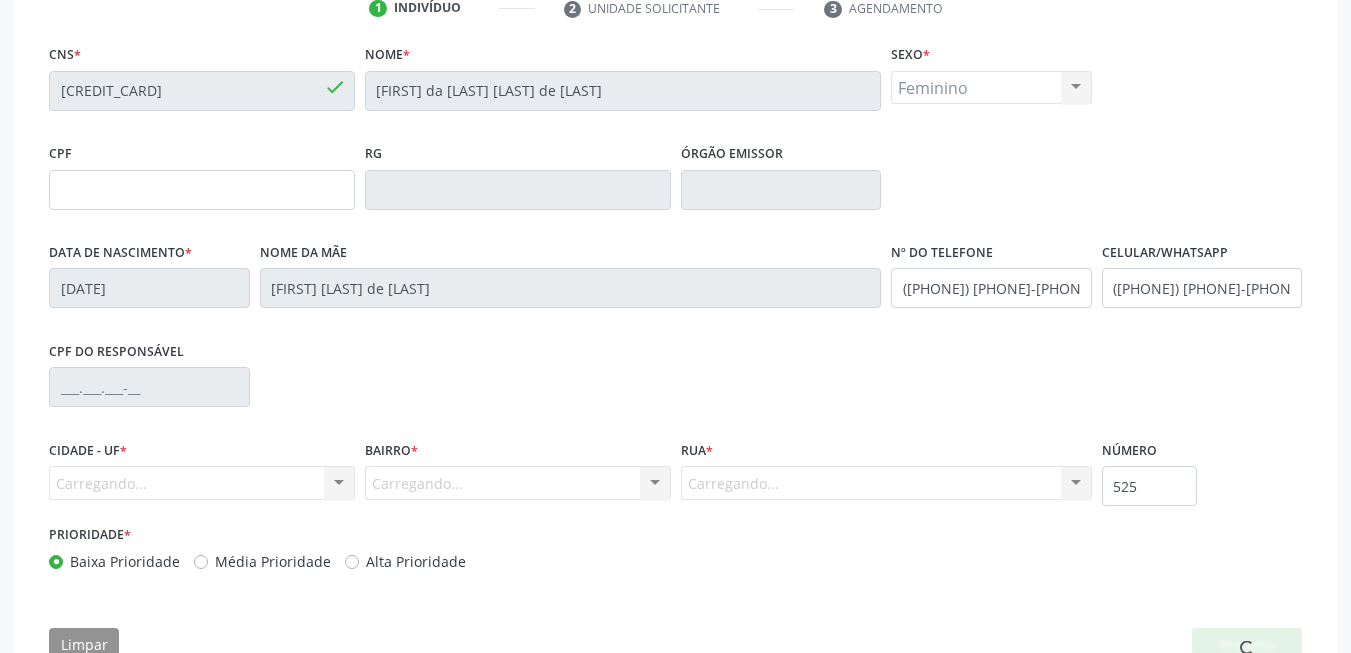 scroll, scrollTop: 458, scrollLeft: 0, axis: vertical 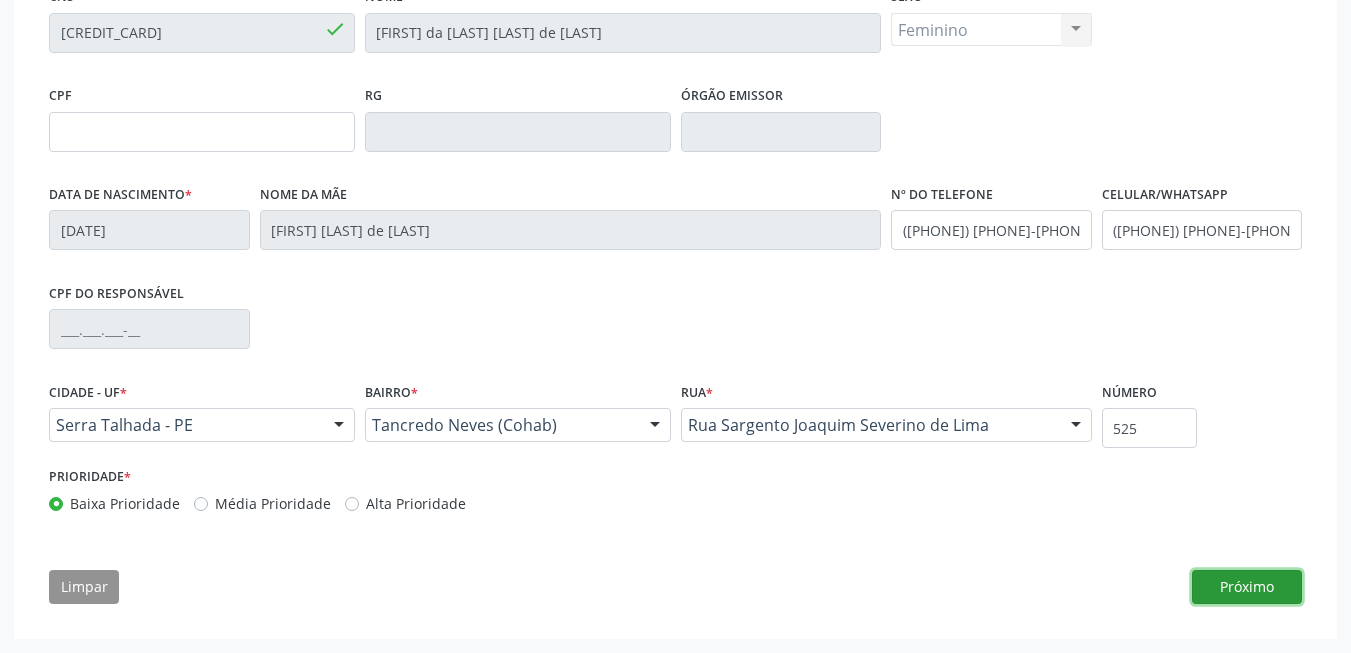 click on "Próximo" at bounding box center [1247, 587] 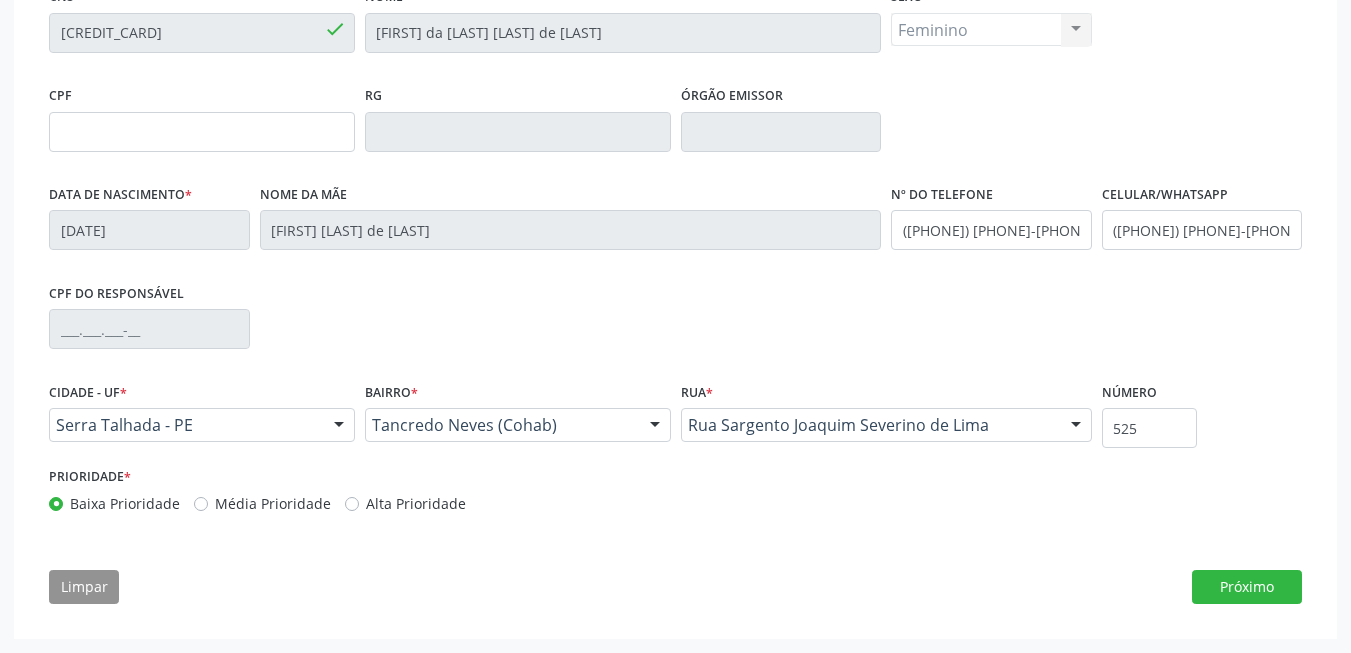scroll, scrollTop: 279, scrollLeft: 0, axis: vertical 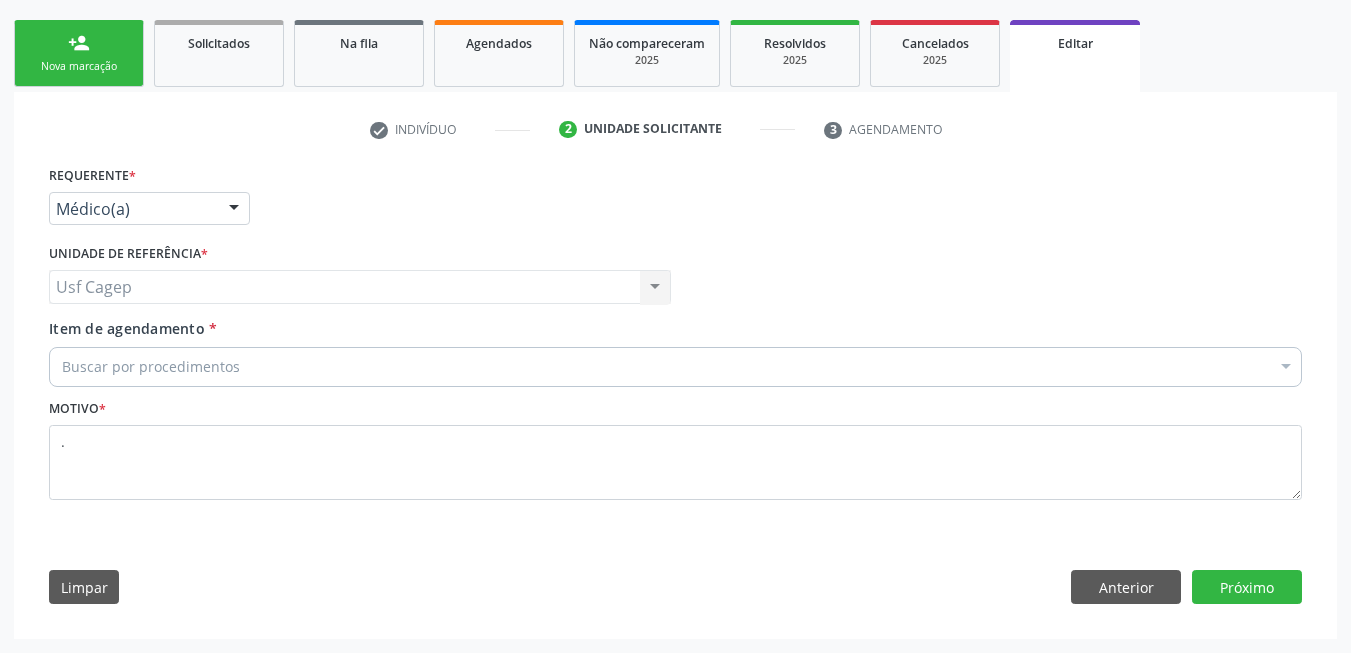 click on "Médico(a)" at bounding box center (149, 209) 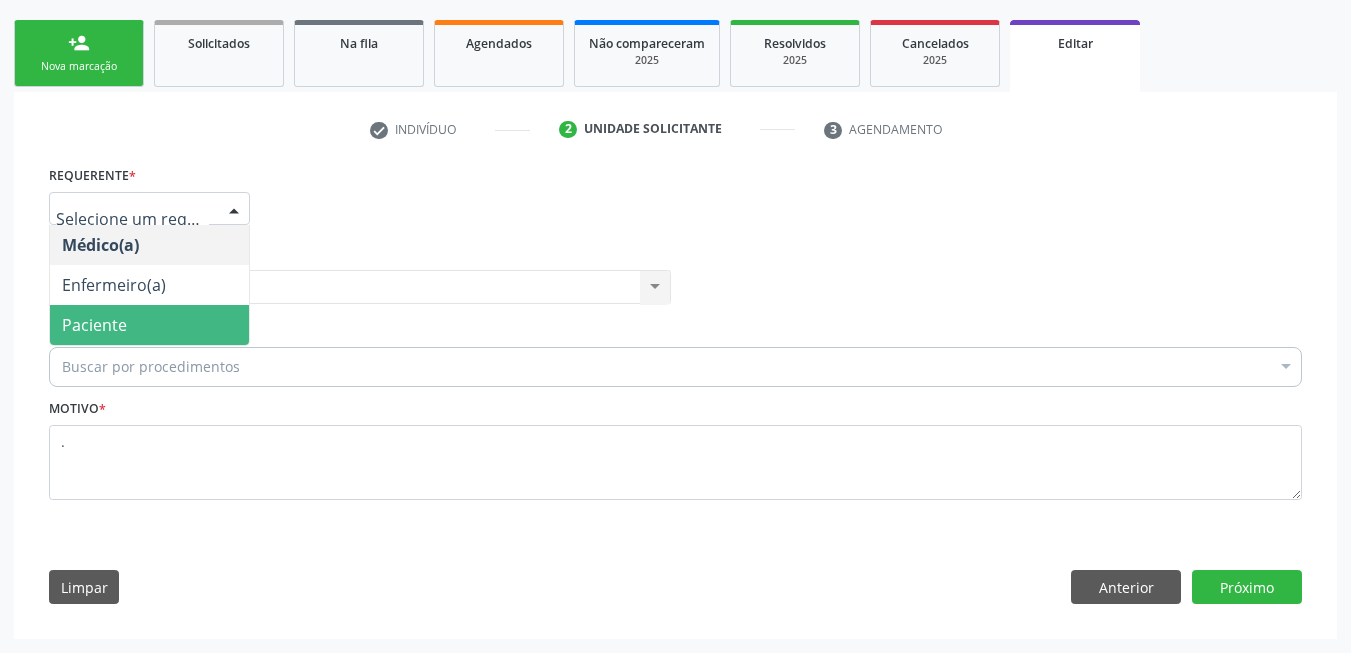 click on "Paciente" at bounding box center (149, 325) 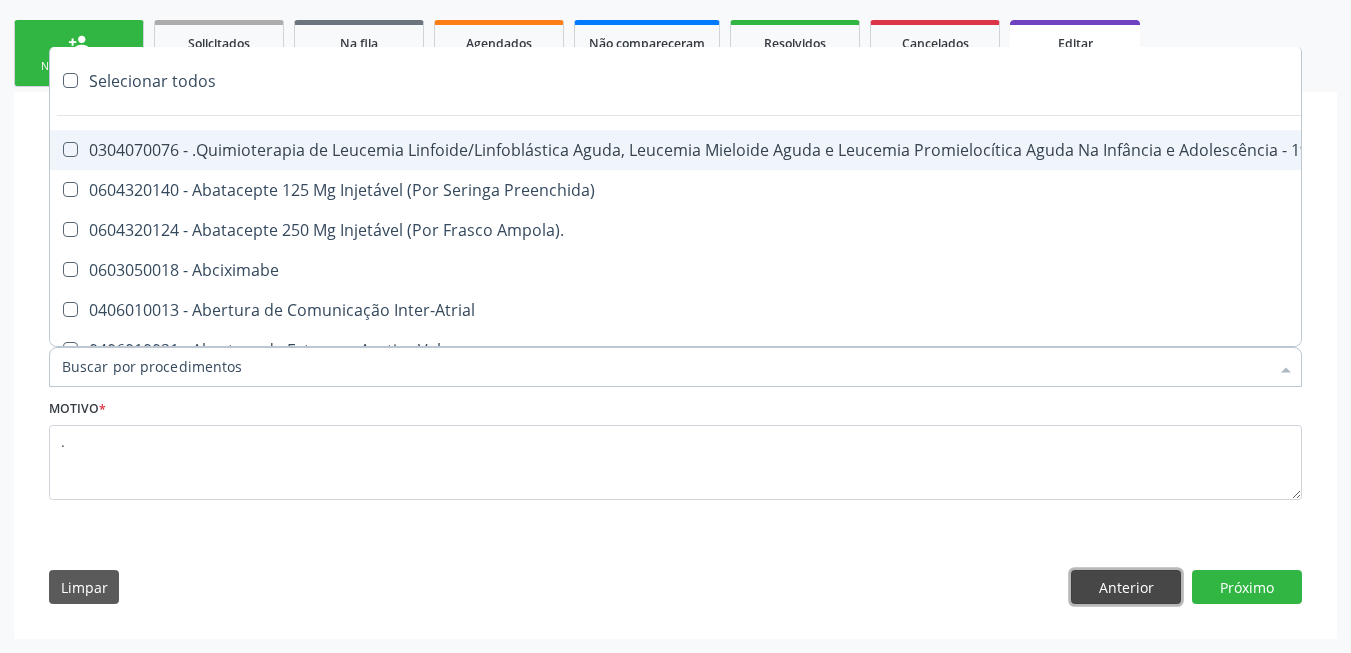click on "Anterior" at bounding box center (1126, 587) 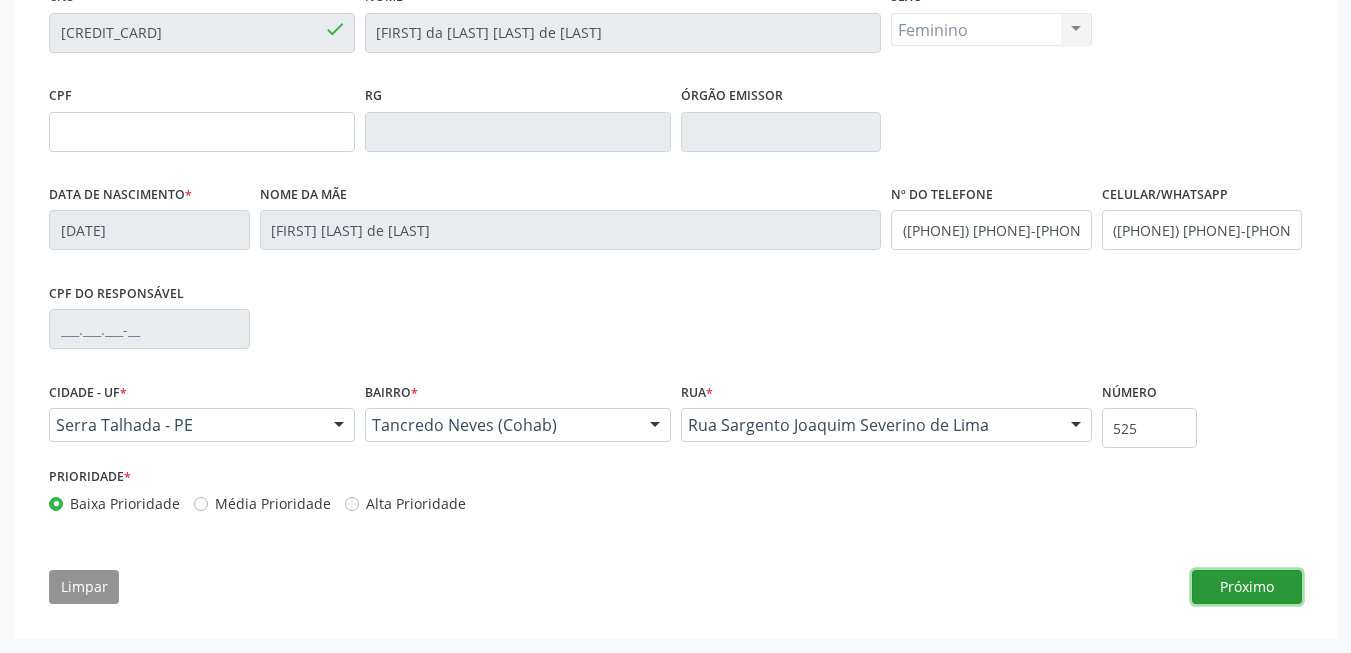 click on "Próximo" at bounding box center [1247, 587] 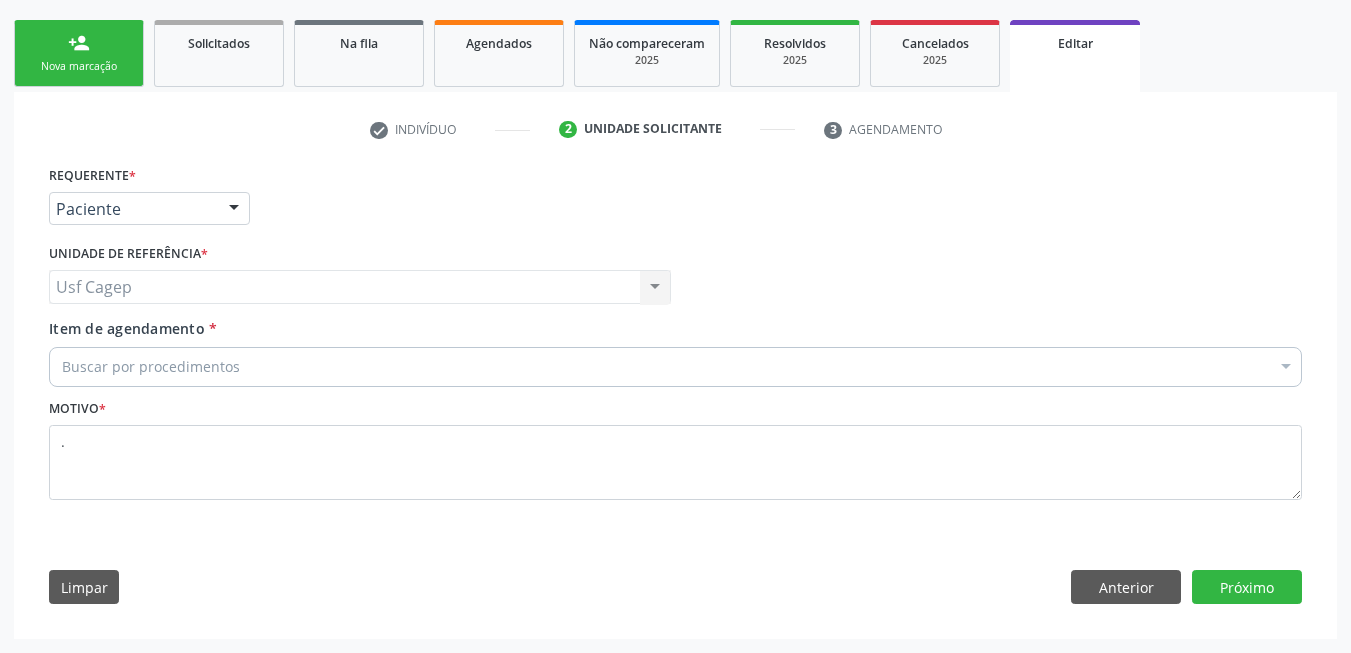 scroll, scrollTop: 279, scrollLeft: 0, axis: vertical 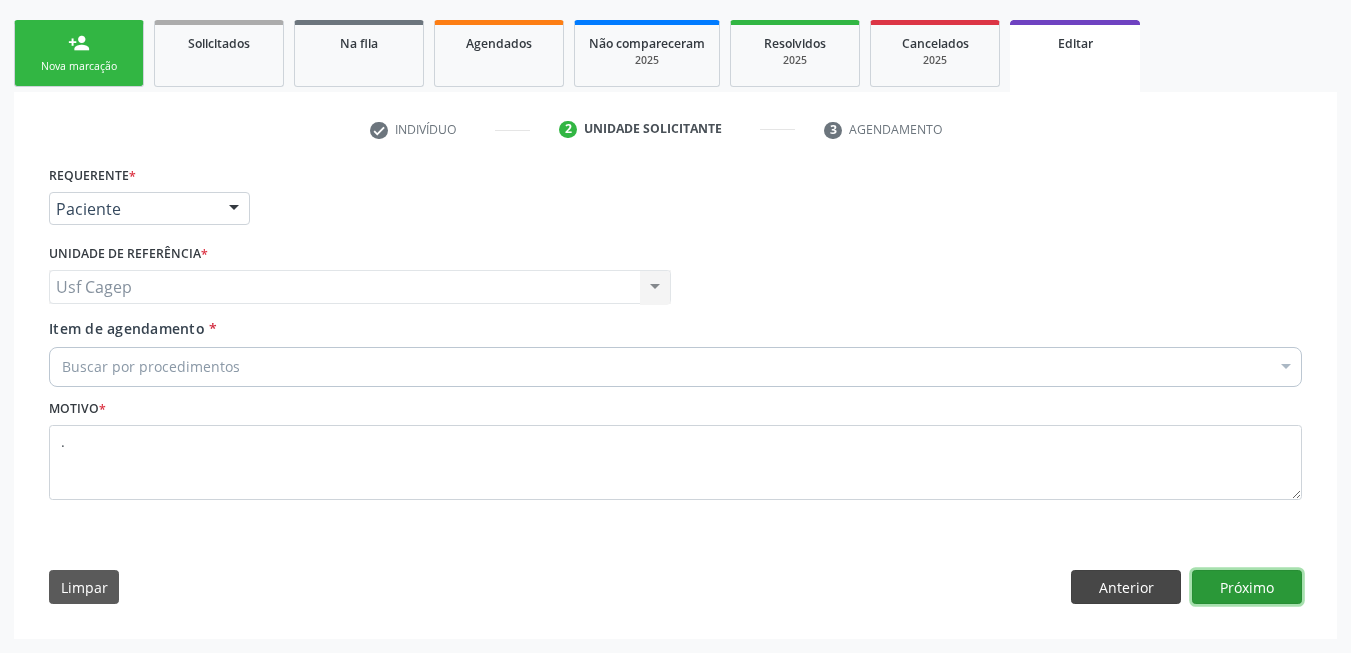 drag, startPoint x: 1220, startPoint y: 600, endPoint x: 1085, endPoint y: 600, distance: 135 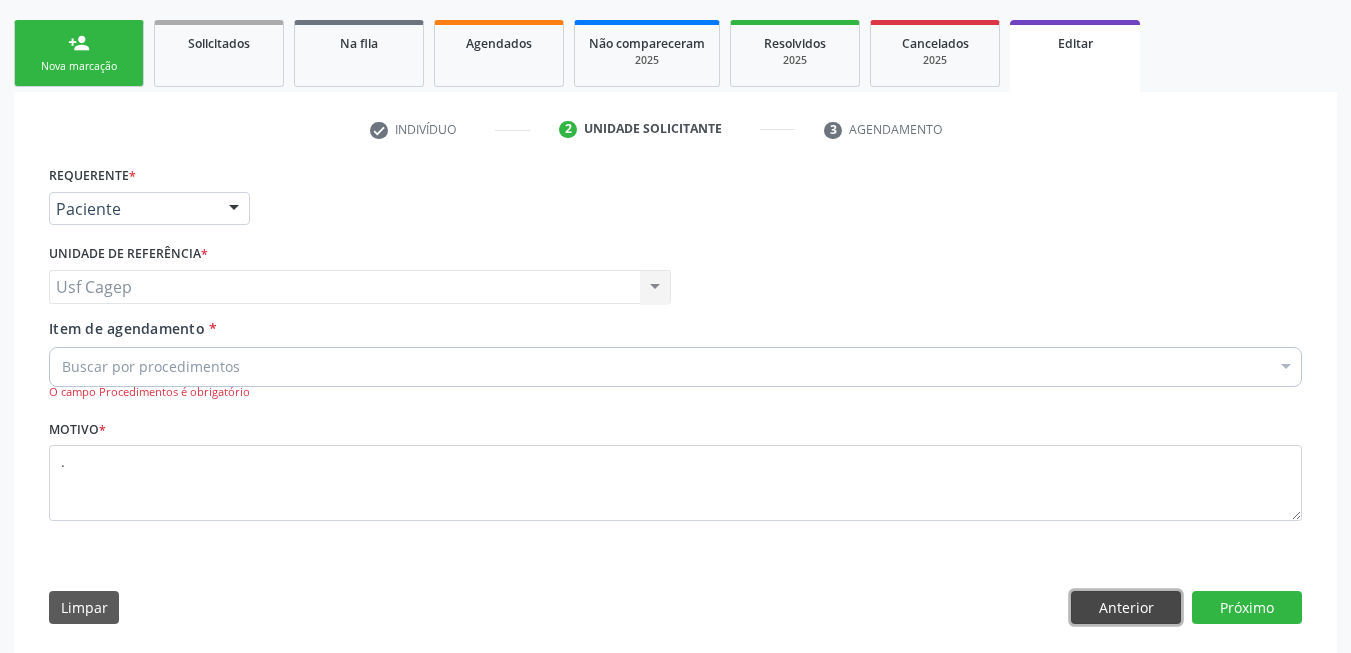 click on "Anterior" at bounding box center (1126, 608) 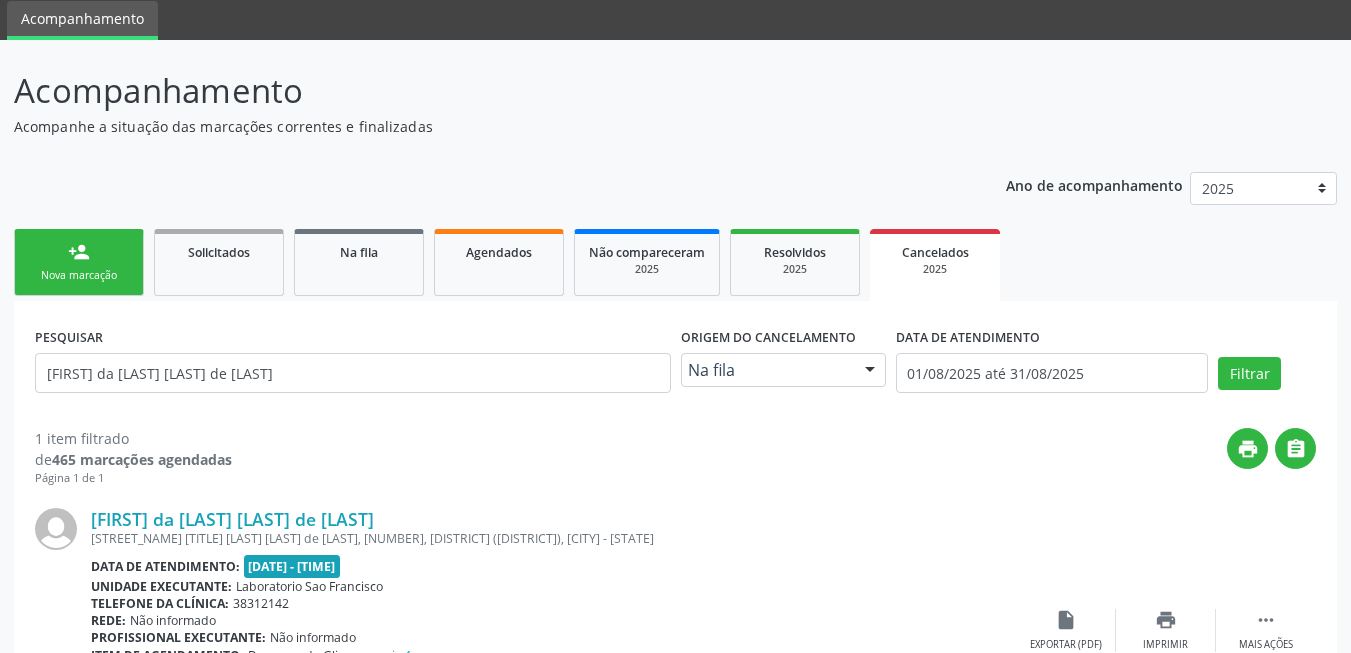 scroll, scrollTop: 226, scrollLeft: 0, axis: vertical 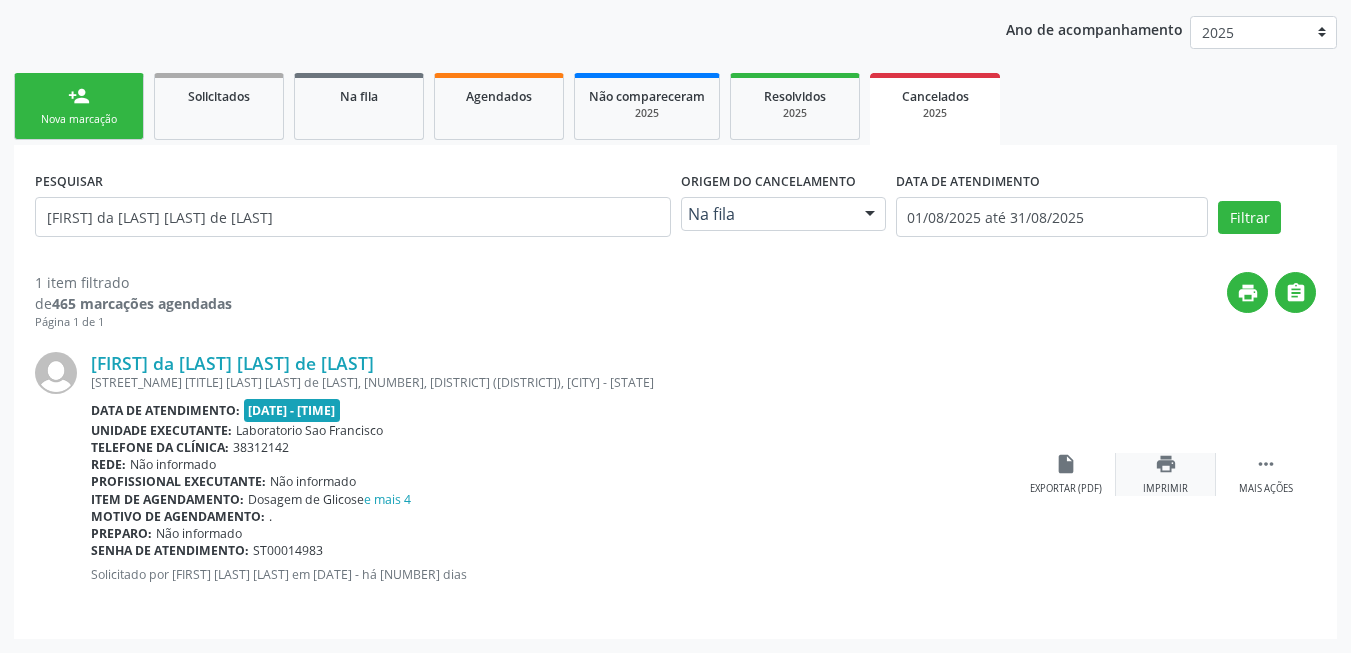 click on "Imprimir" at bounding box center [1165, 489] 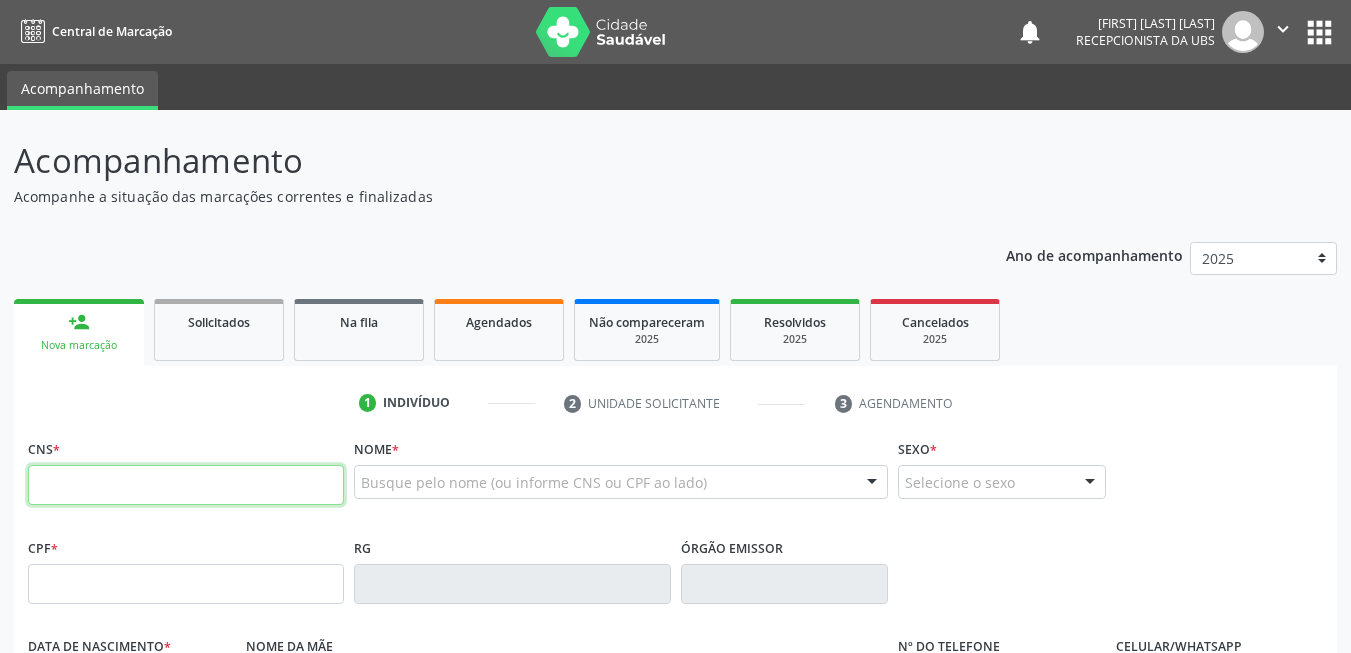 scroll, scrollTop: 0, scrollLeft: 0, axis: both 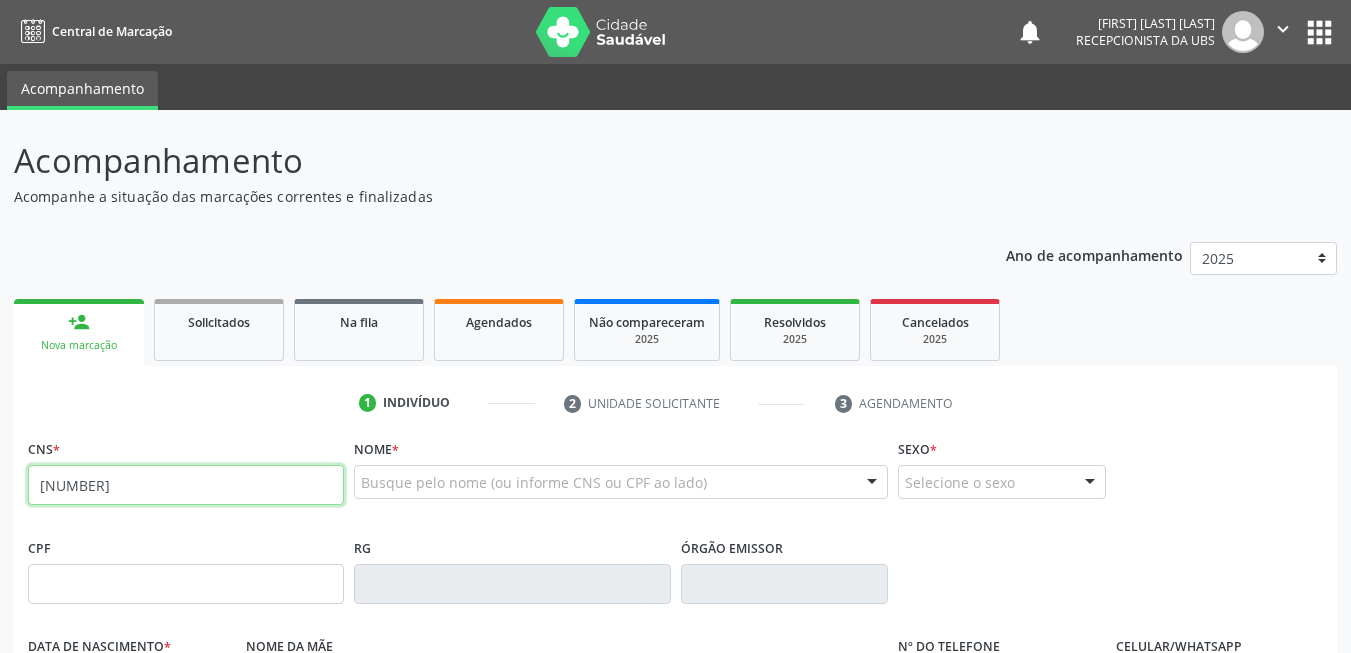 type on "[NUMBER]" 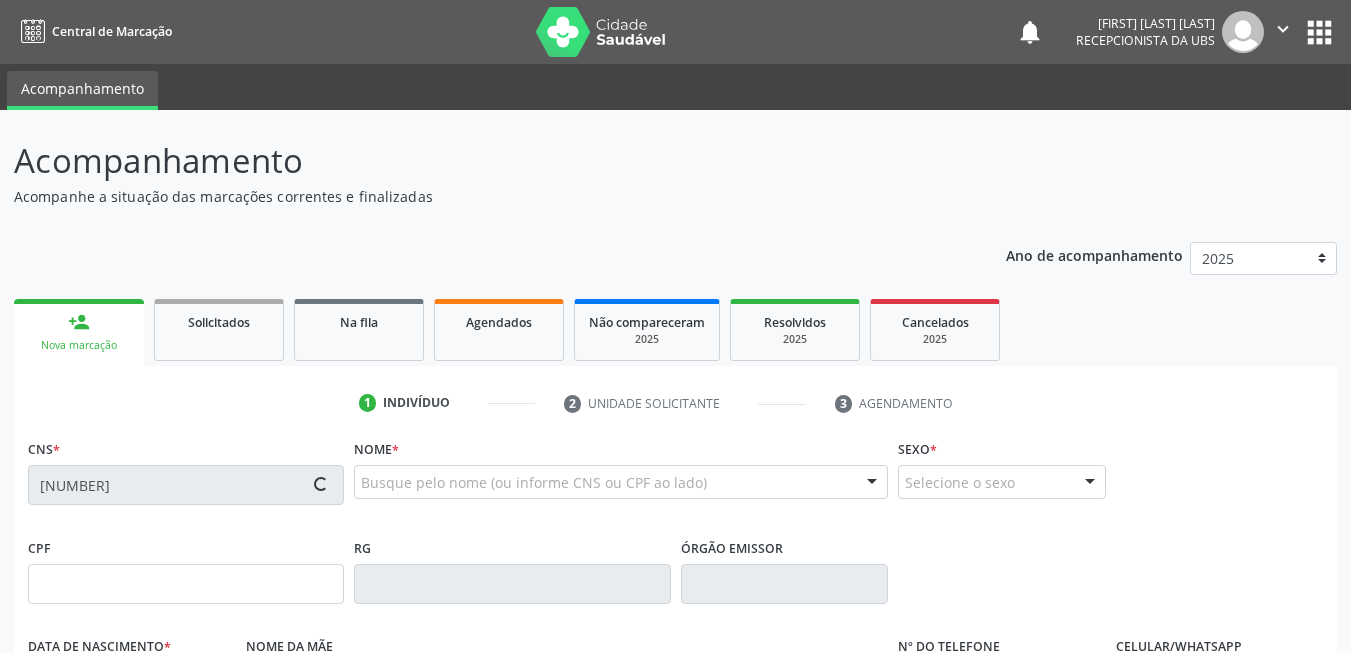 type on "[DATE]" 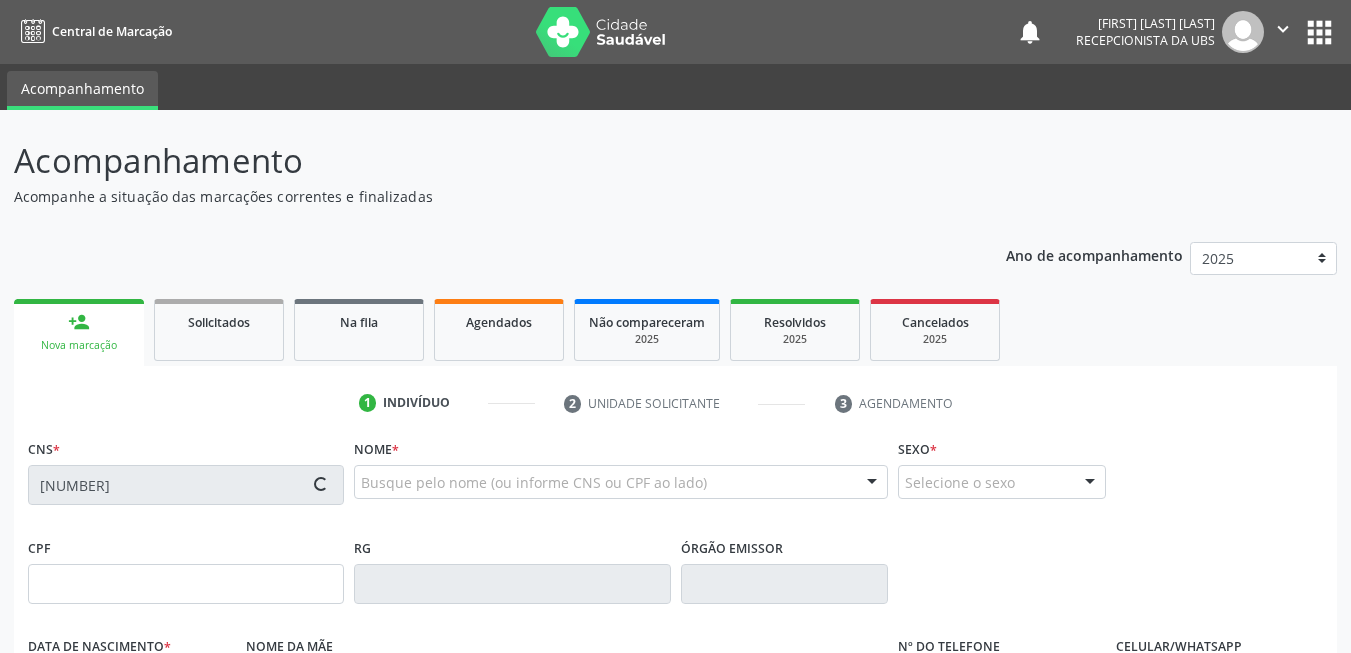 type on "[FIRST_NAME] [LAST_NAME] de [LAST_NAME]" 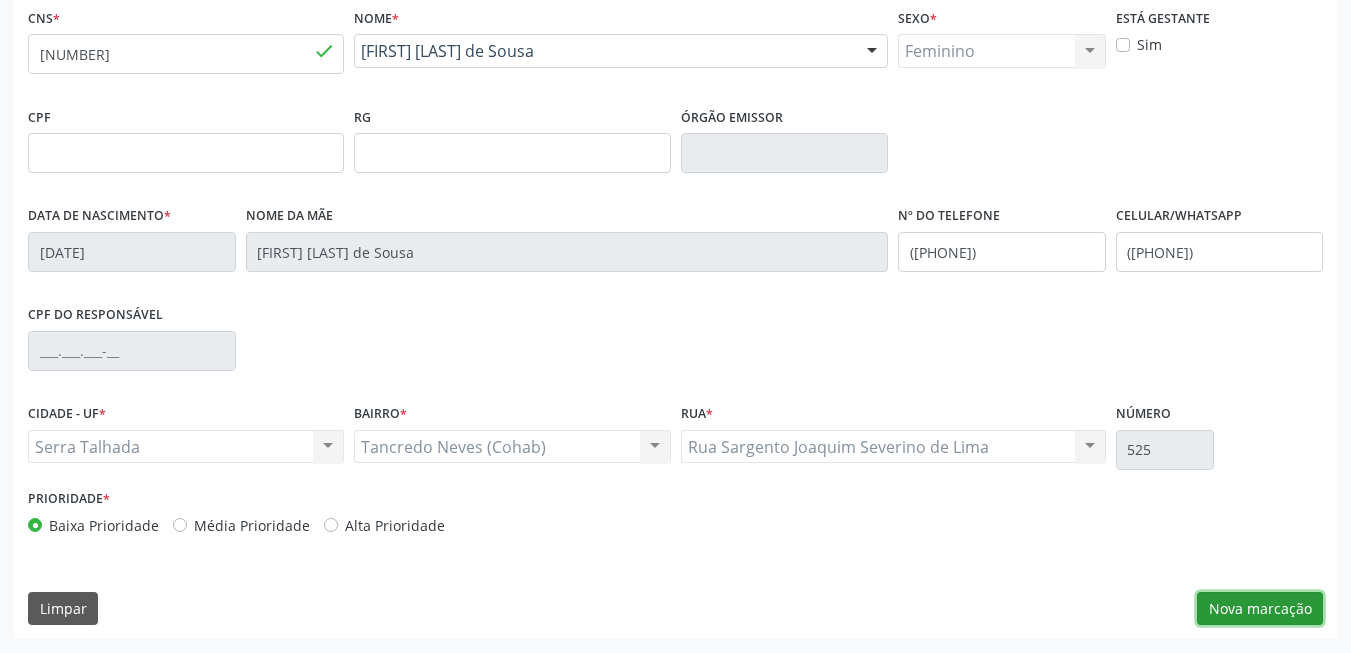 click on "Nova marcação" at bounding box center (1260, 609) 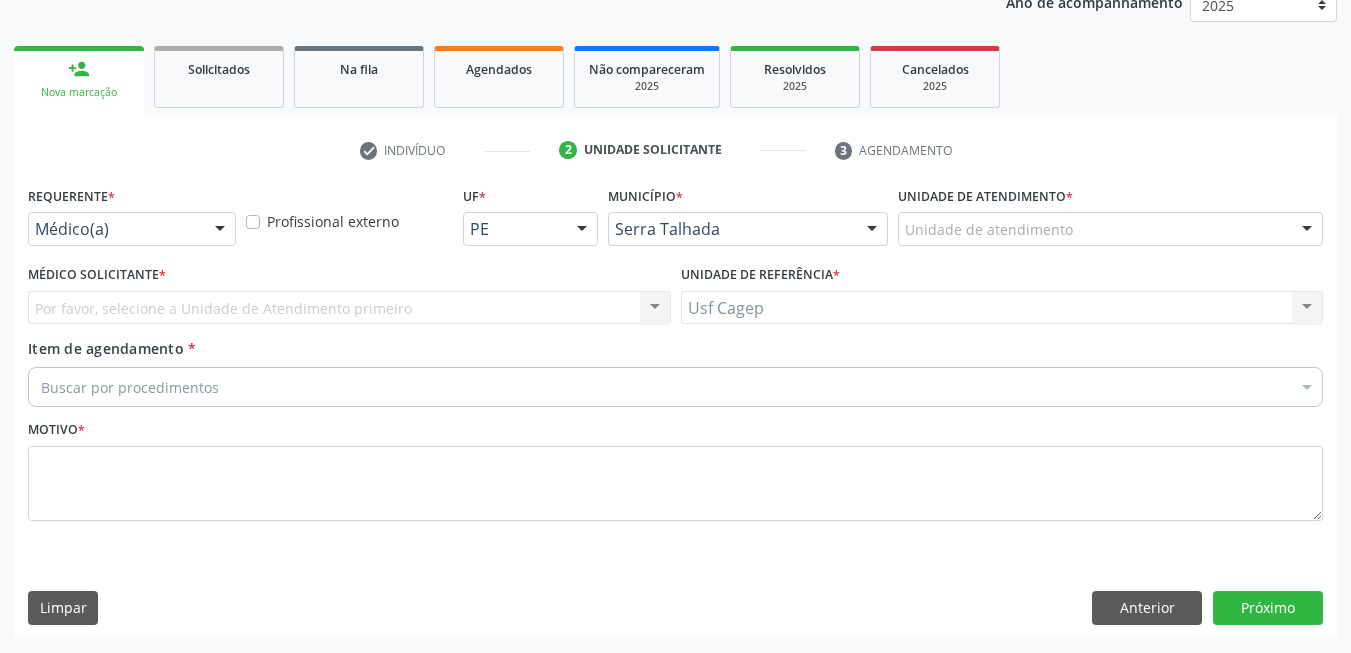 scroll, scrollTop: 253, scrollLeft: 0, axis: vertical 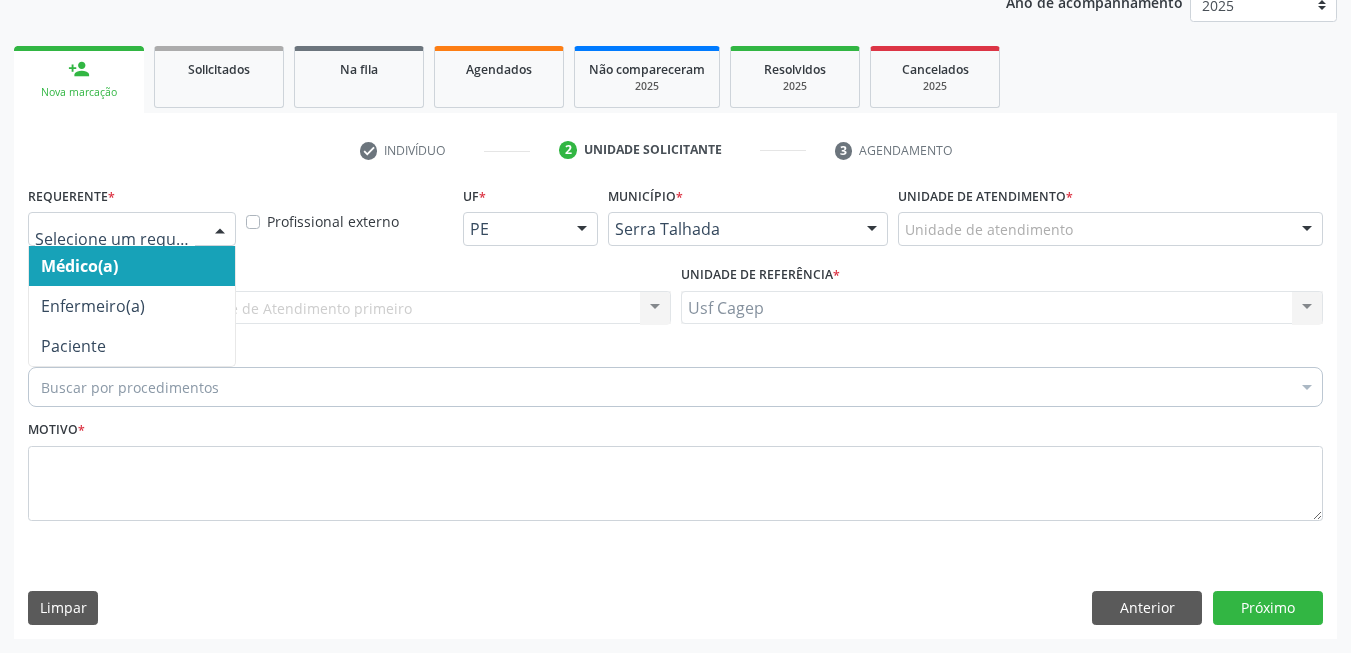 click on "Médico(a)   Enfermeiro(a)   Paciente
Nenhum resultado encontrado para: "   "
Não há nenhuma opção para ser exibida." at bounding box center [132, 229] 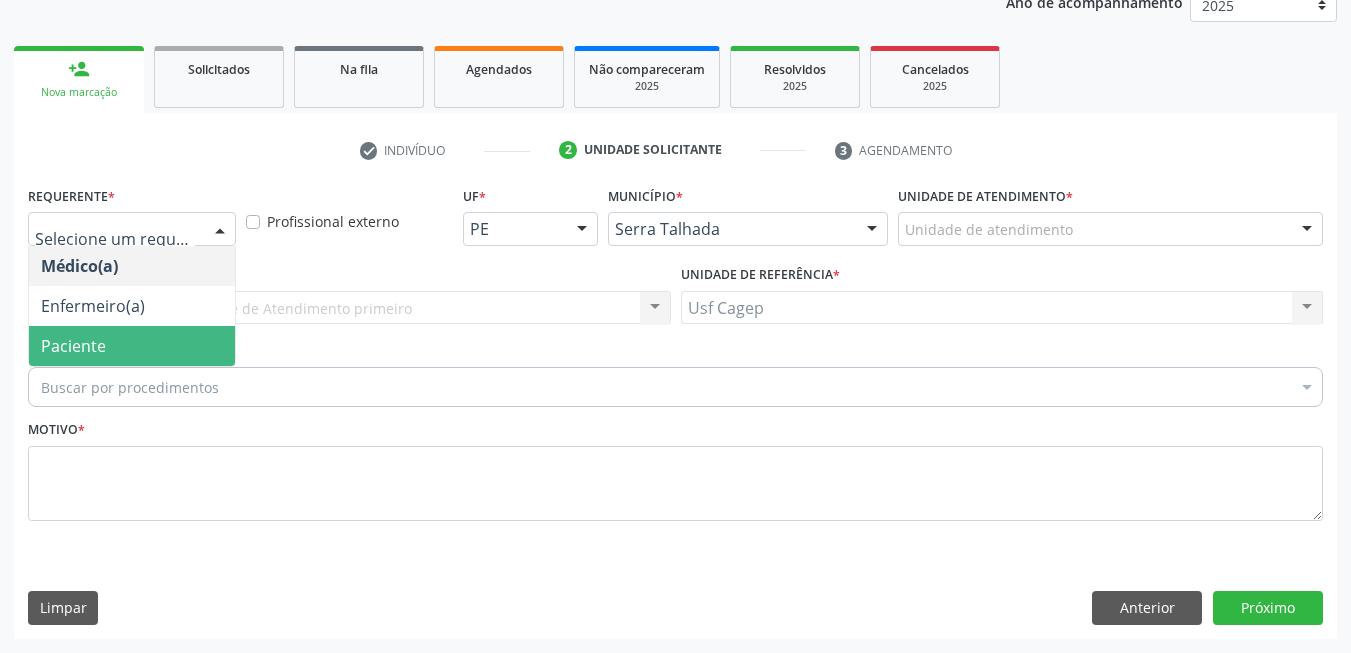 drag, startPoint x: 187, startPoint y: 333, endPoint x: 199, endPoint y: 404, distance: 72.00694 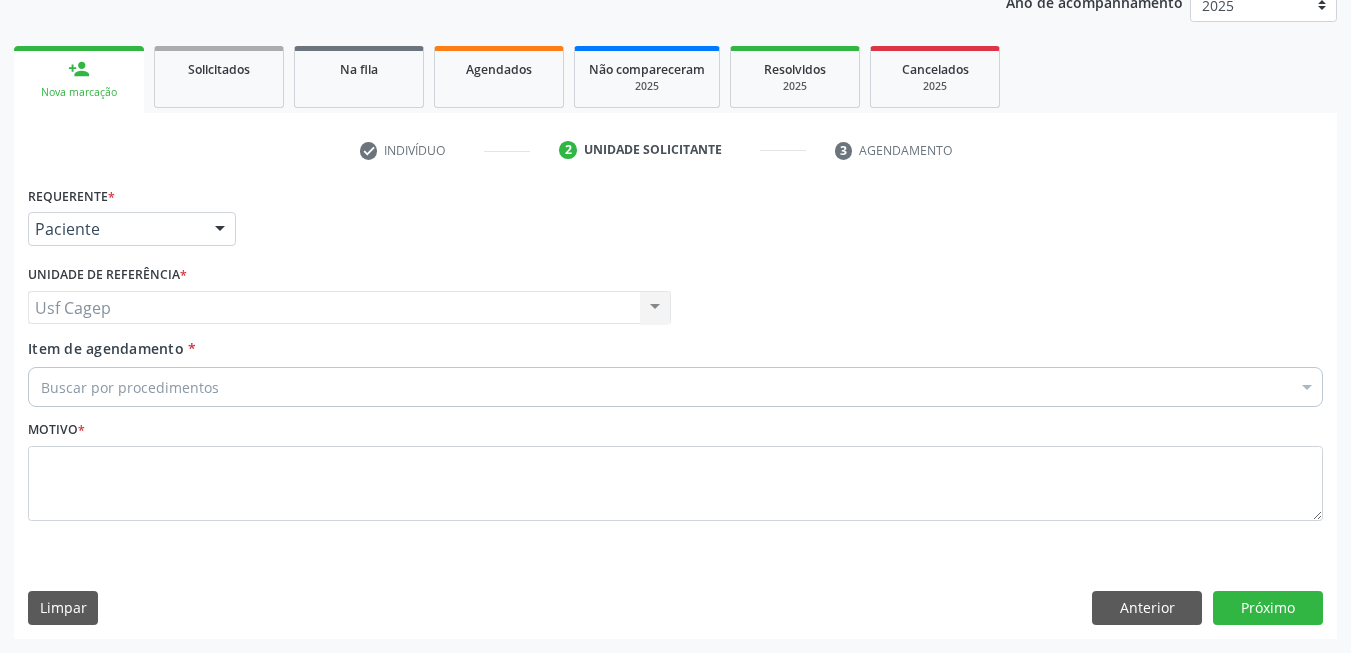 click on "Buscar por procedimentos" at bounding box center [675, 387] 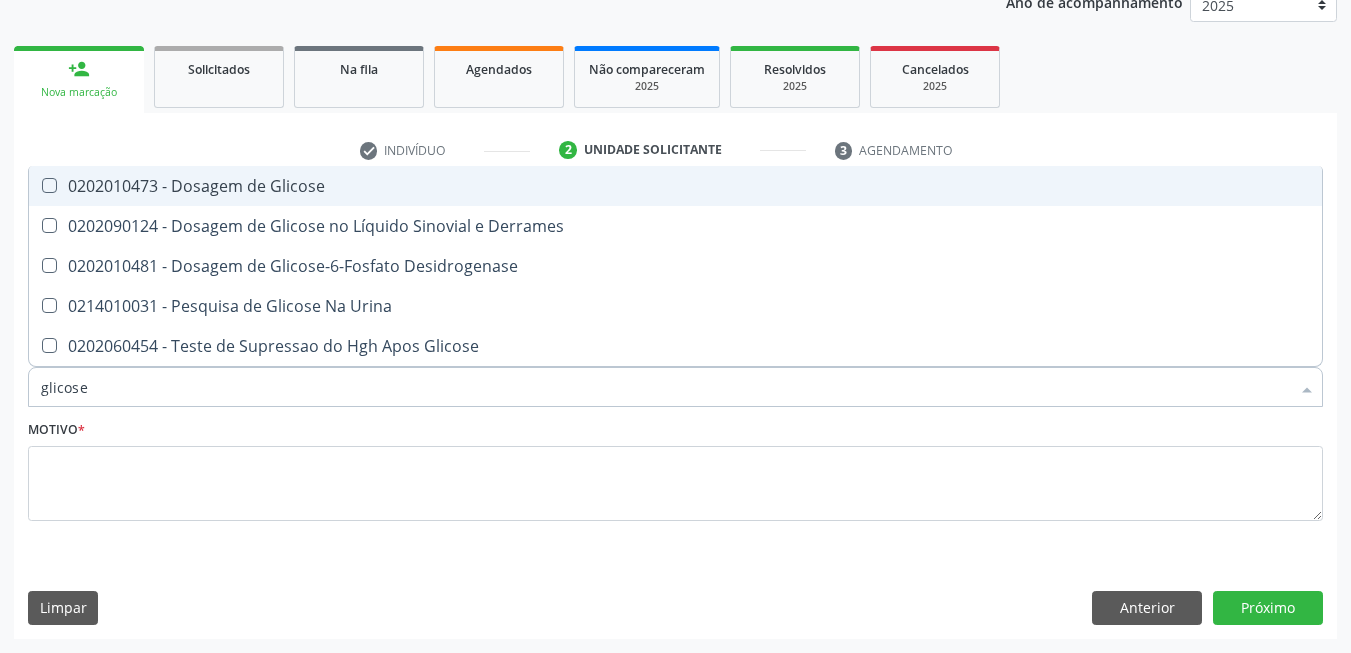 drag, startPoint x: 340, startPoint y: 158, endPoint x: 340, endPoint y: 173, distance: 15 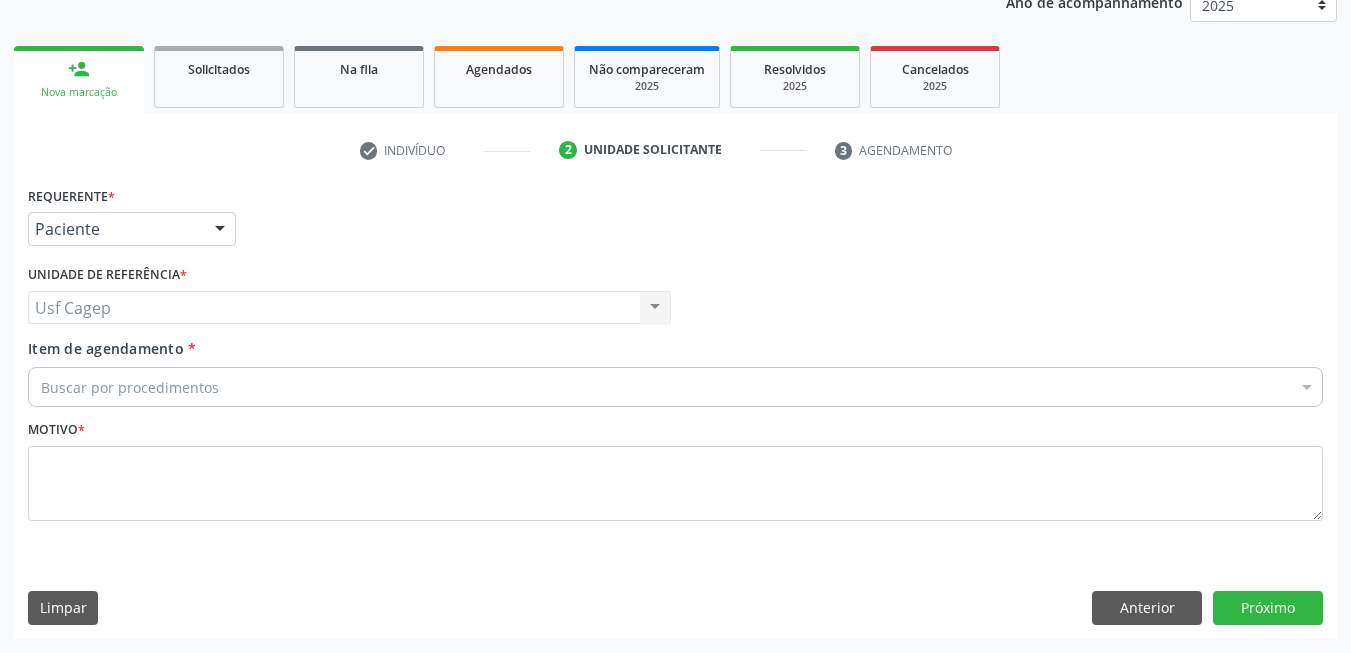 click on "check
Indivíduo
2
Unidade solicitante
3
Agendamento
CNS
*
700 0023 0636 4200       done
Nome
*
Maria da Conceicao Henrique de Sousa
Maria da Conceicao Henrique de Sousa
CNS:
700 0023 0636 4200
CPF:    --   Nascimento:
12/04/1963
Nenhum resultado encontrado para: "   "
Digite o nome
Sexo
*
Feminino         Masculino   Feminino
Nenhum resultado encontrado para: "   "
Não há nenhuma opção para ser exibida.
Está gestante
Sim
CPF
RG
Órgão emissor
Data de nascimento
*
12/04/1963
Nome da mãe
Francisca Pereira de Sousa
Nº do Telefone
(87) 99654-0353" at bounding box center [675, 386] 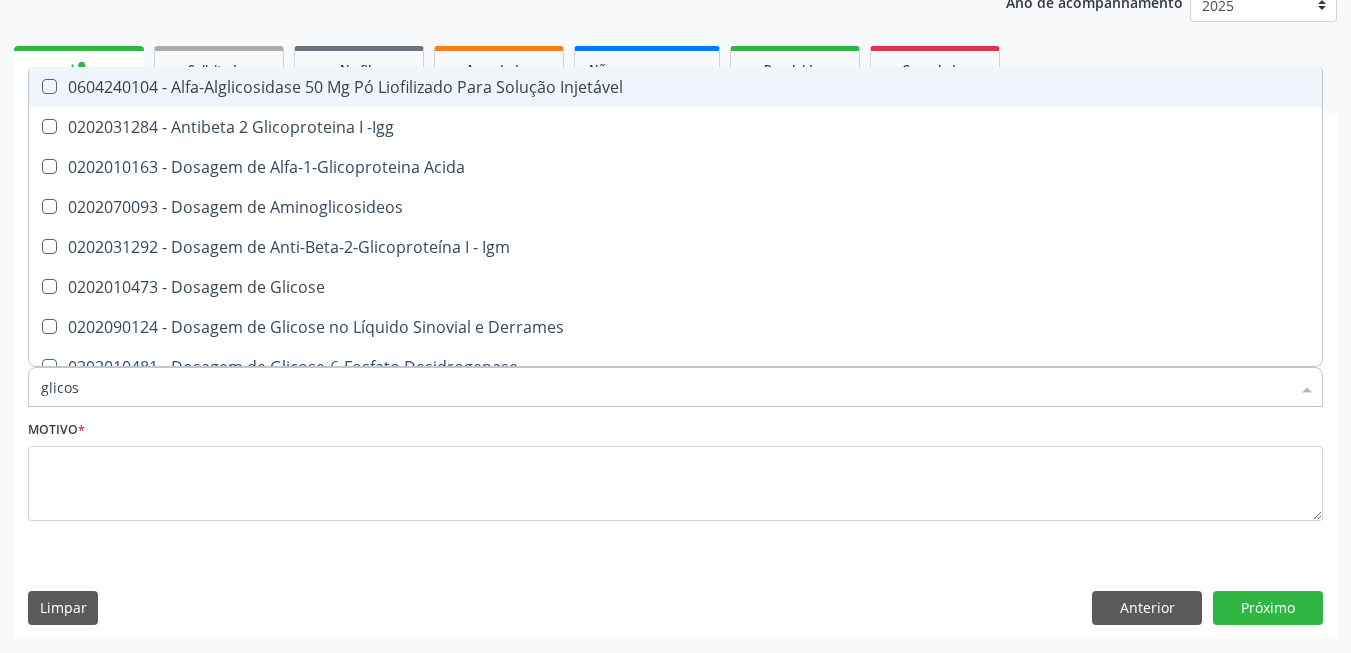 type on "glicose" 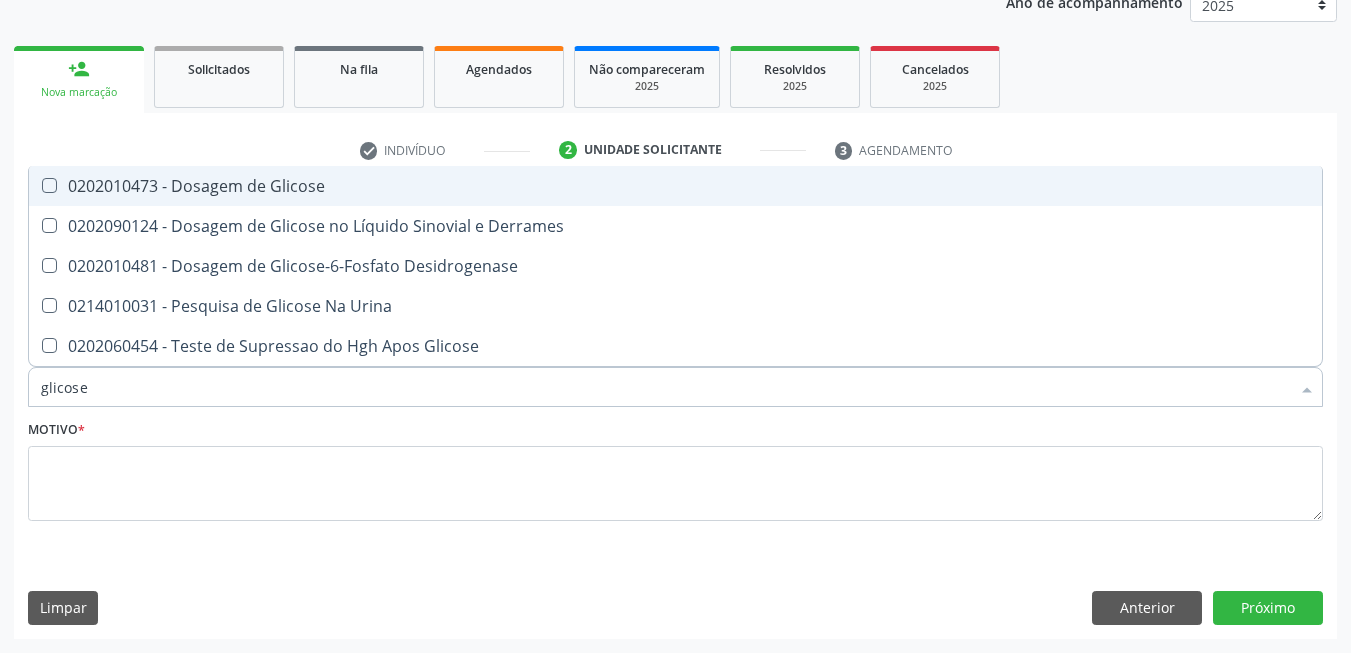 click on "0202010473 - Dosagem de Glicose" at bounding box center (675, 186) 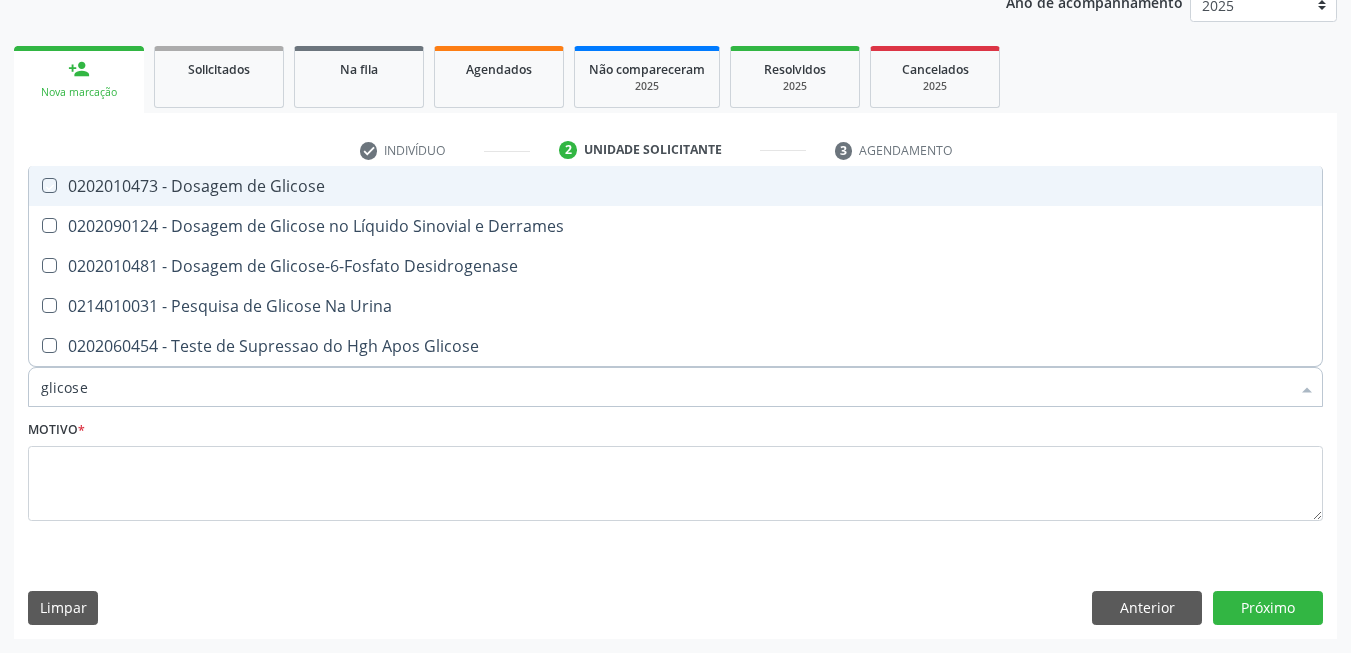 checkbox on "true" 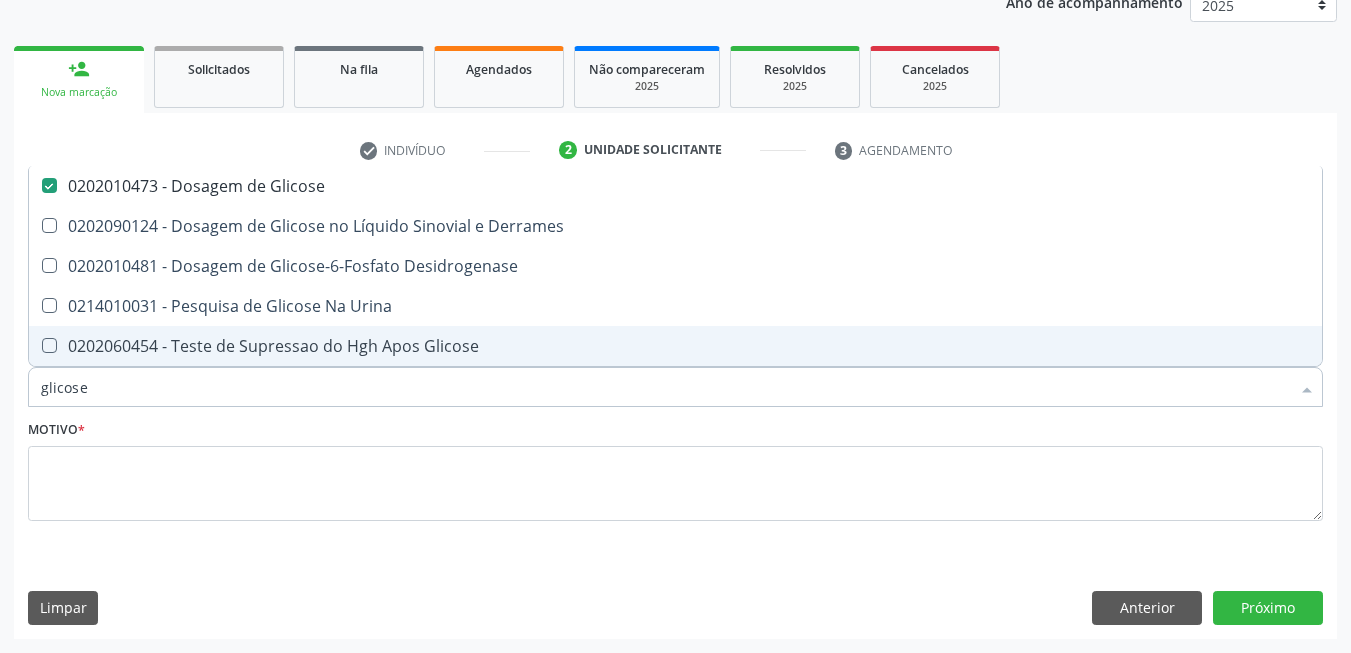 click on "glicose" at bounding box center [665, 387] 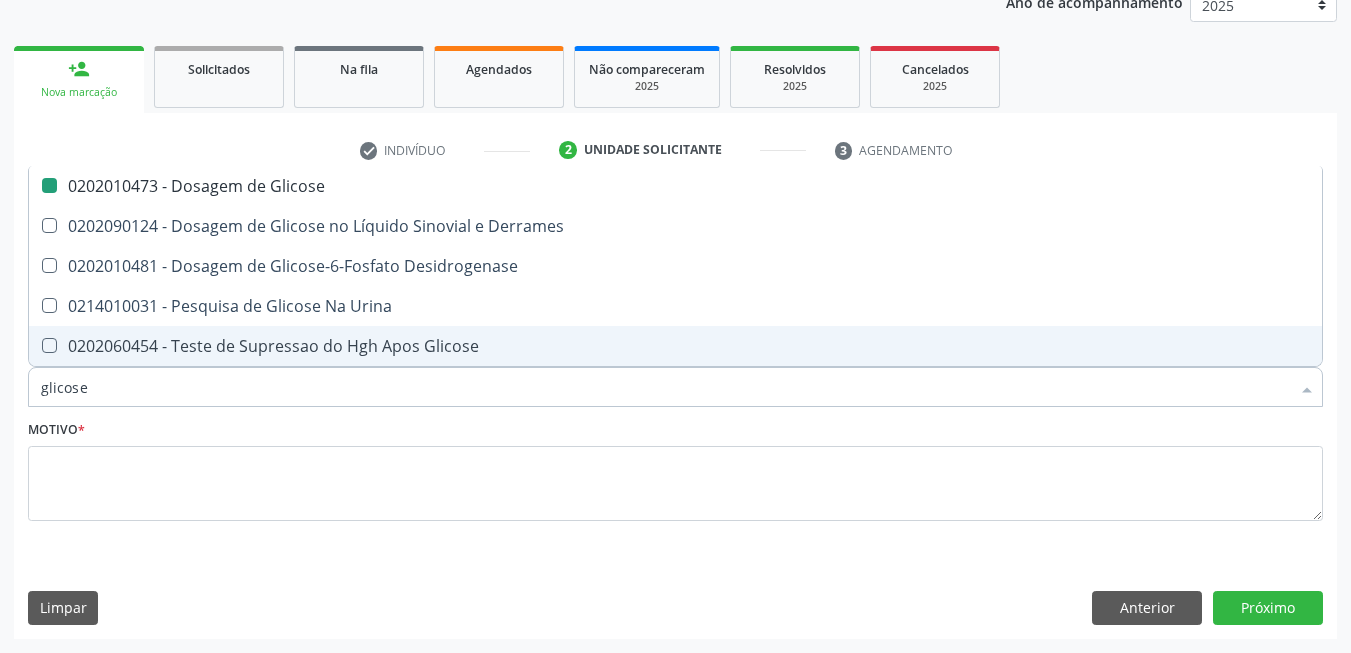 type on "t" 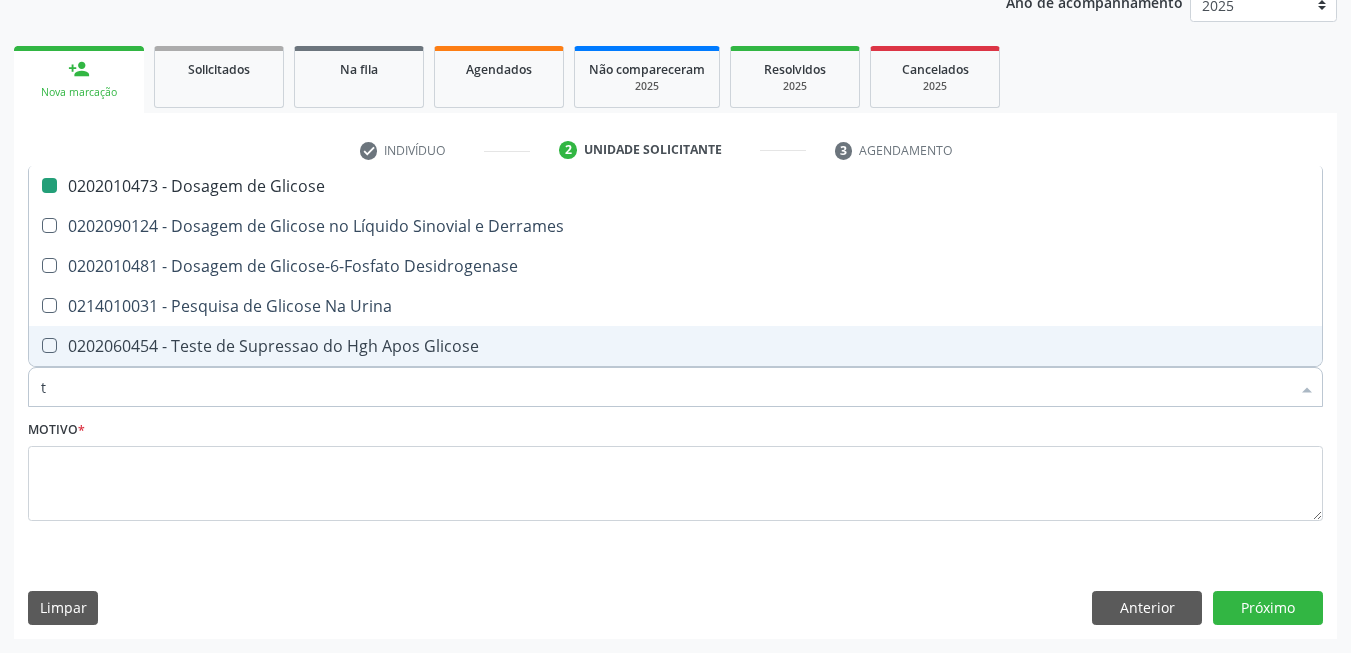 checkbox on "false" 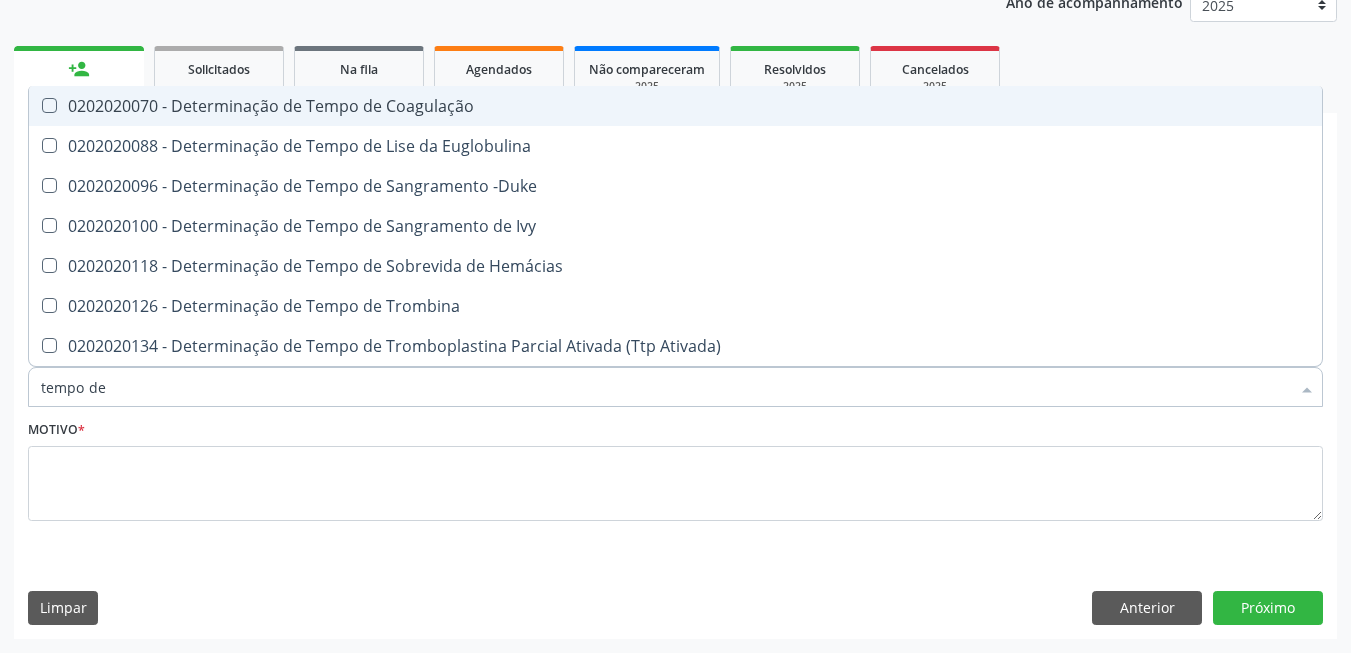 type on "tempo de" 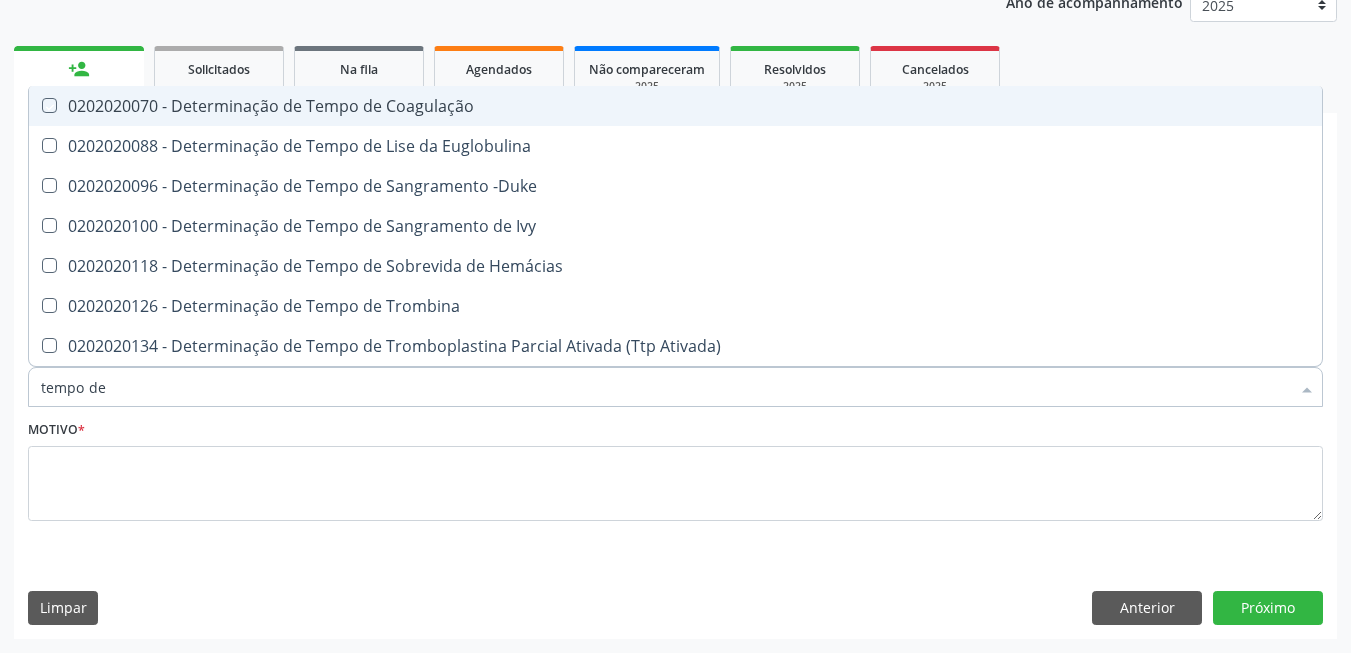 checkbox on "true" 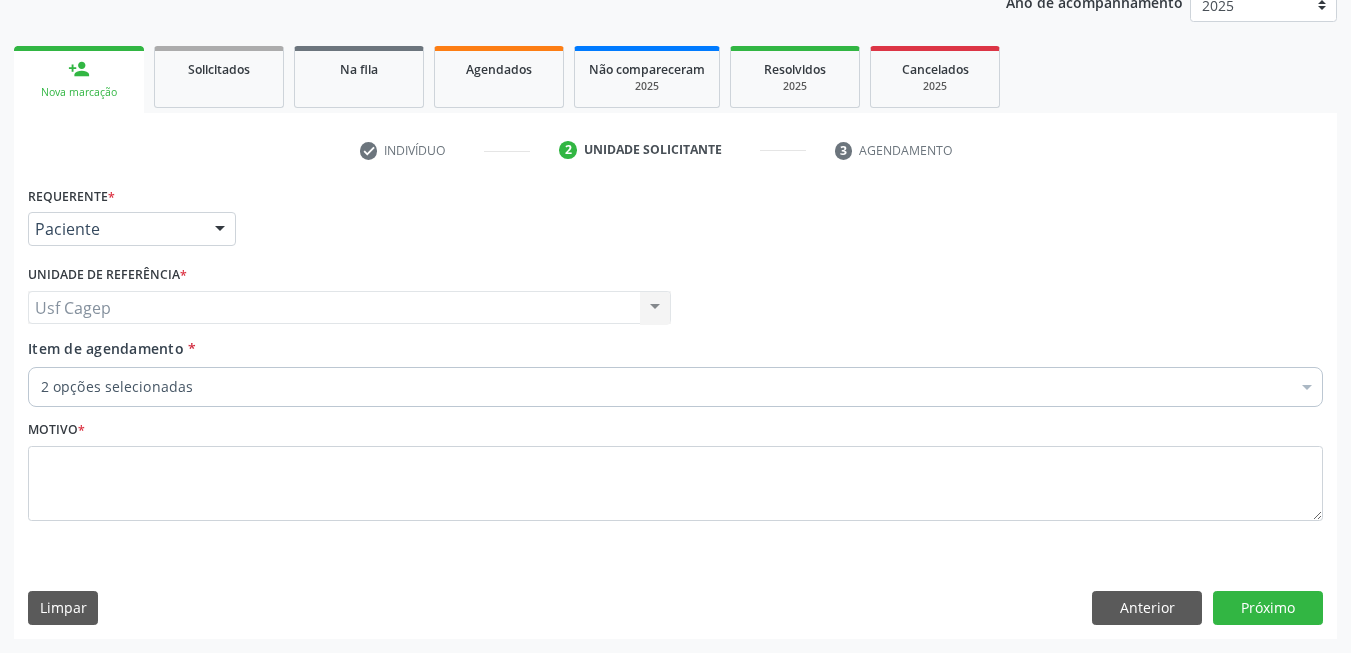 checkbox on "true" 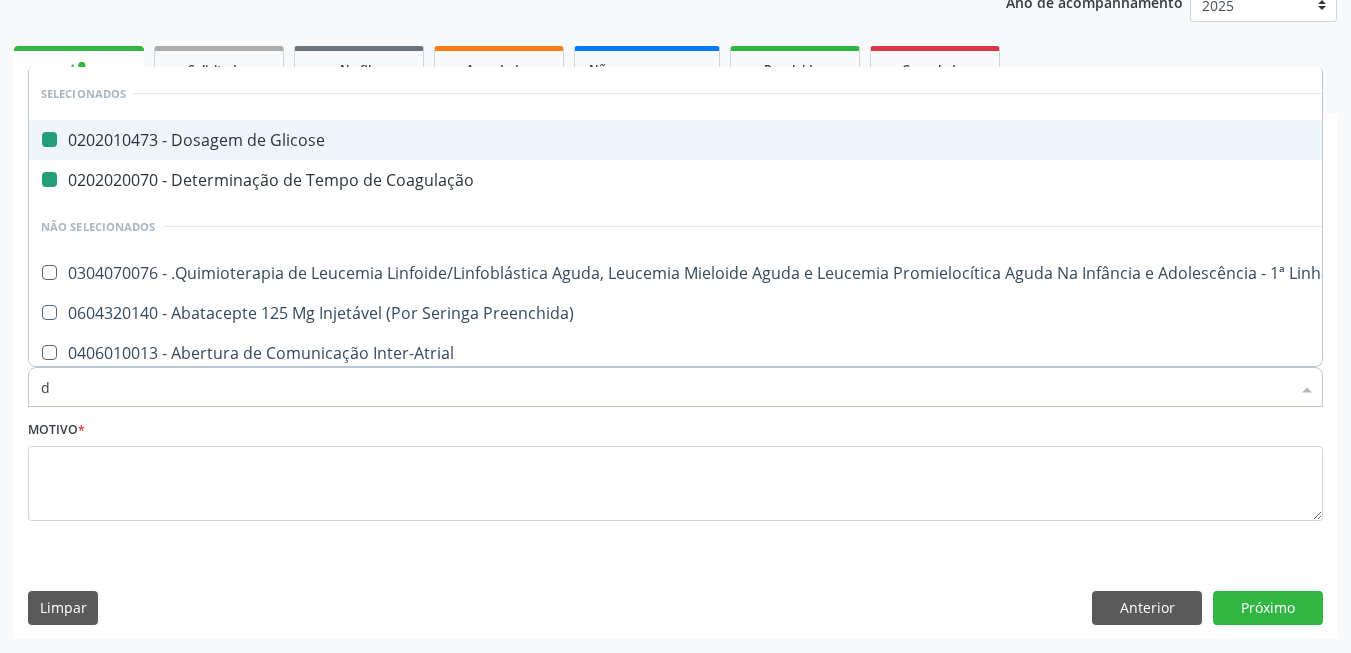type on "du" 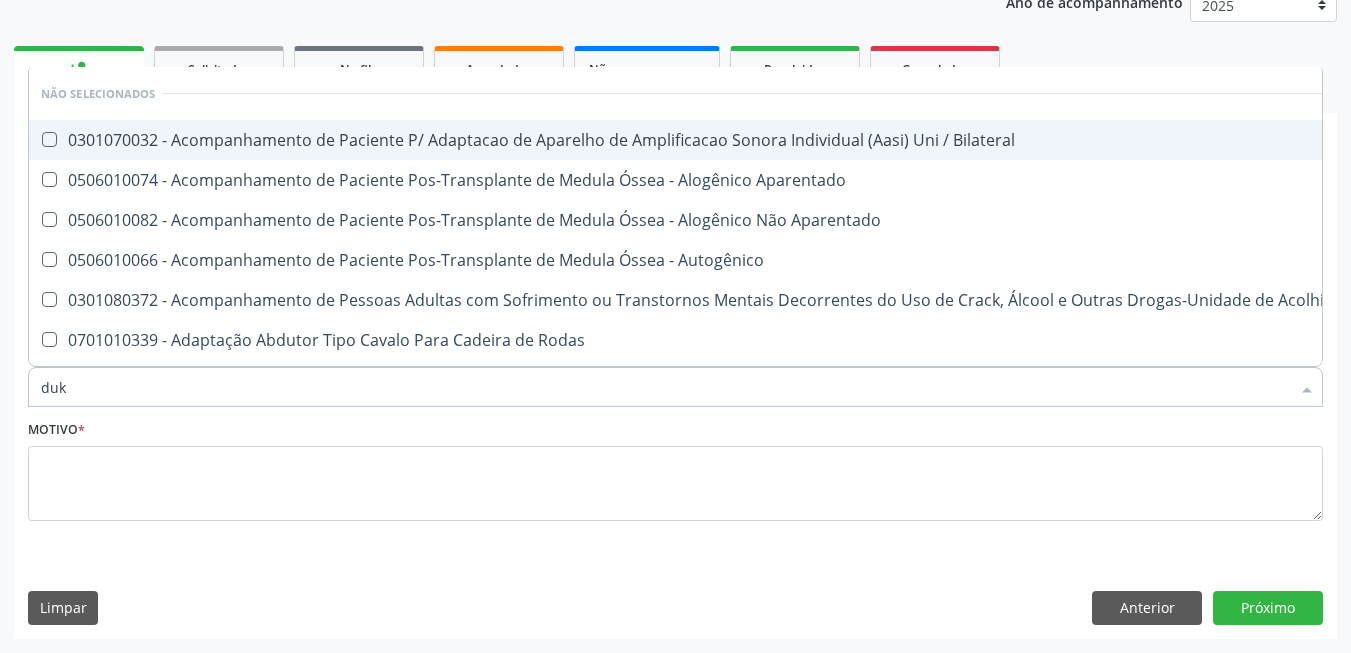type on "duke" 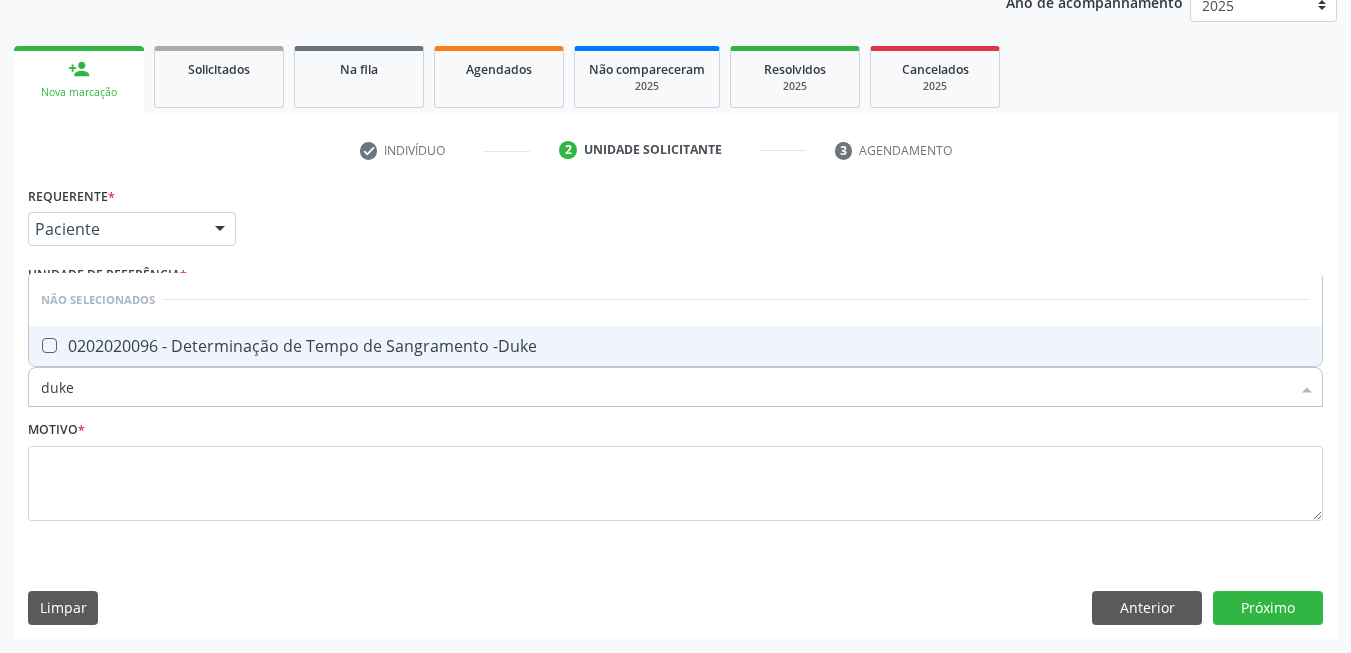 click on "0202020096 - Determinação de Tempo de Sangramento -Duke" at bounding box center (675, 346) 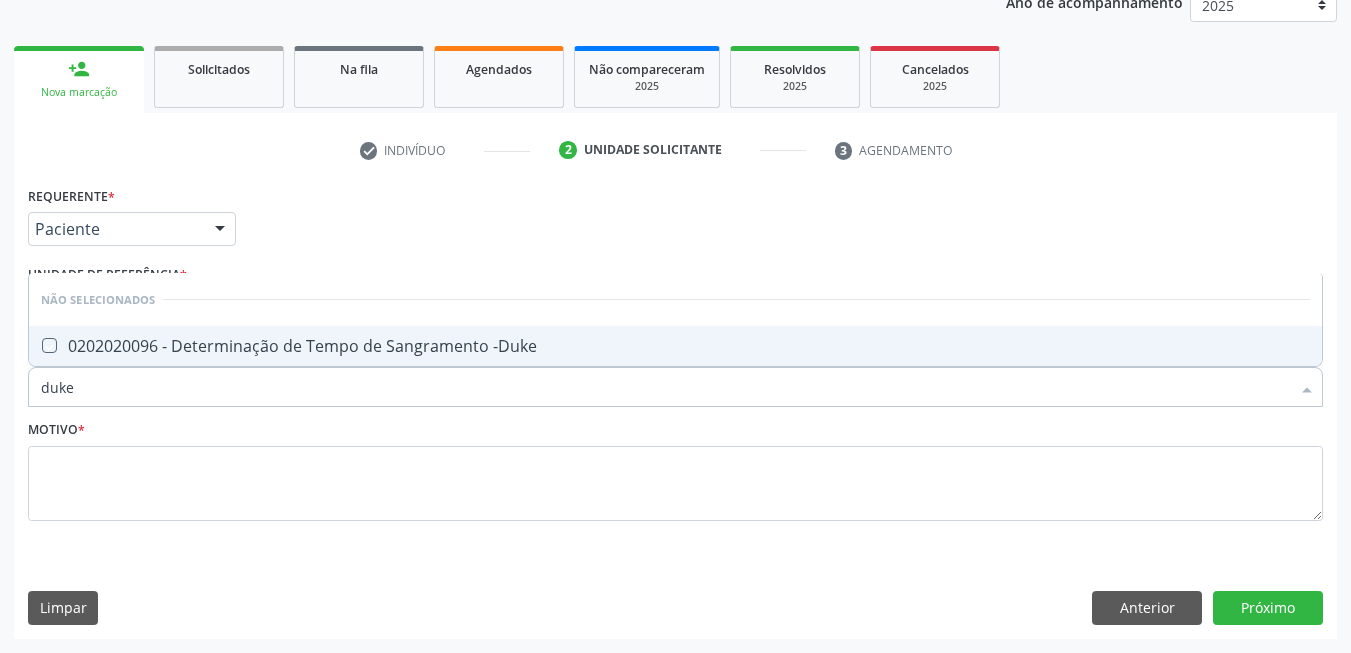 checkbox on "true" 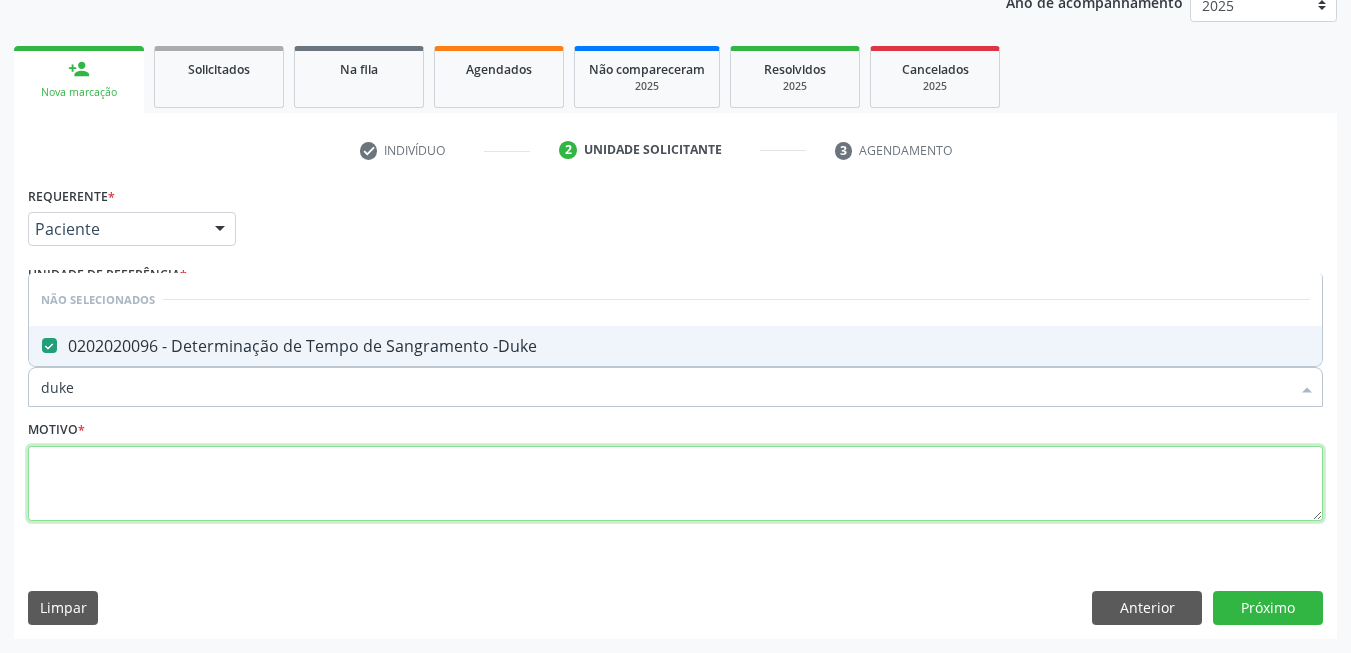 click at bounding box center (675, 484) 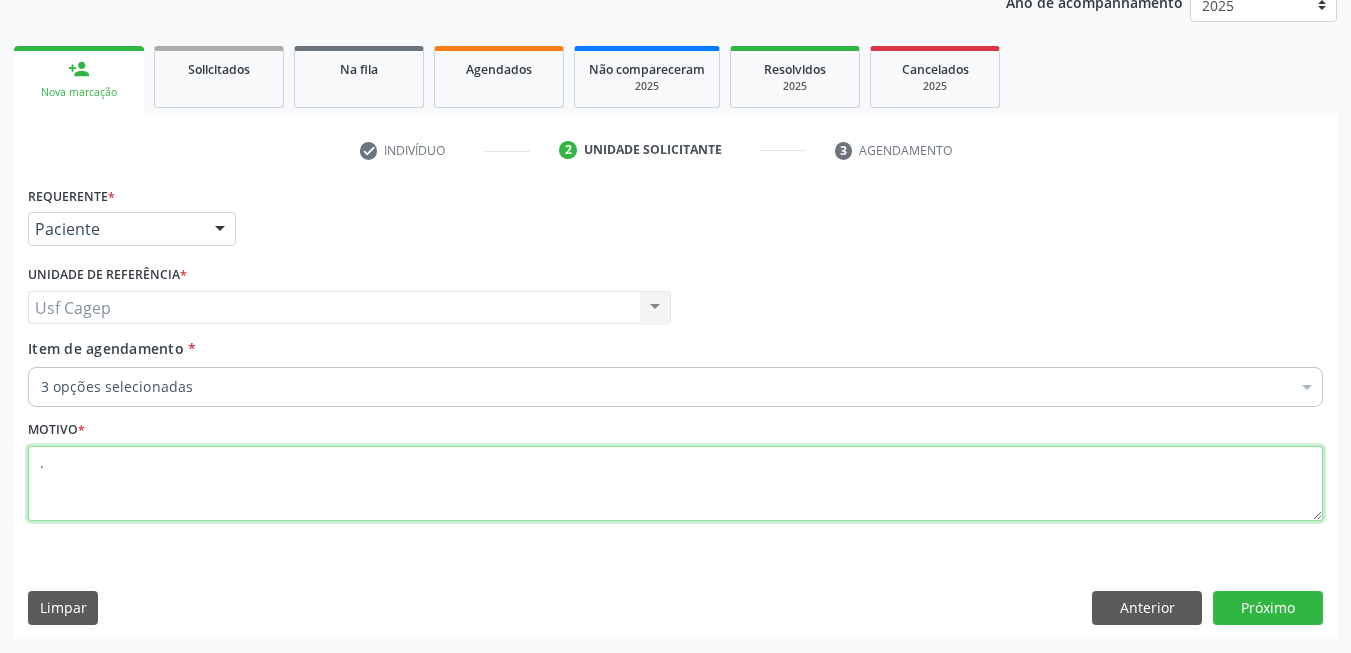 type on "." 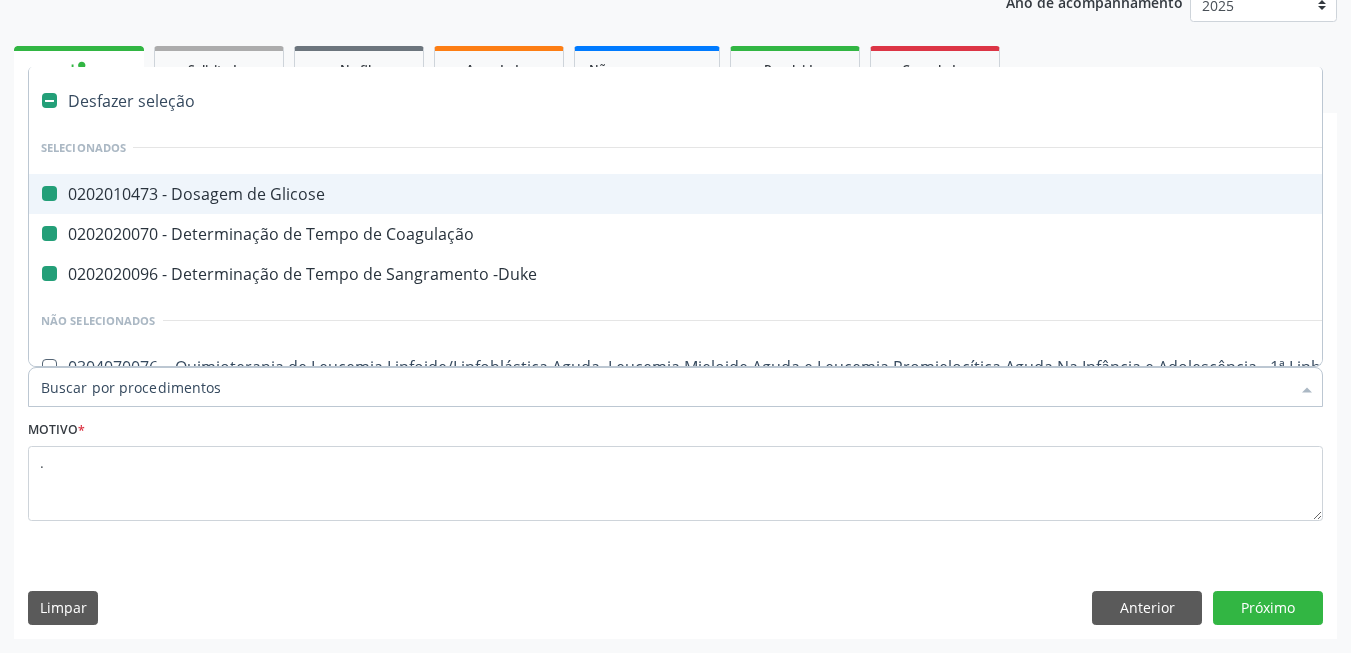 type on "h" 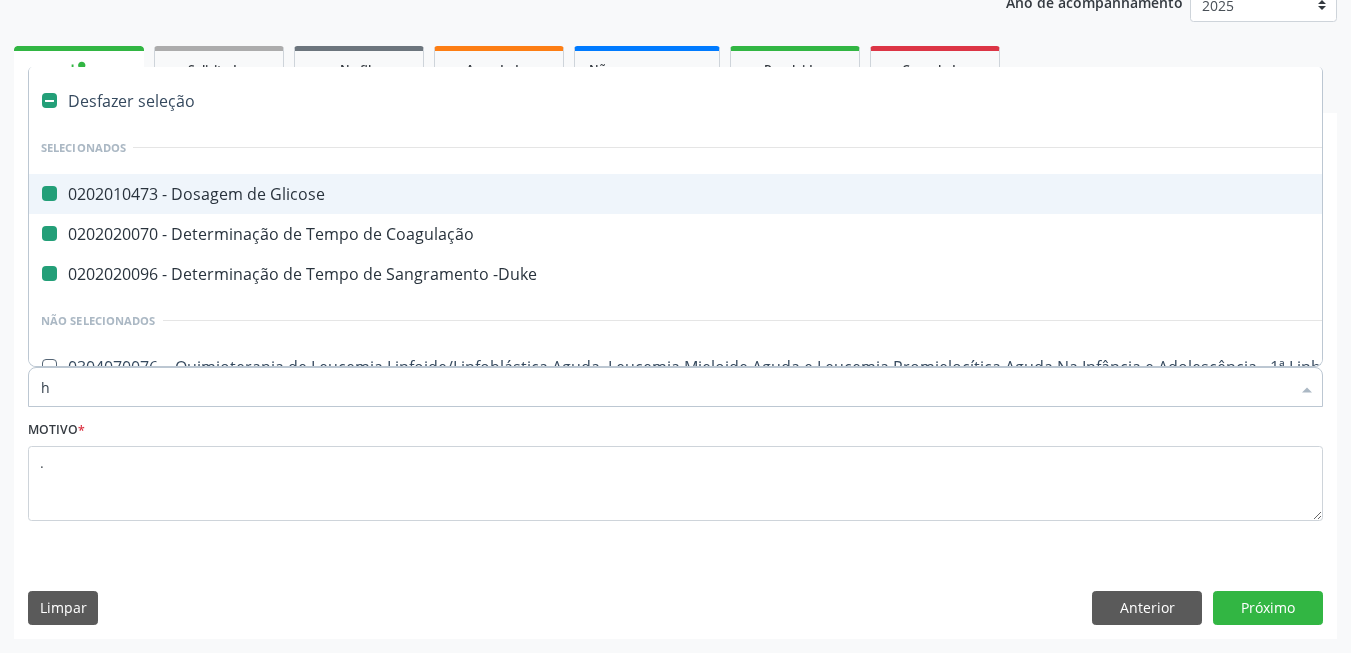 checkbox on "false" 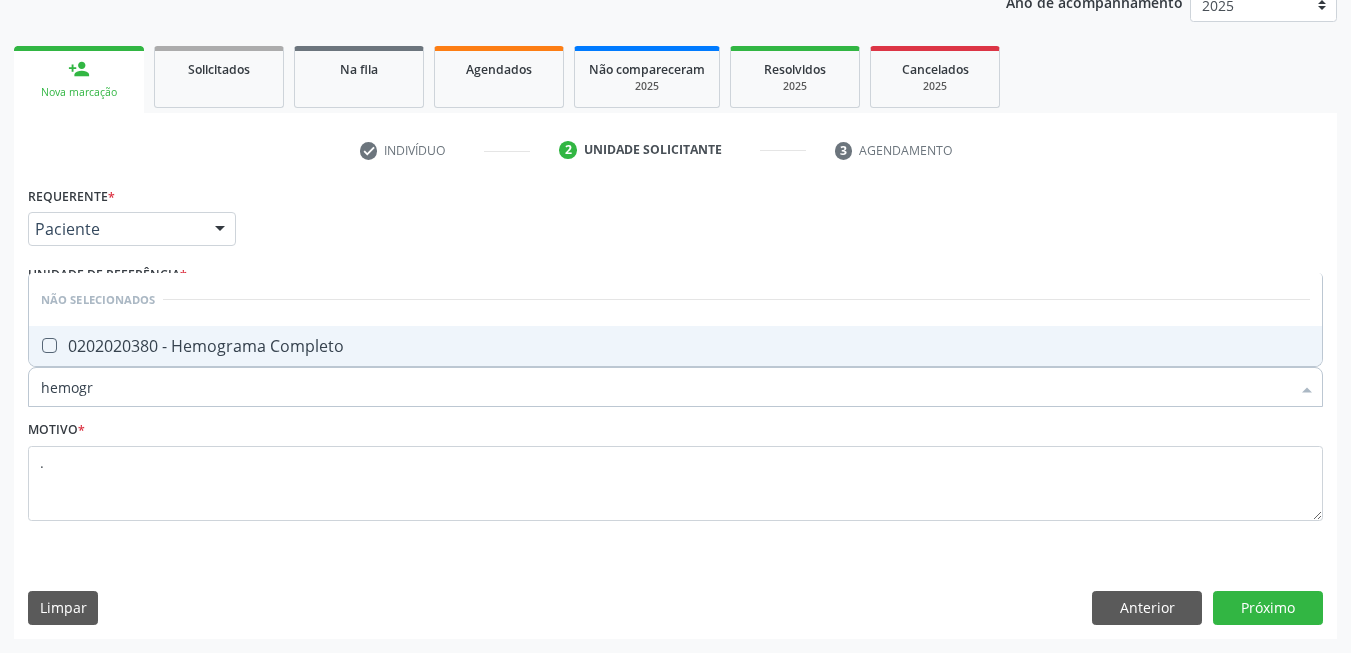type on "hemogra" 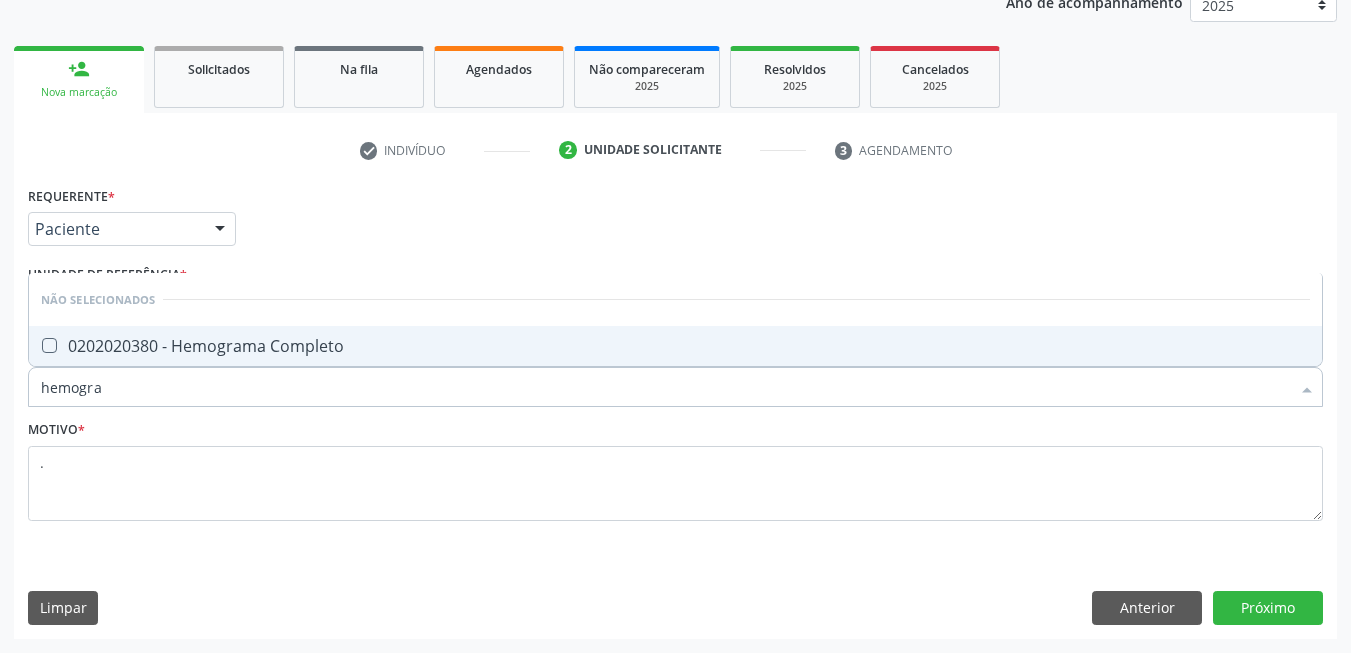 click on "0202020380 - Hemograma Completo" at bounding box center (675, 346) 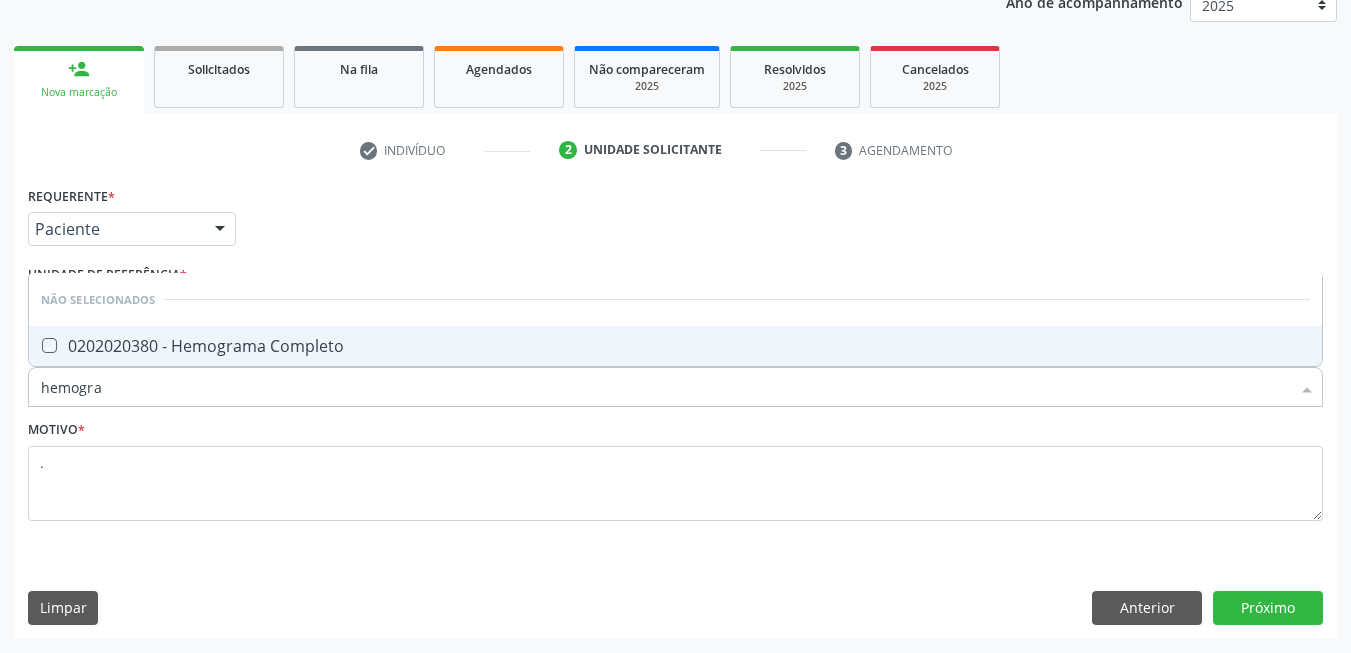 checkbox on "true" 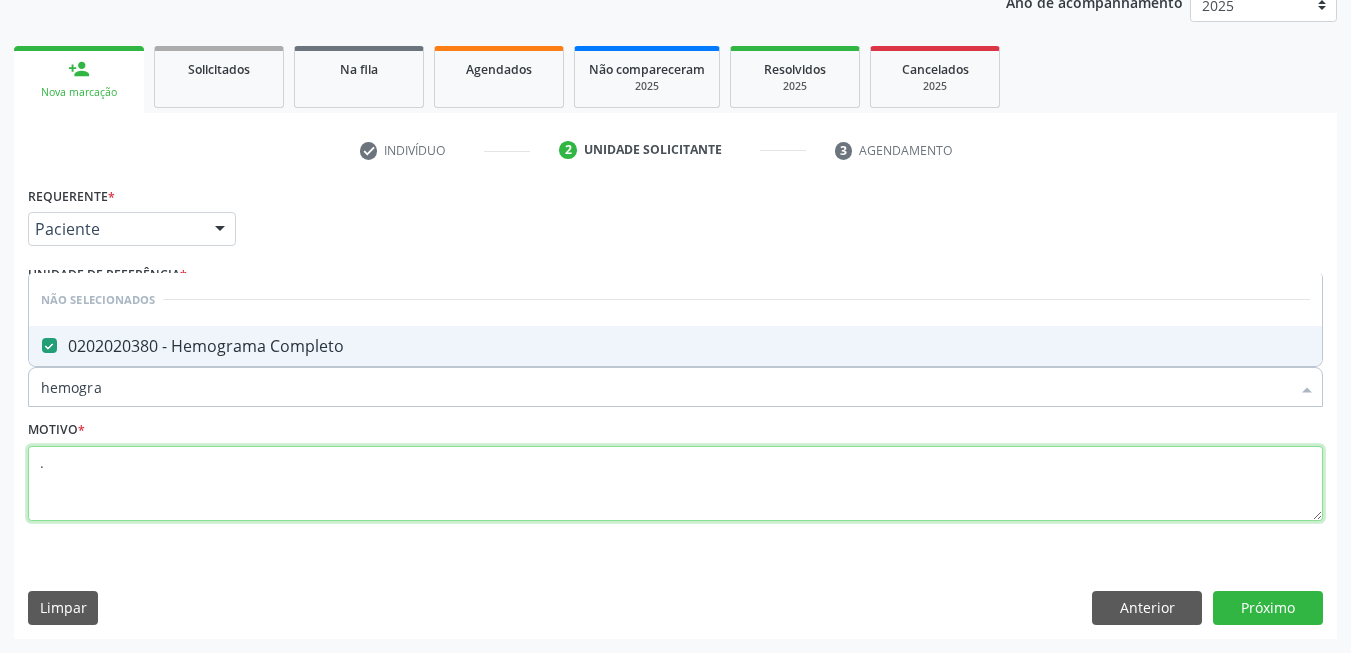 click on "." at bounding box center [675, 484] 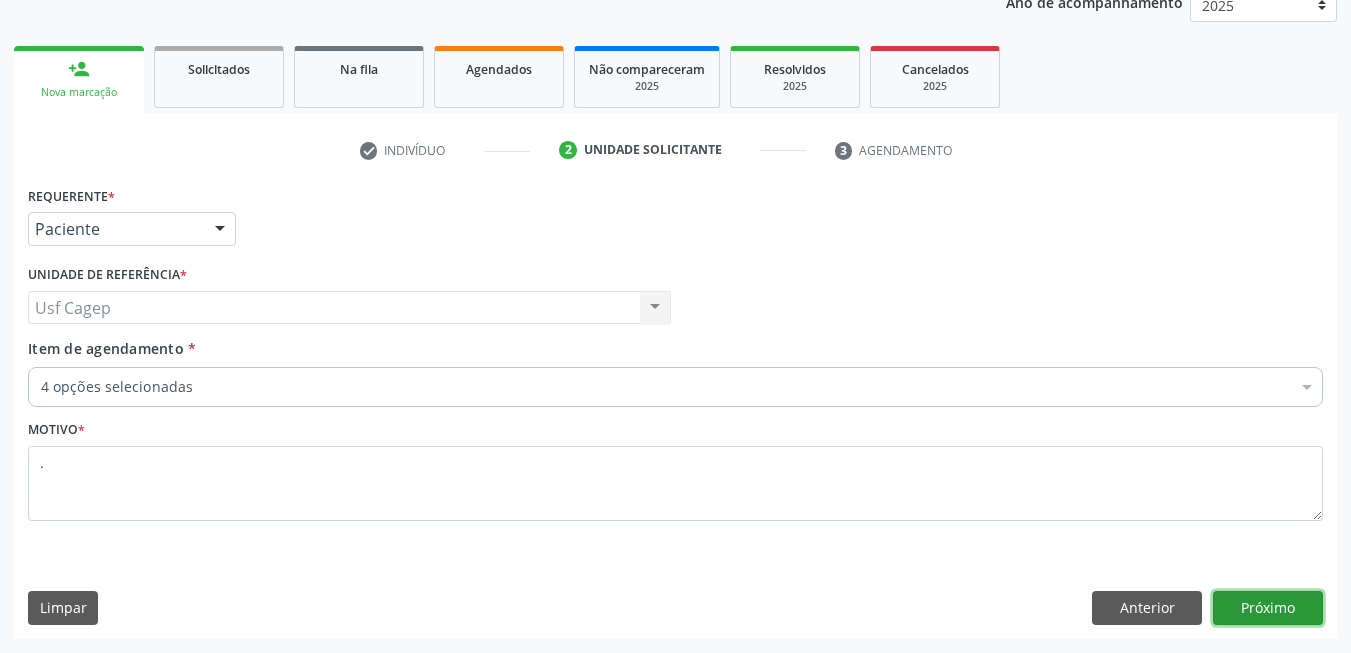 click on "Próximo" at bounding box center [1268, 608] 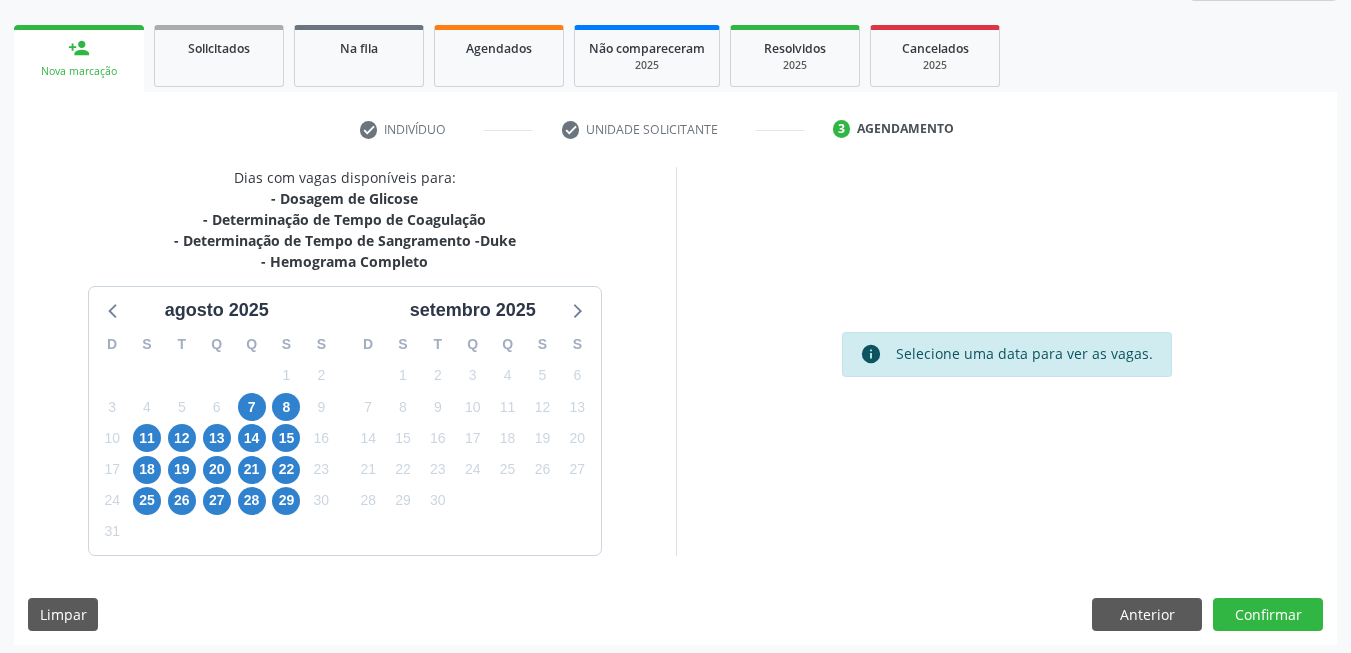 scroll, scrollTop: 280, scrollLeft: 0, axis: vertical 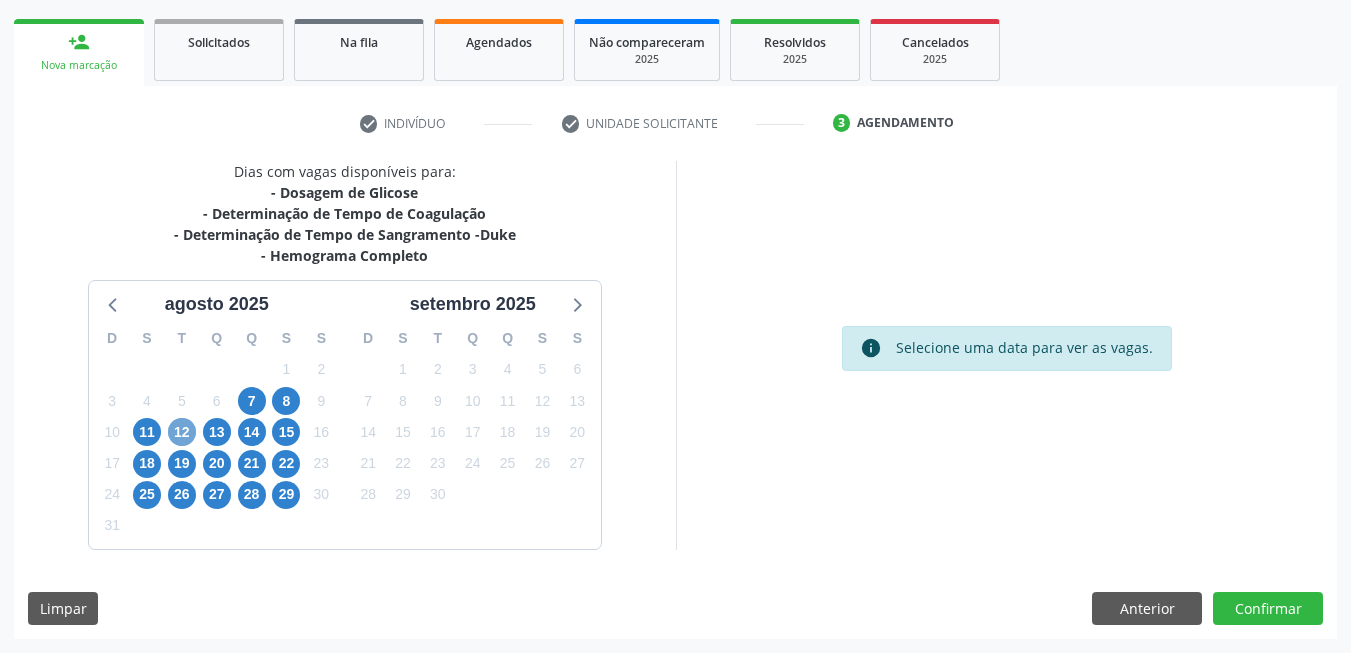 click on "12" at bounding box center [182, 432] 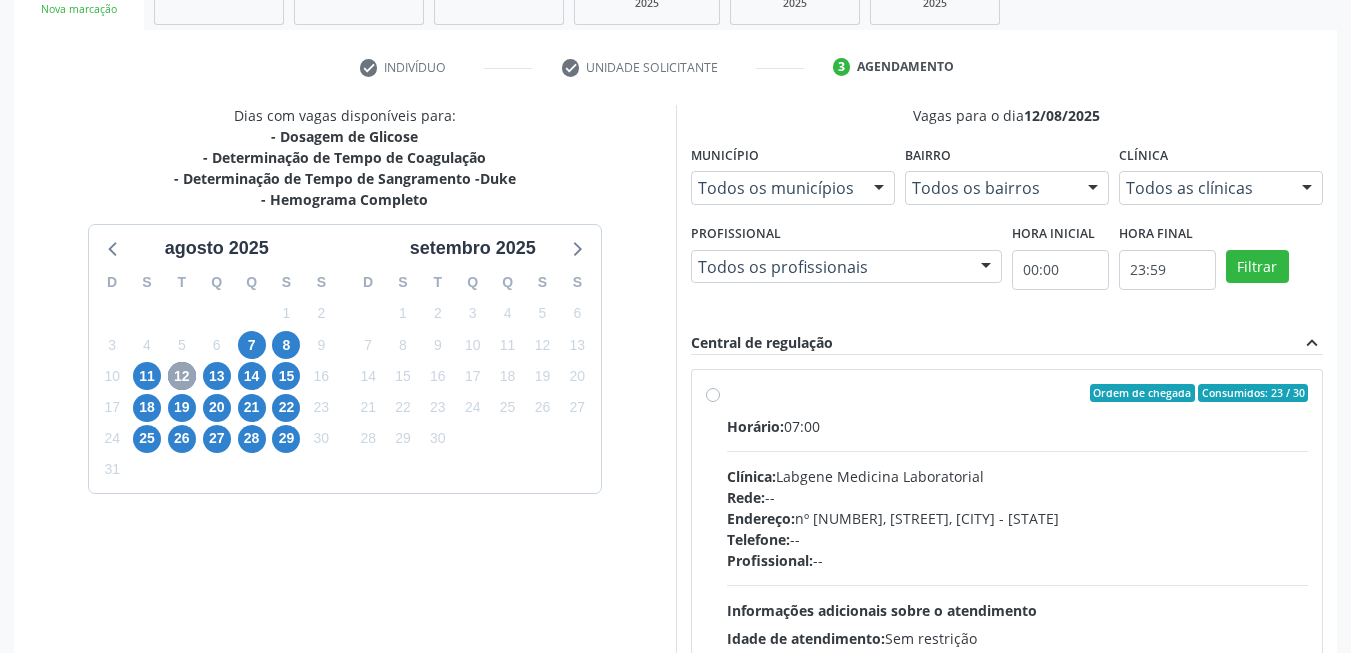 scroll, scrollTop: 506, scrollLeft: 0, axis: vertical 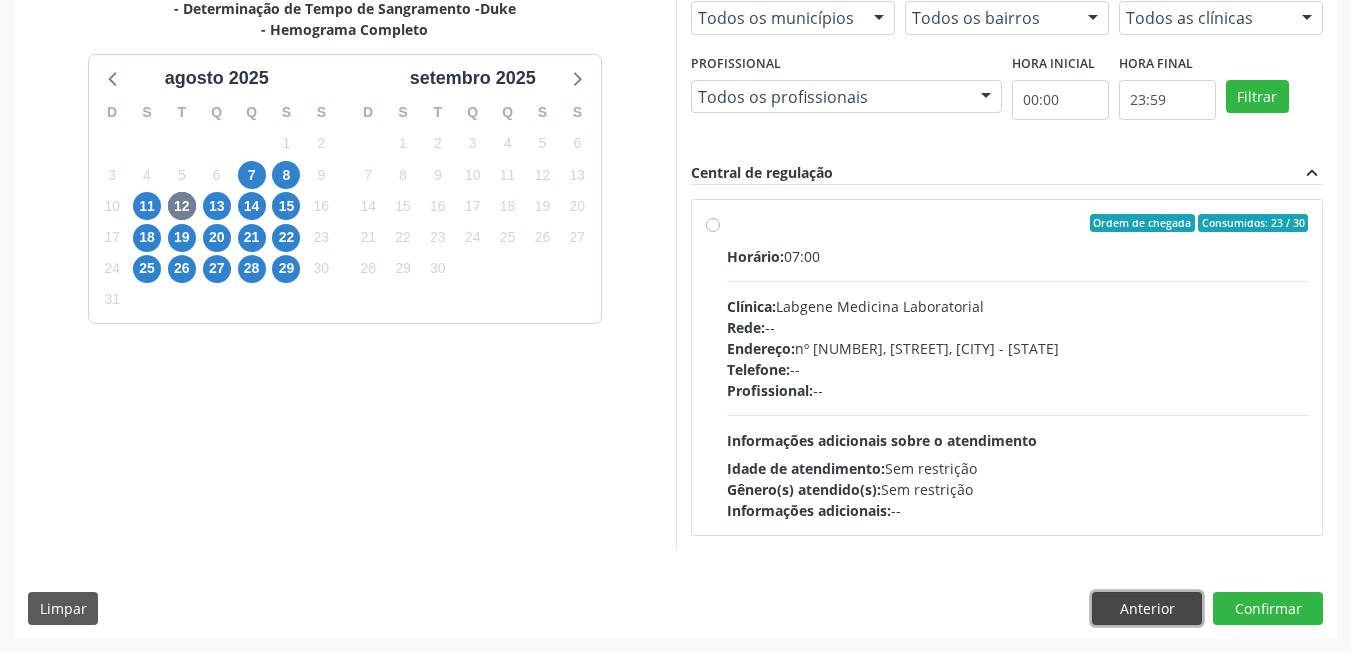 click on "Anterior" at bounding box center [1147, 609] 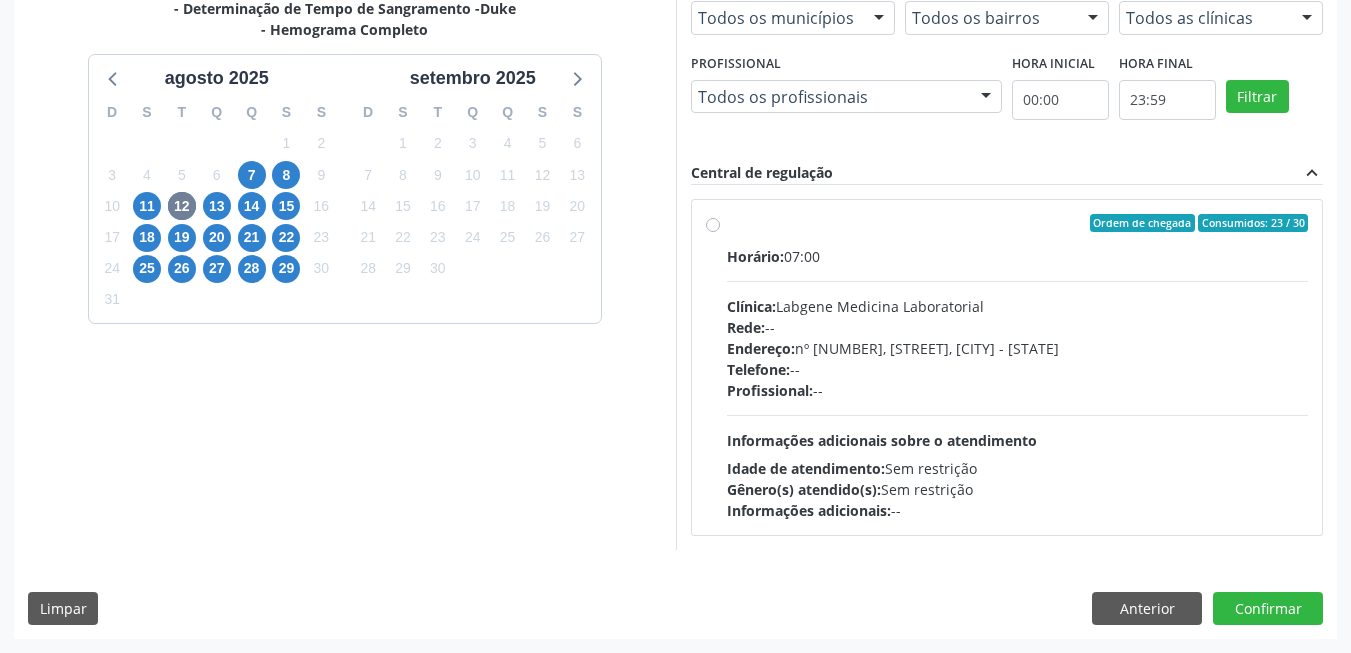 scroll, scrollTop: 253, scrollLeft: 0, axis: vertical 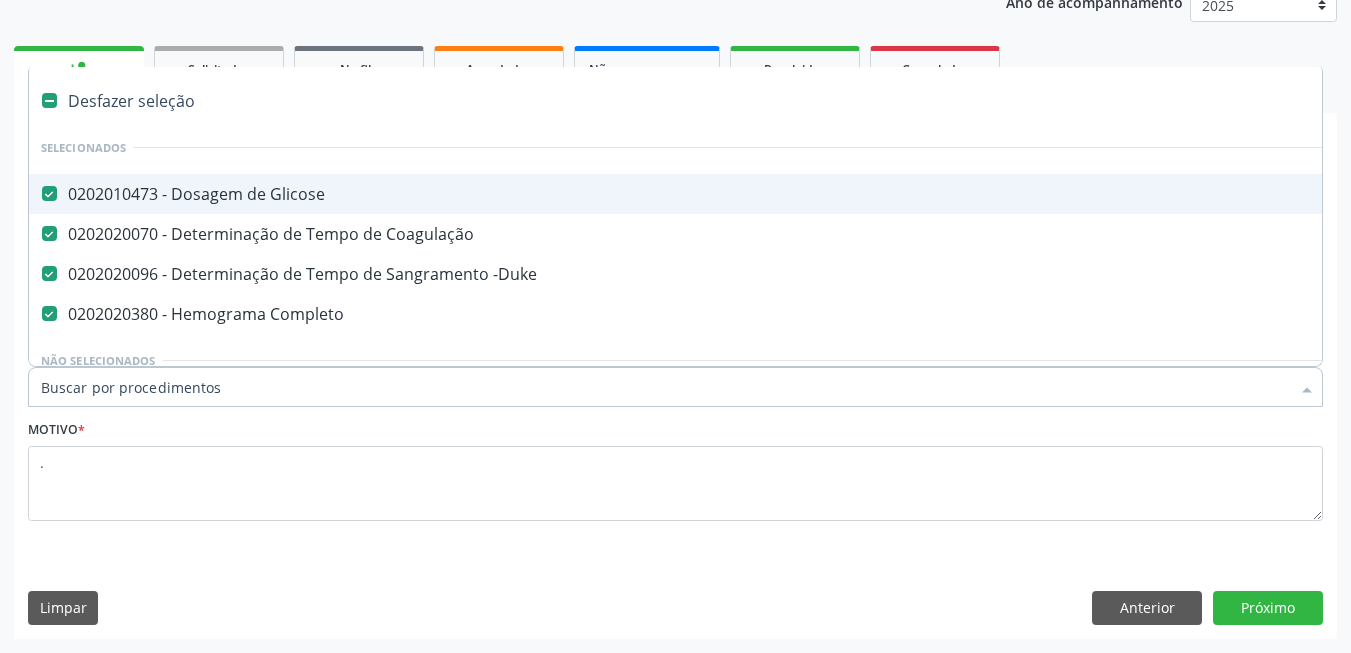 paste on "0202020142" 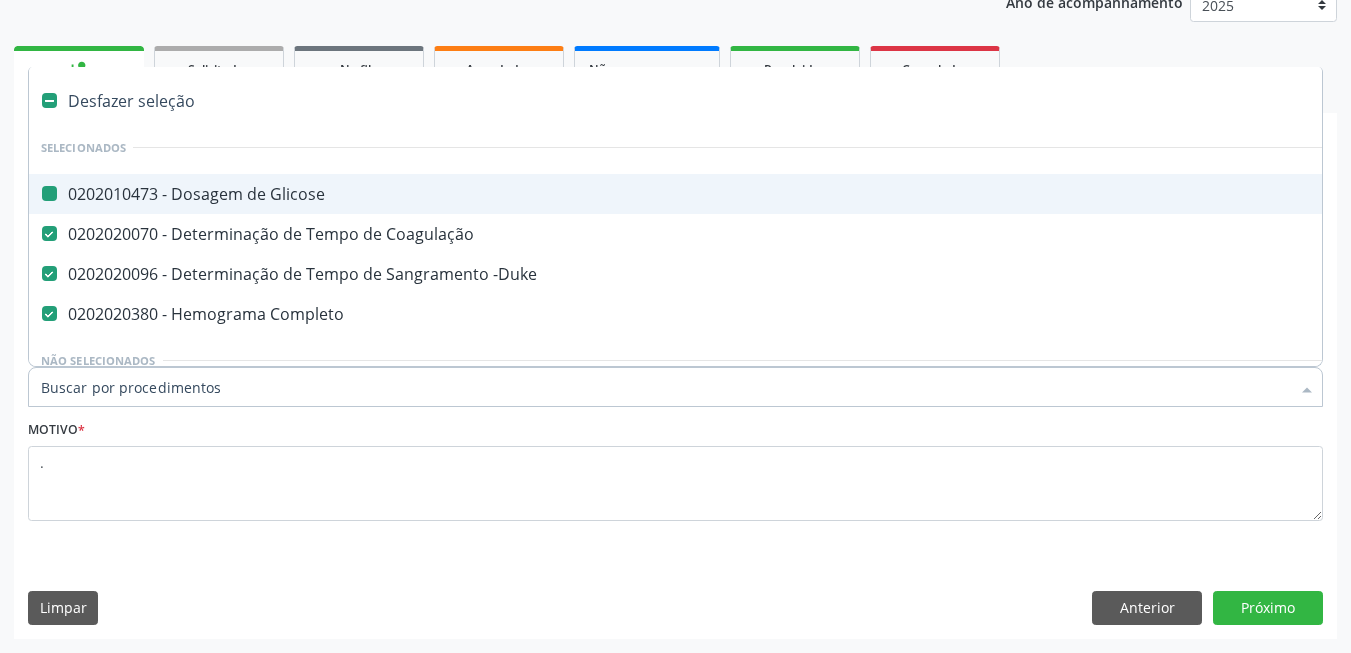 type on "0202020142" 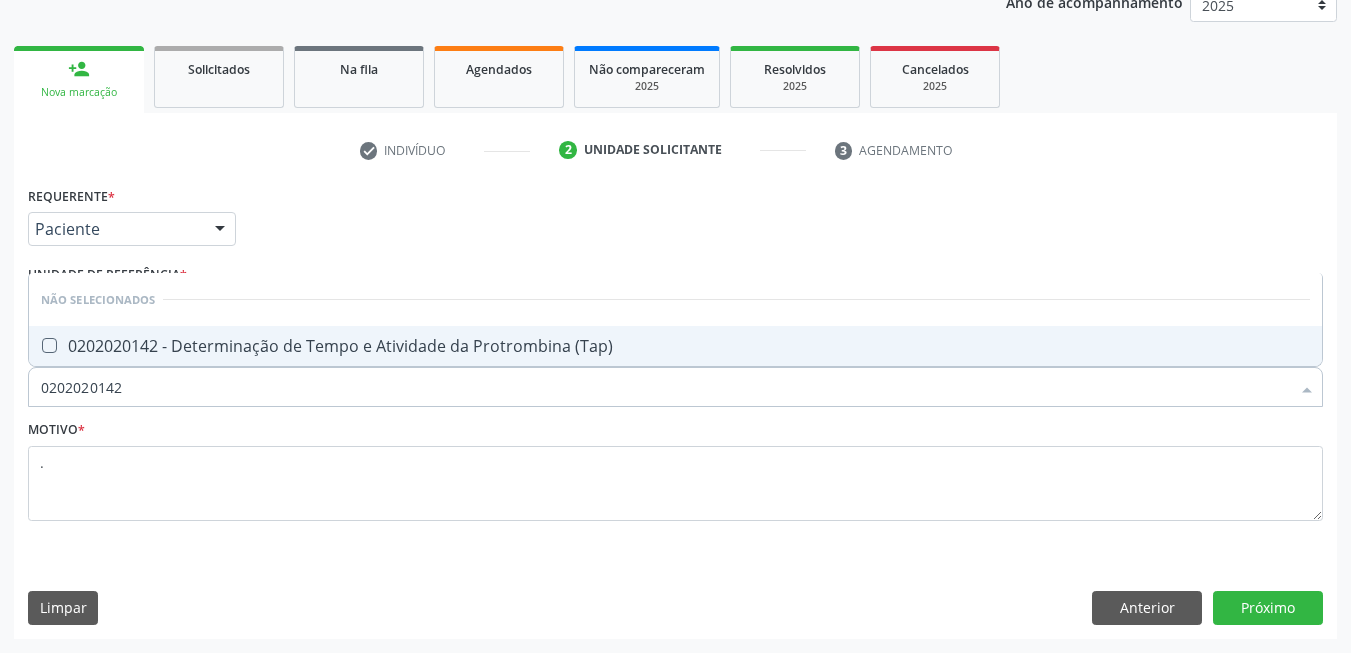 click on "0202020142 - Determinação de Tempo e Atividade da Protrombina (Tap)" at bounding box center [675, 346] 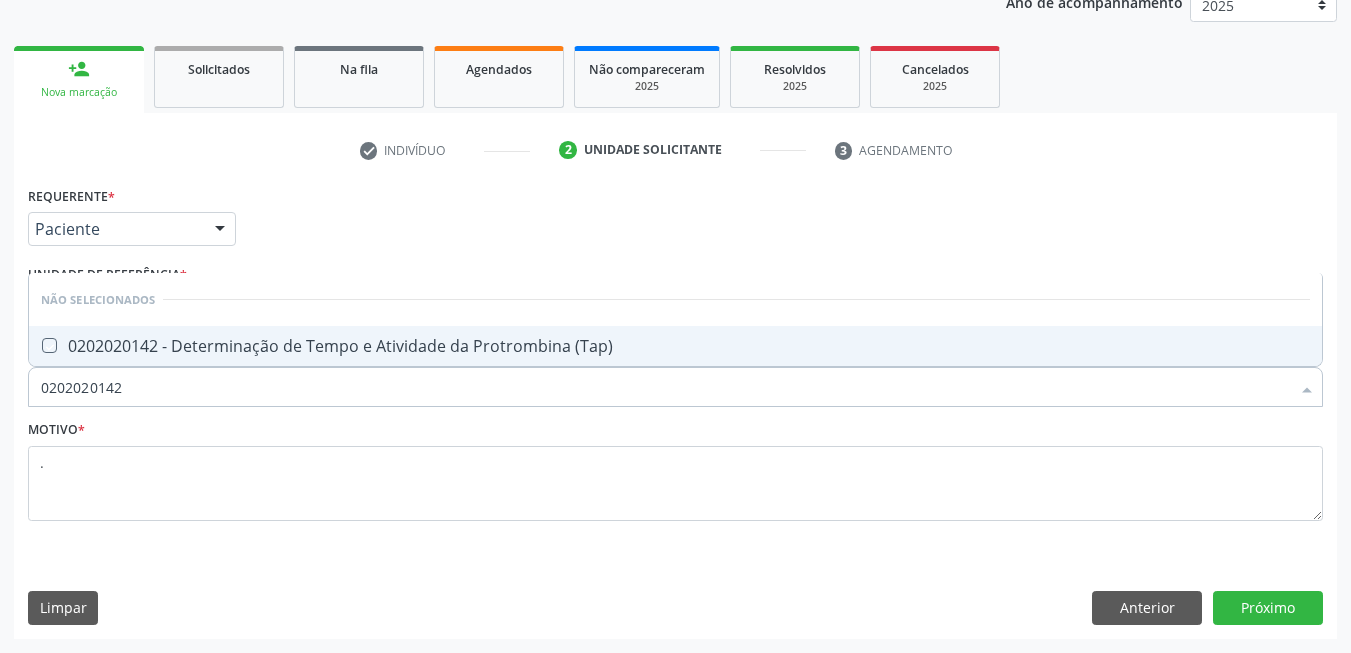 checkbox on "true" 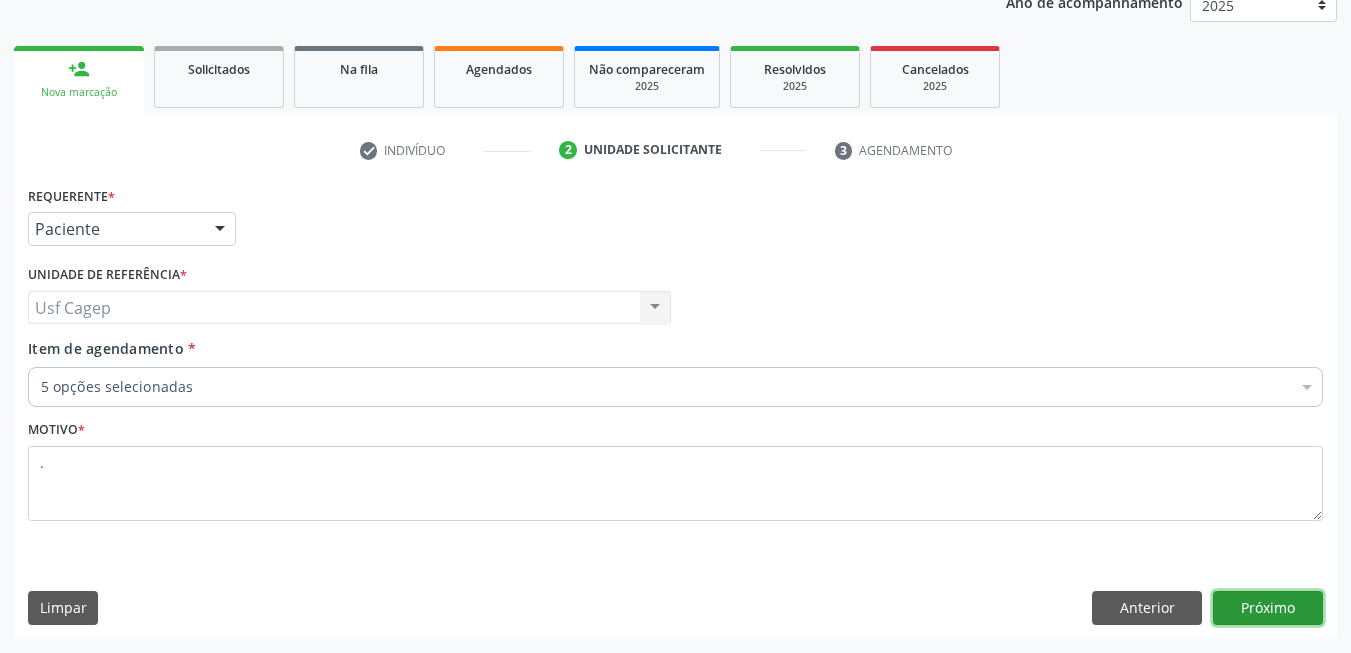click on "Próximo" at bounding box center (1268, 608) 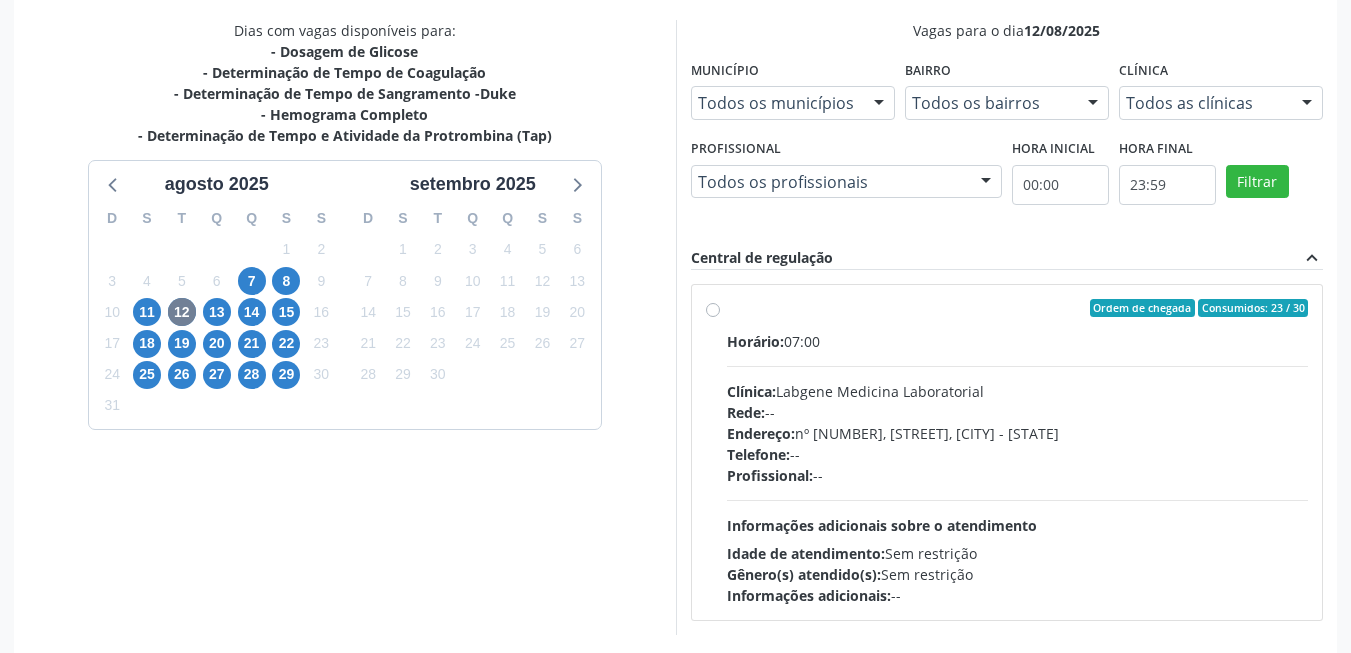 scroll, scrollTop: 506, scrollLeft: 0, axis: vertical 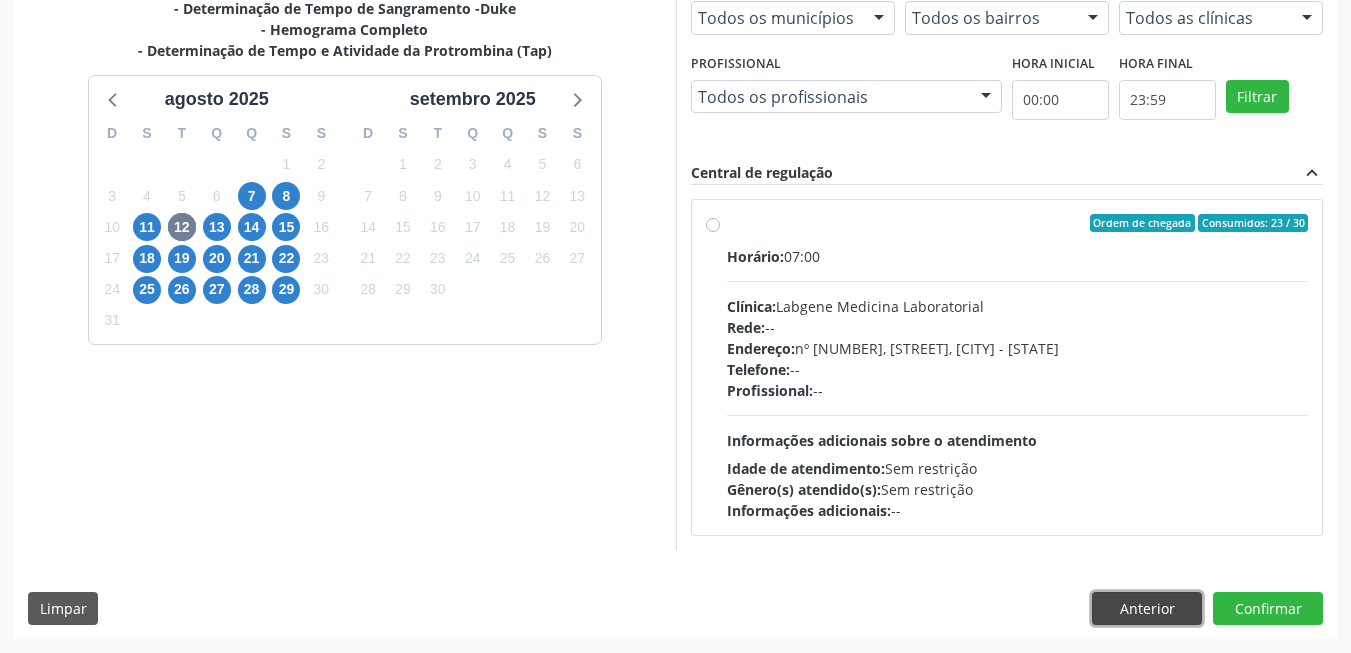 click on "Anterior" at bounding box center [1147, 609] 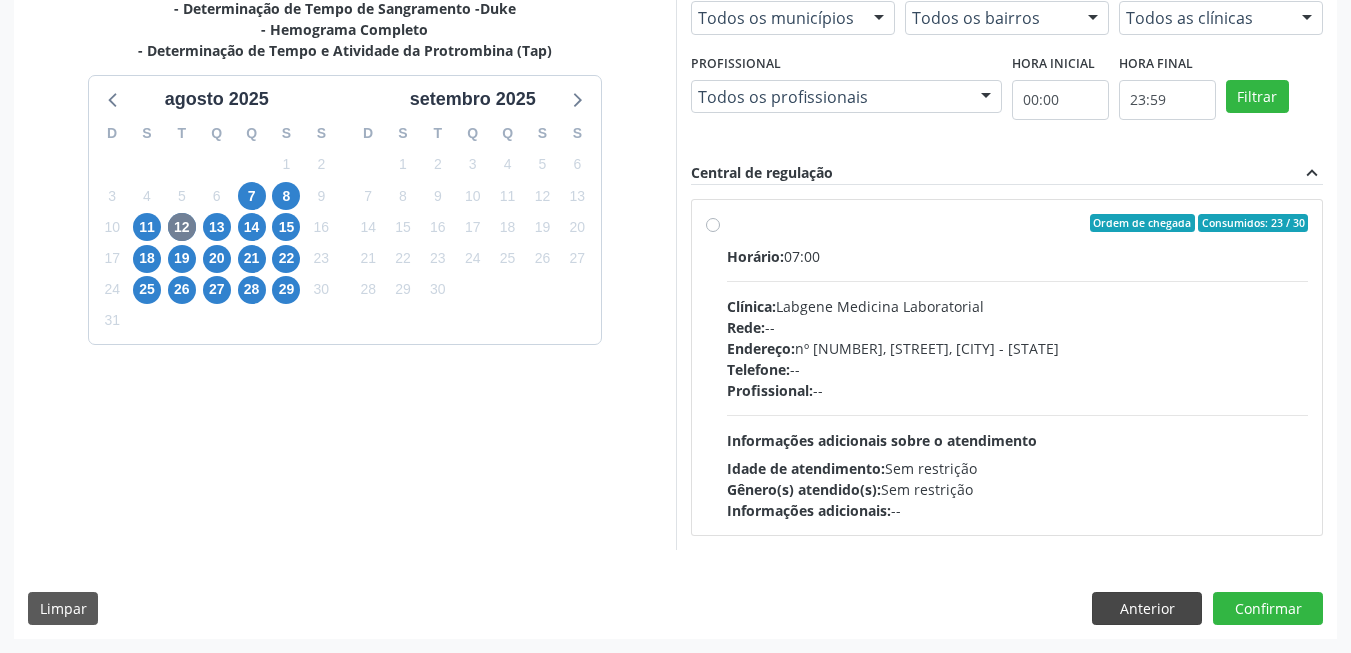 scroll, scrollTop: 253, scrollLeft: 0, axis: vertical 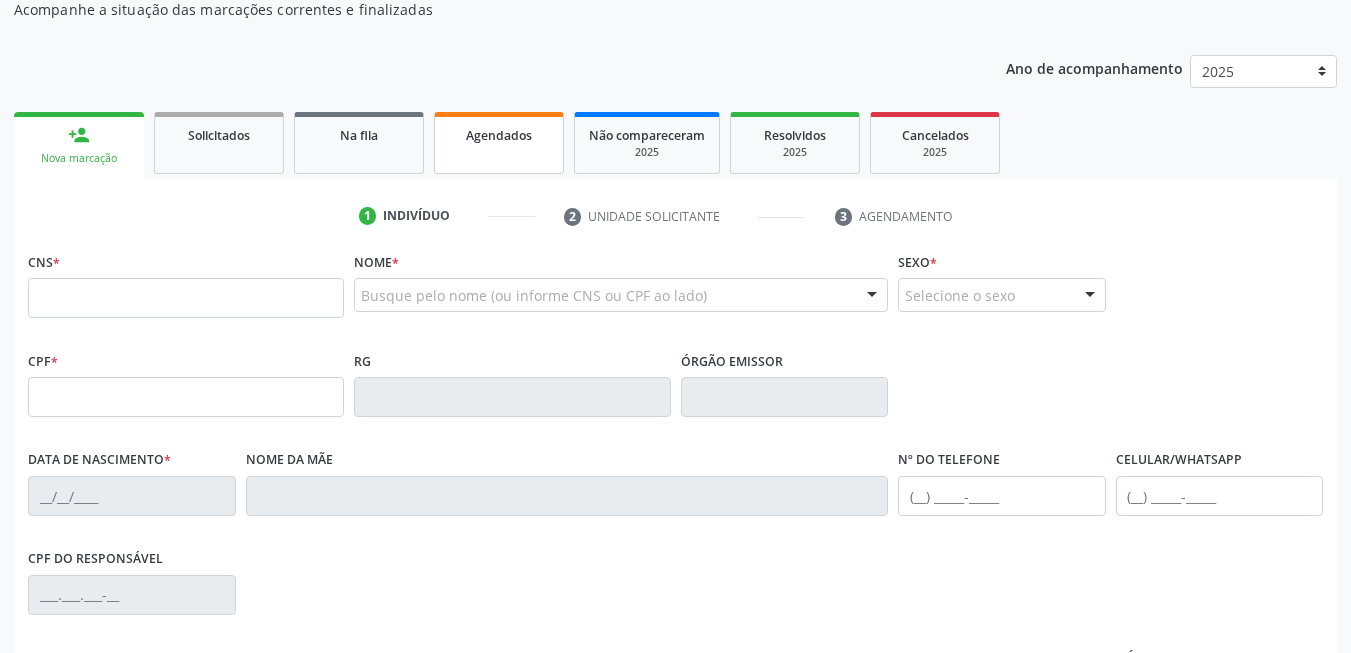 click on "Agendados" at bounding box center (499, 134) 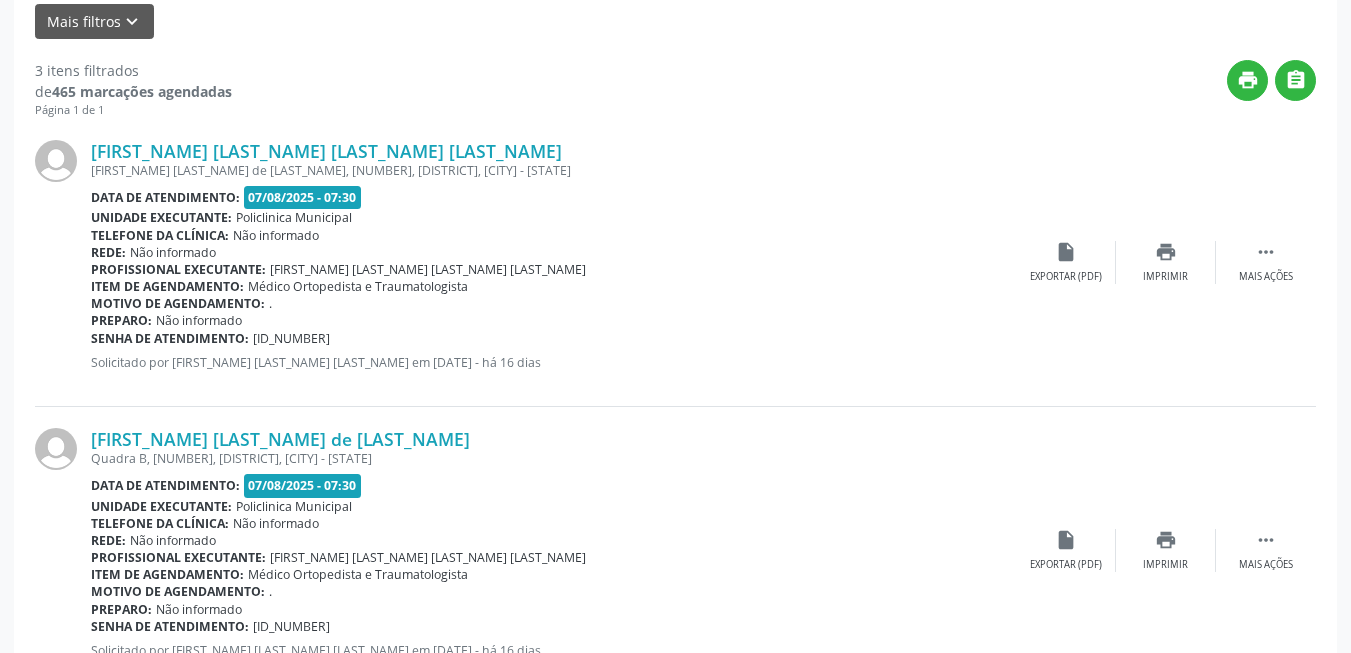 scroll, scrollTop: 187, scrollLeft: 0, axis: vertical 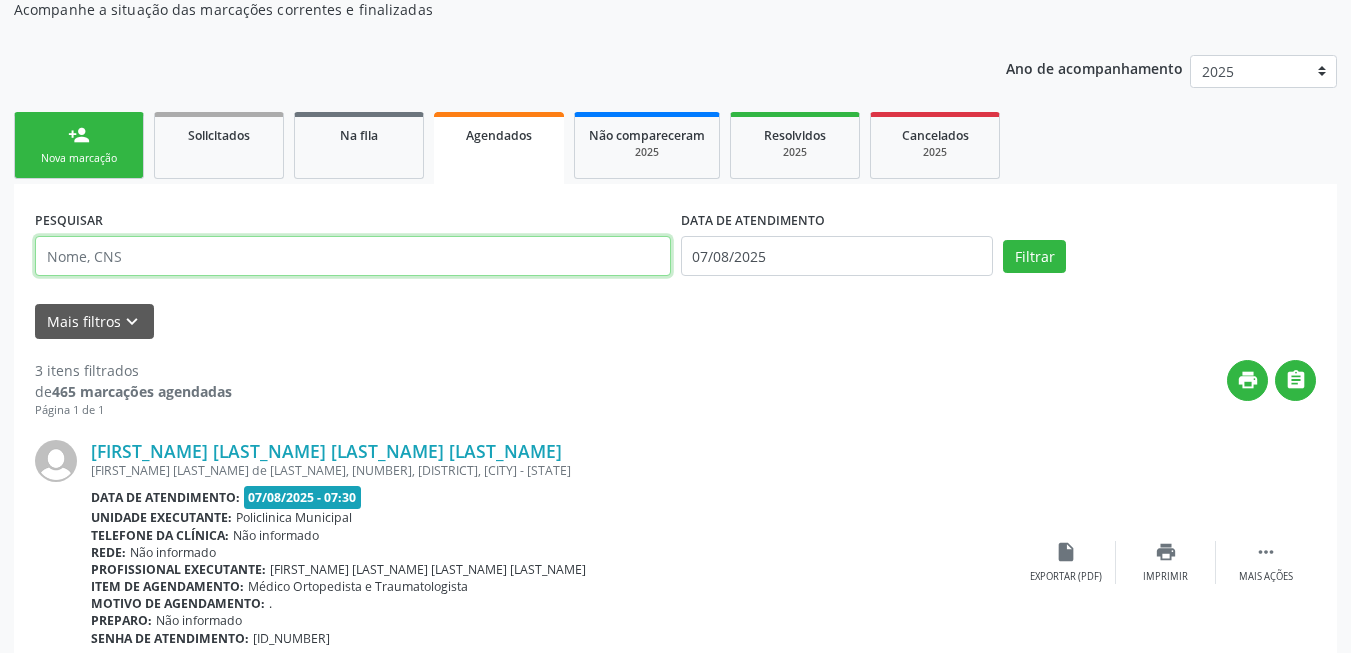 click at bounding box center [353, 256] 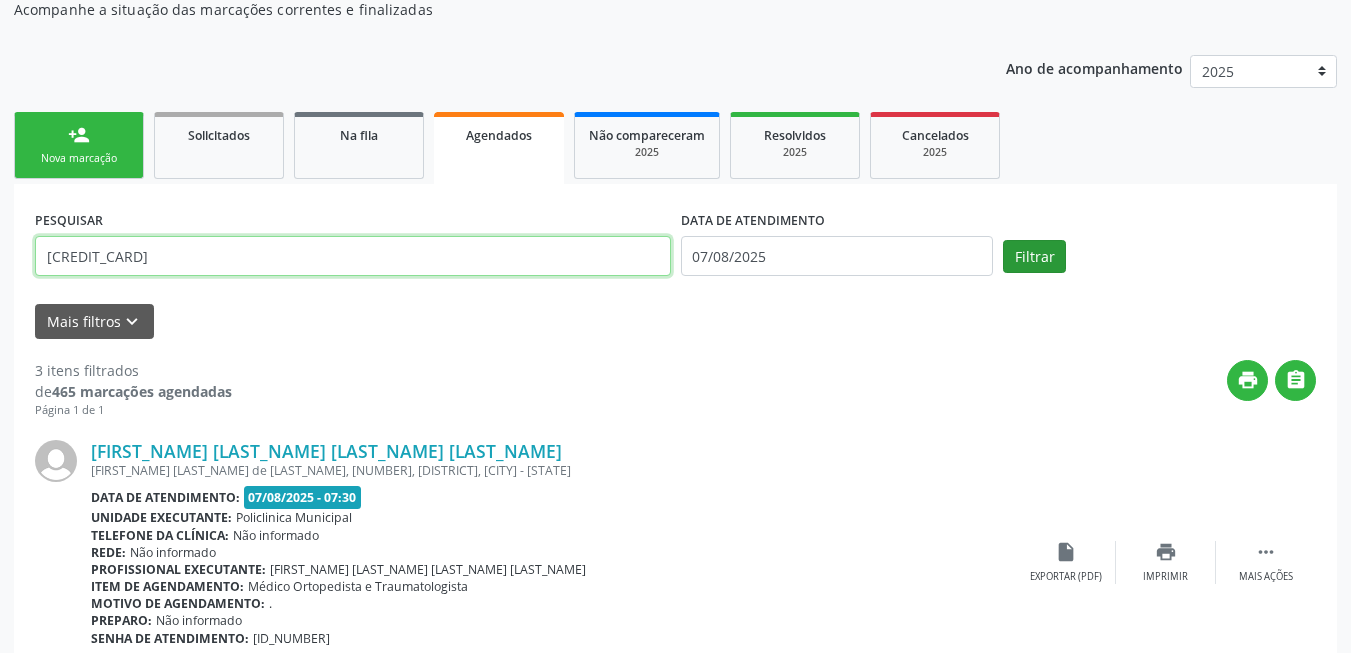 type on "[CREDIT_CARD]" 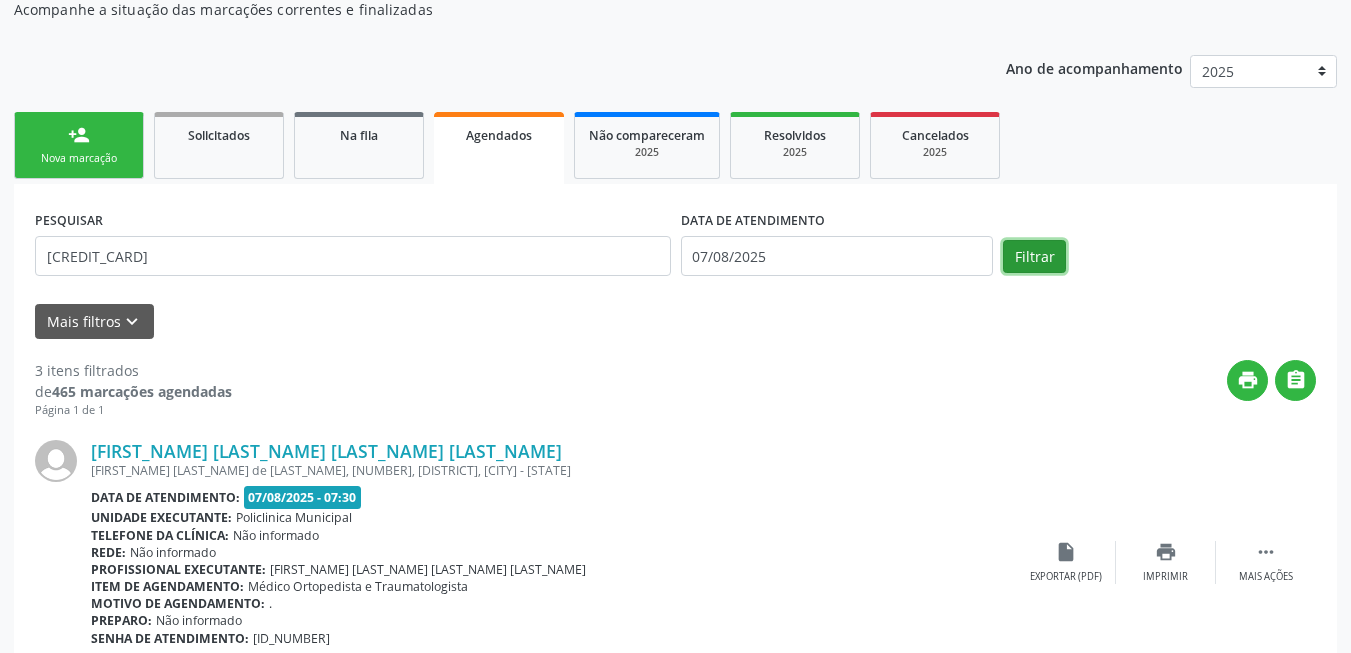 click on "Filtrar" at bounding box center [1034, 257] 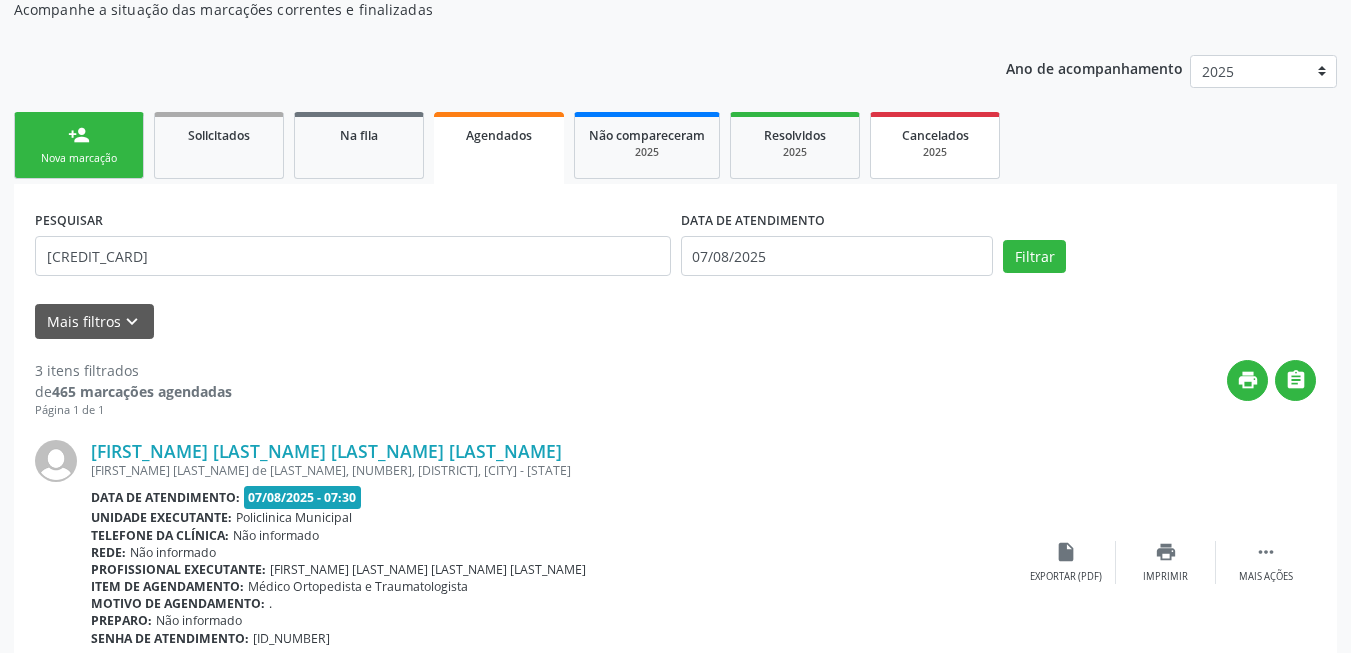 scroll, scrollTop: 35, scrollLeft: 0, axis: vertical 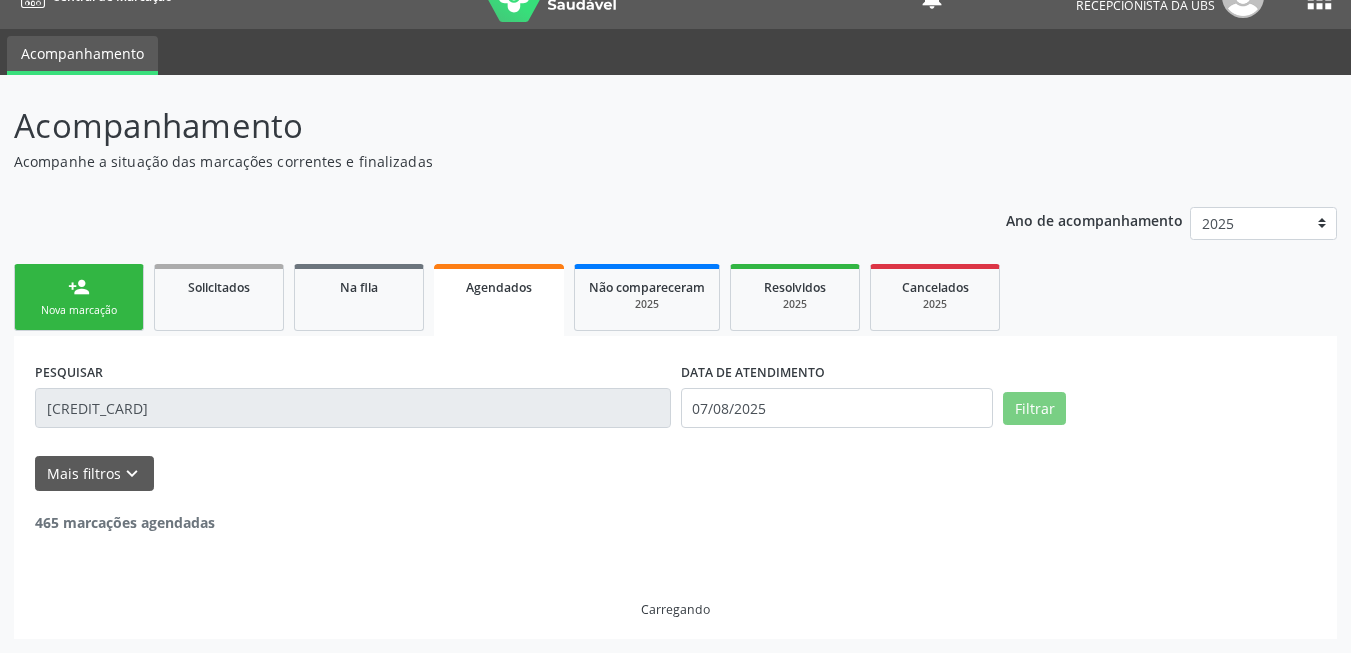 click on "DATA DE ATENDIMENTO" at bounding box center (837, 372) 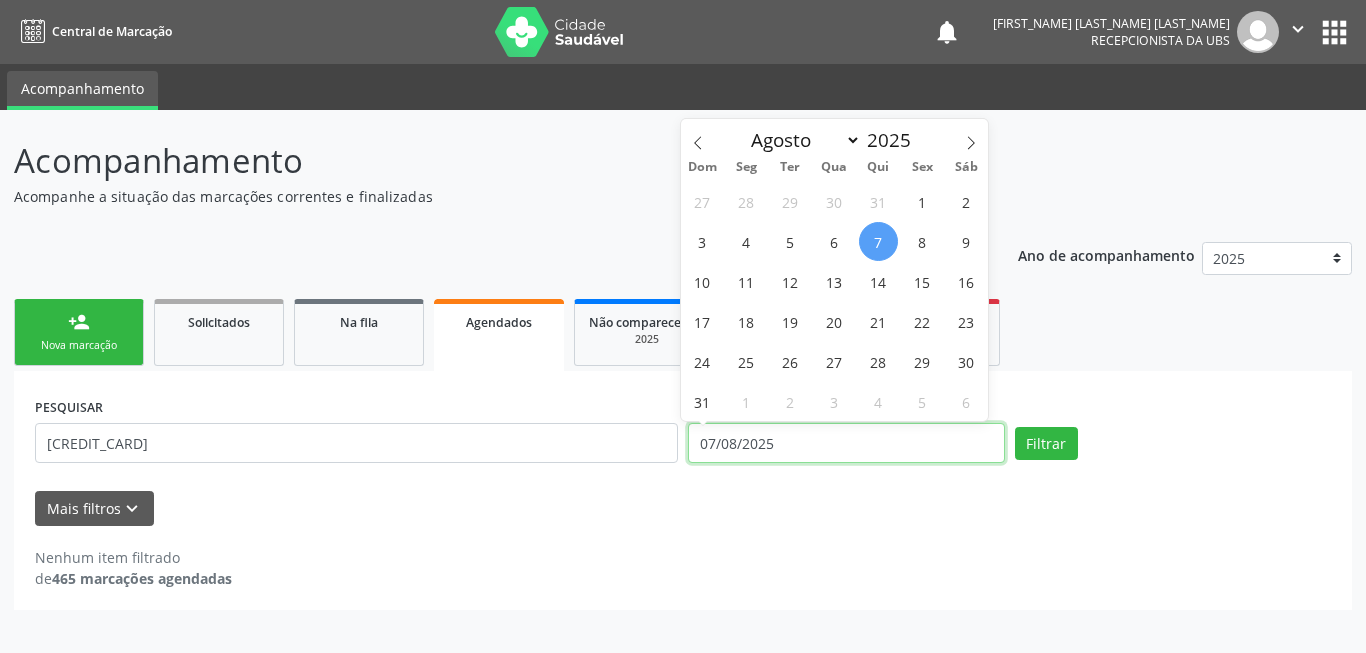 click on "07/08/2025" at bounding box center (846, 443) 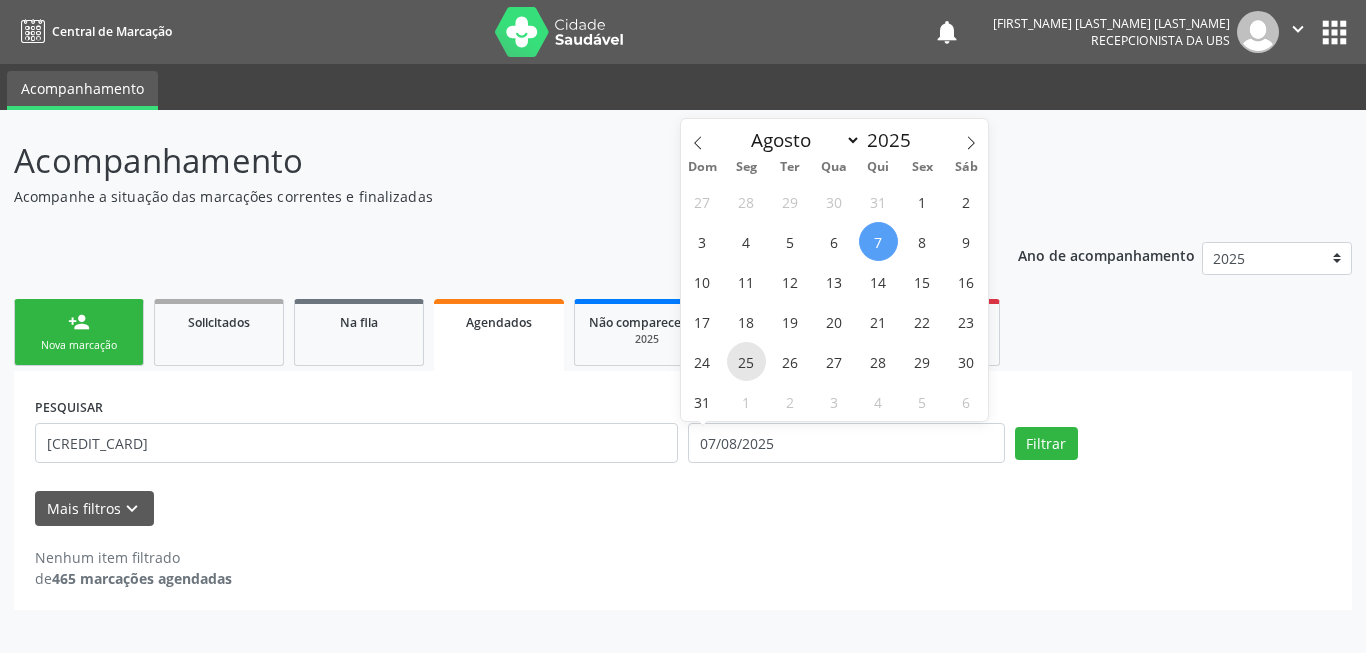 click on "25" at bounding box center (746, 361) 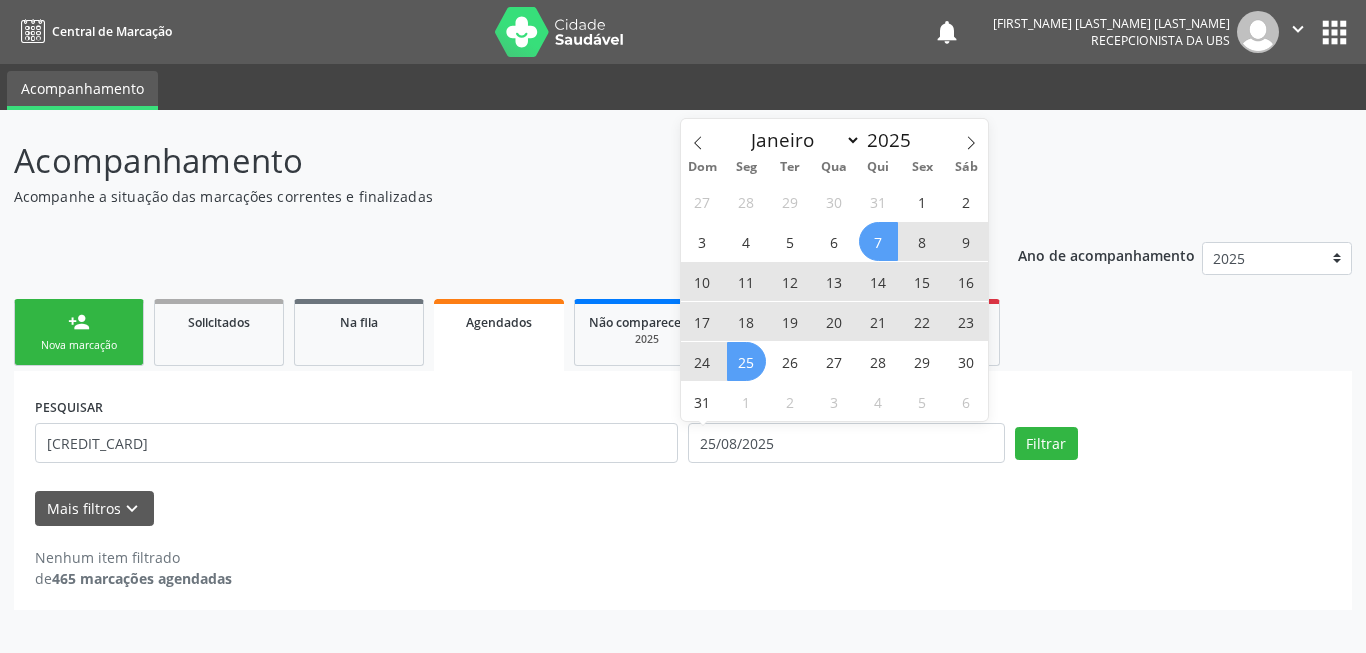 click on "7" at bounding box center [878, 241] 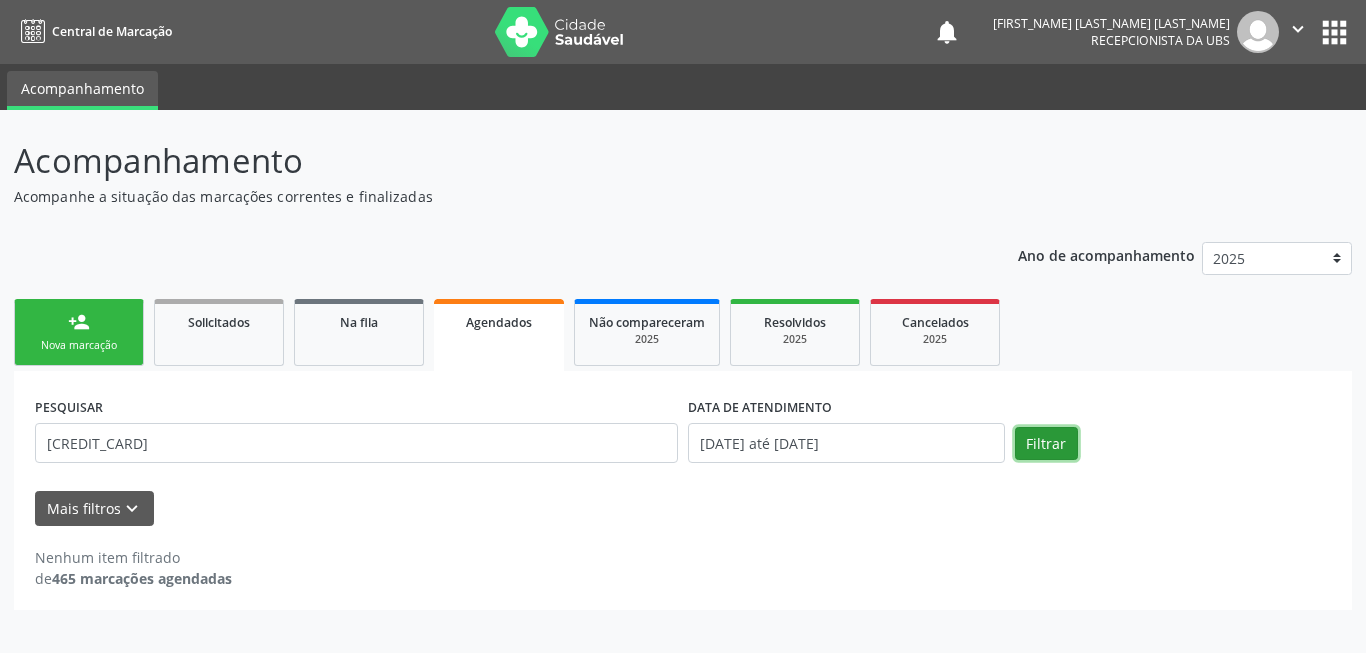 click on "Filtrar" at bounding box center (1046, 444) 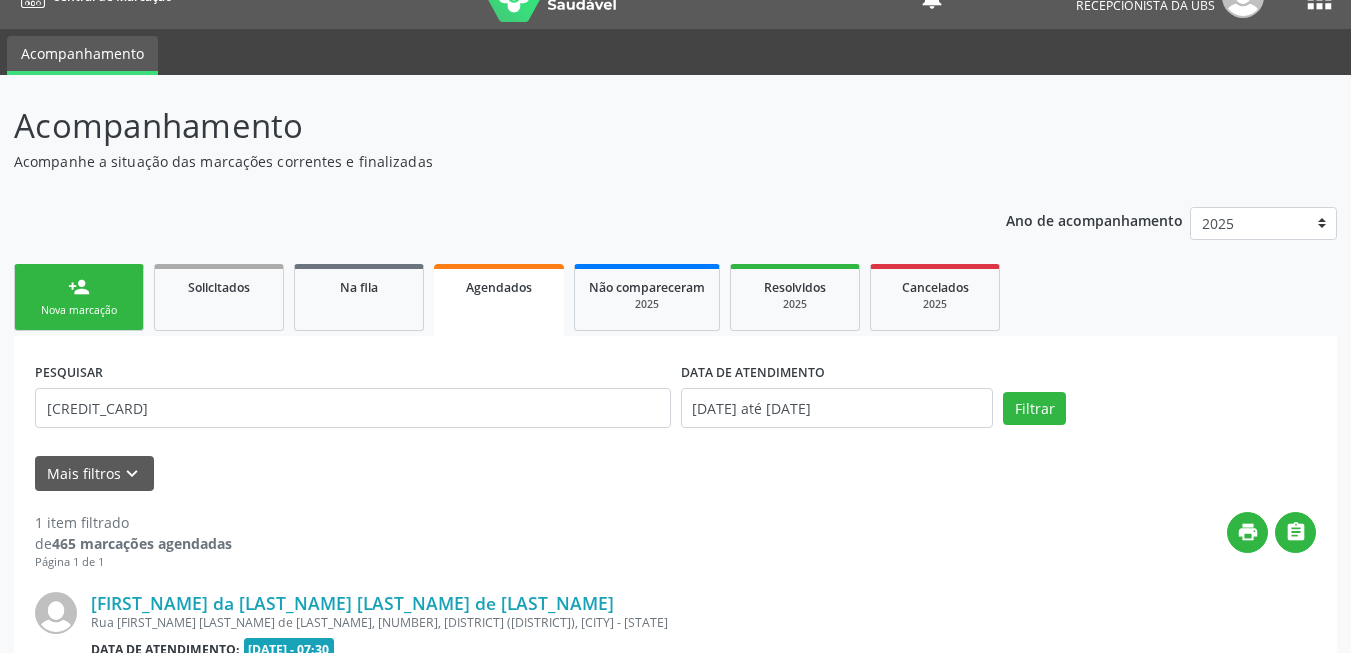 scroll, scrollTop: 275, scrollLeft: 0, axis: vertical 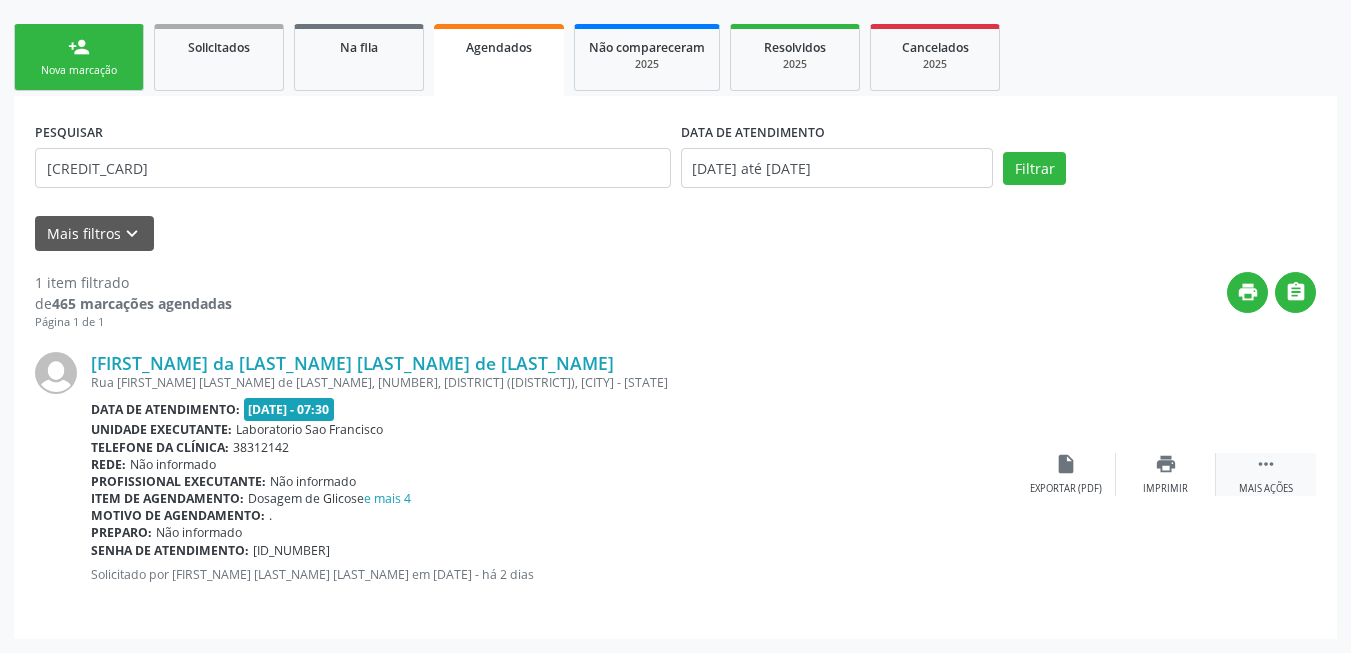 click on "
Mais ações" at bounding box center [1266, 474] 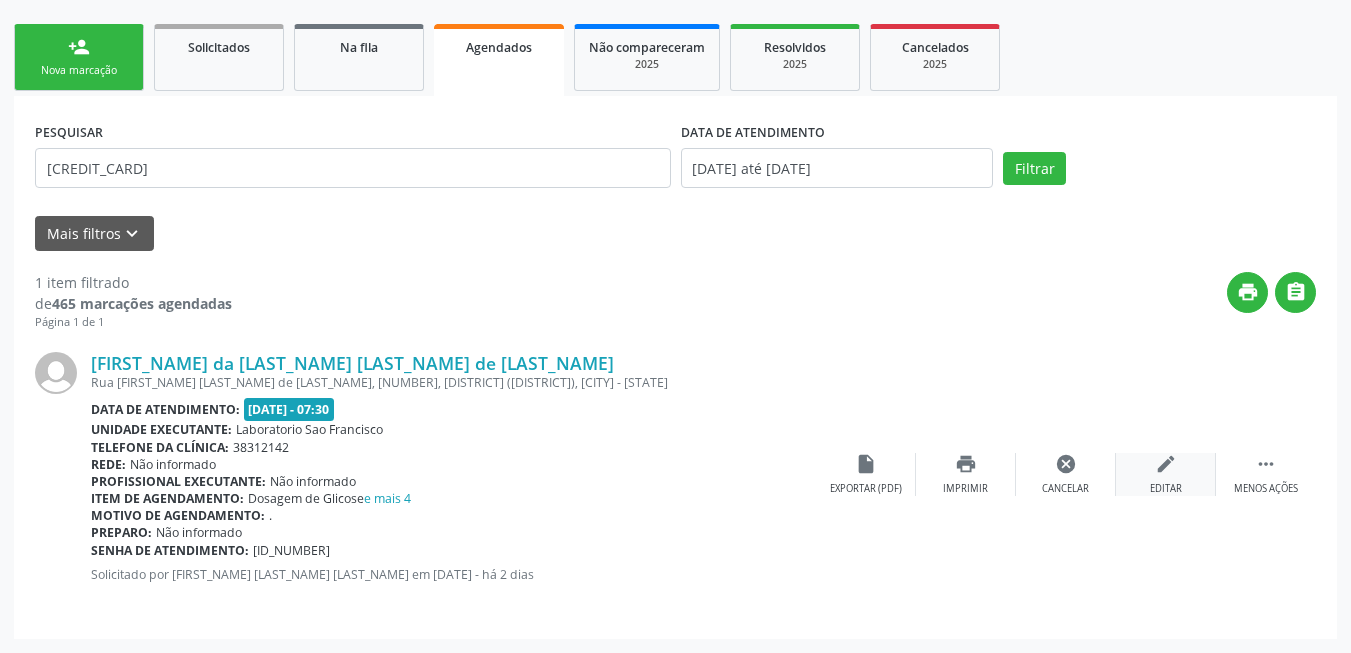 click on "Editar" at bounding box center [1166, 489] 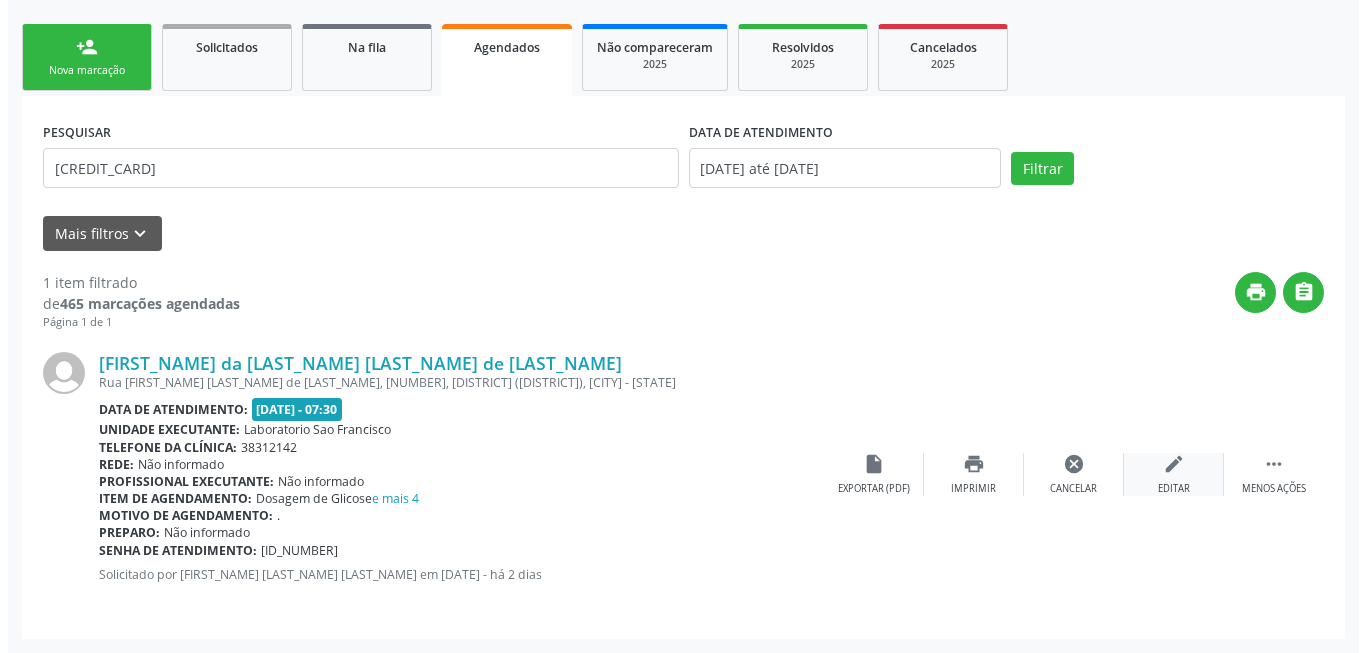 scroll, scrollTop: 0, scrollLeft: 0, axis: both 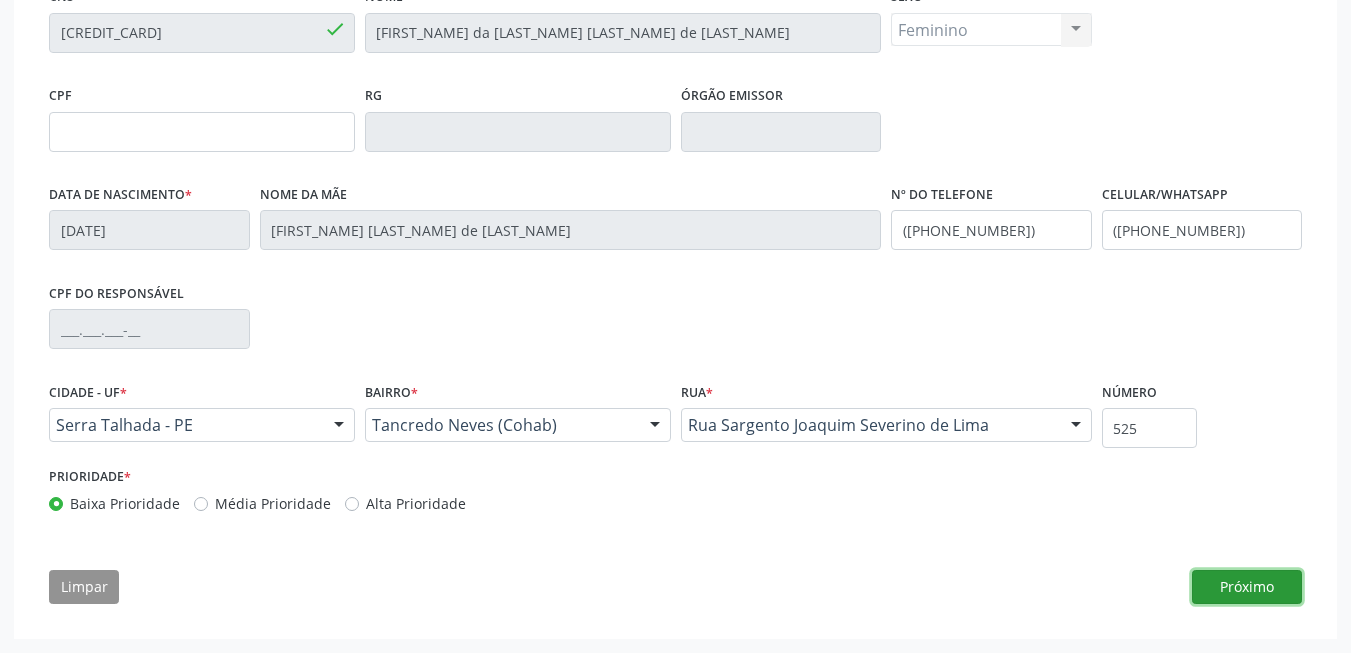 click on "Próximo" at bounding box center [1247, 587] 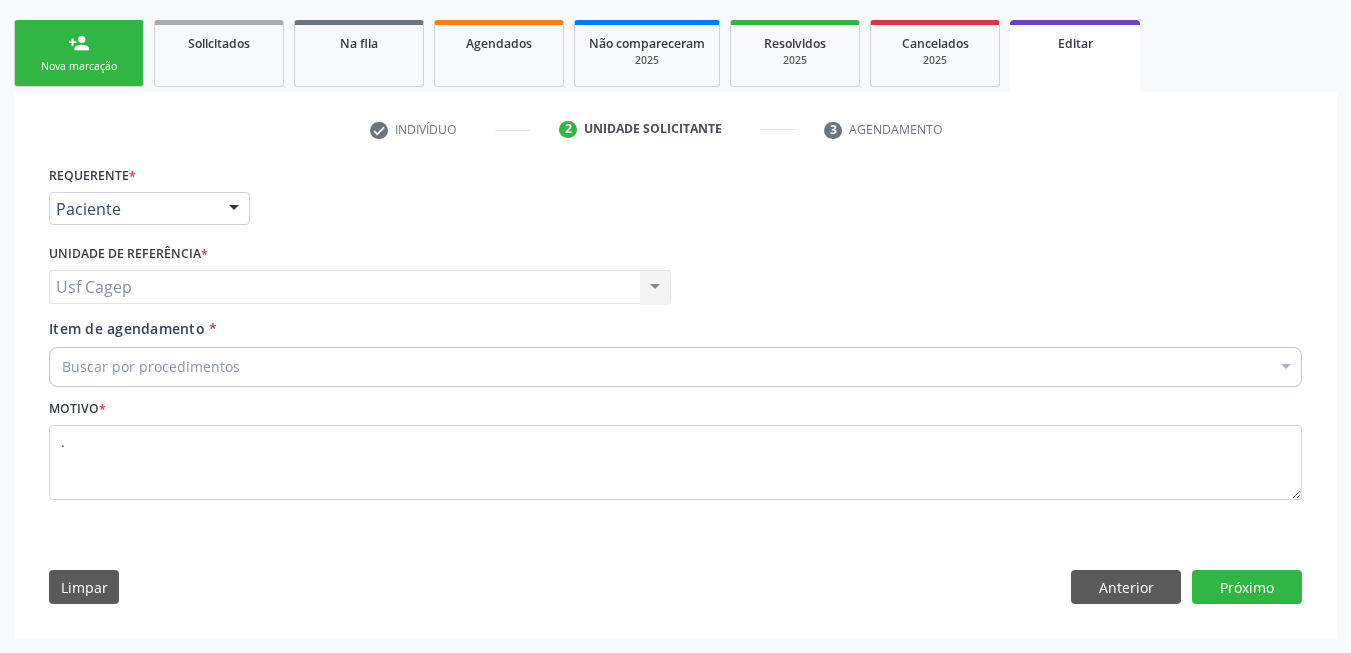 scroll, scrollTop: 279, scrollLeft: 0, axis: vertical 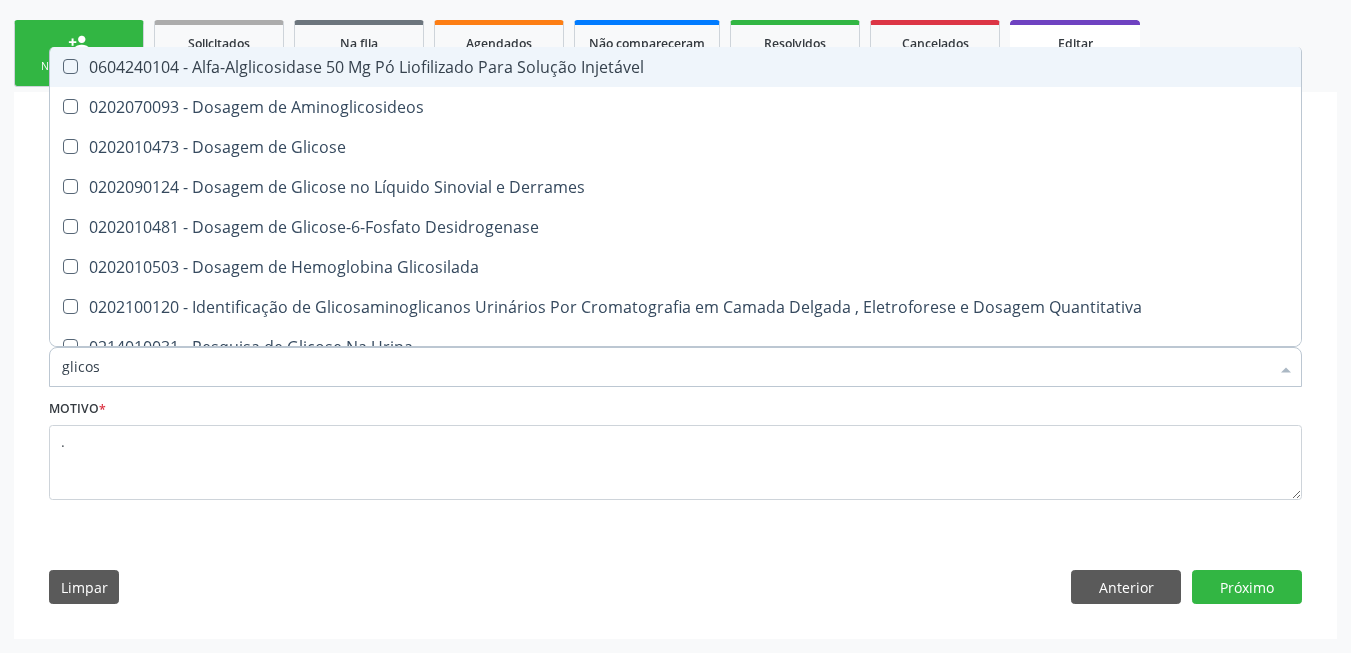 type on "glicose" 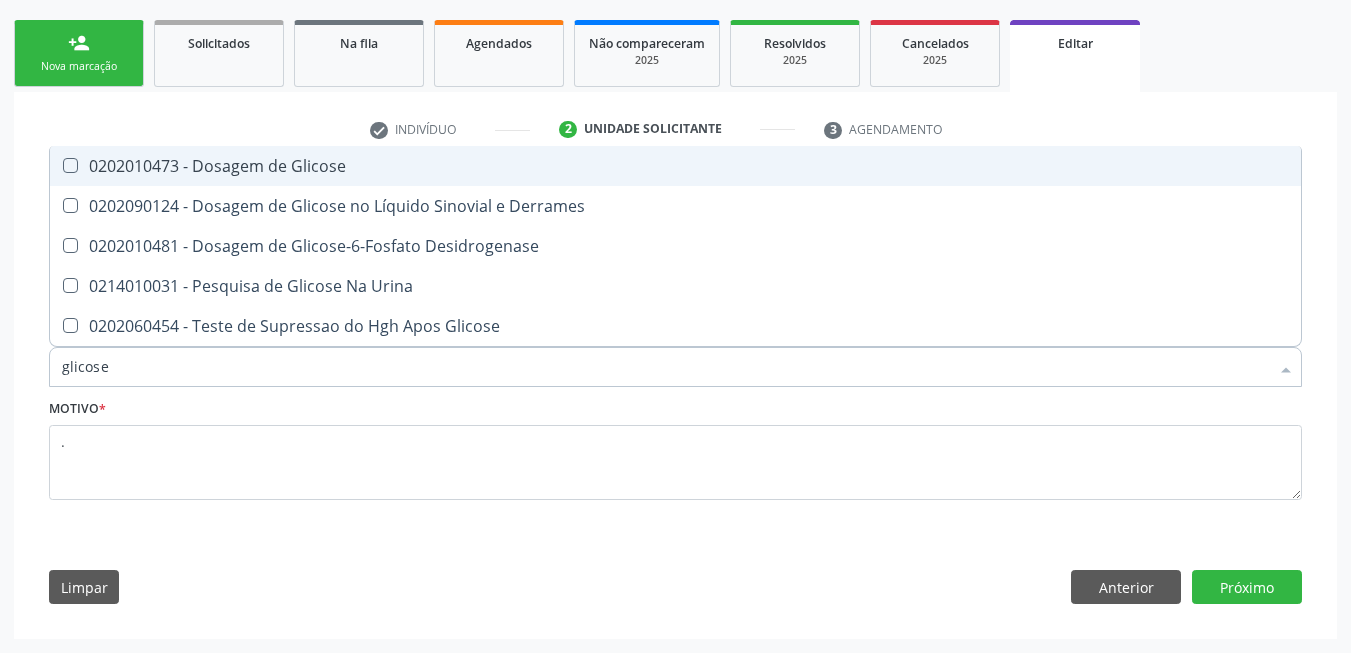click on "0202010473 - Dosagem de Glicose" at bounding box center (675, 166) 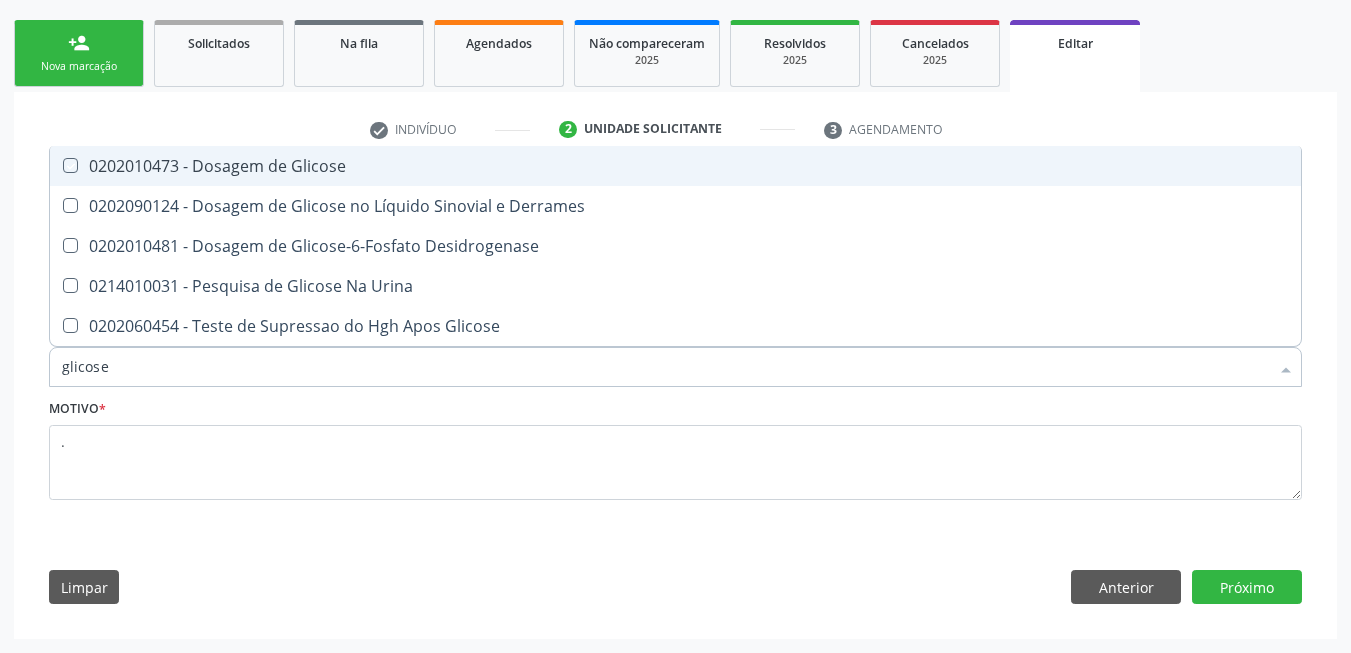 checkbox on "true" 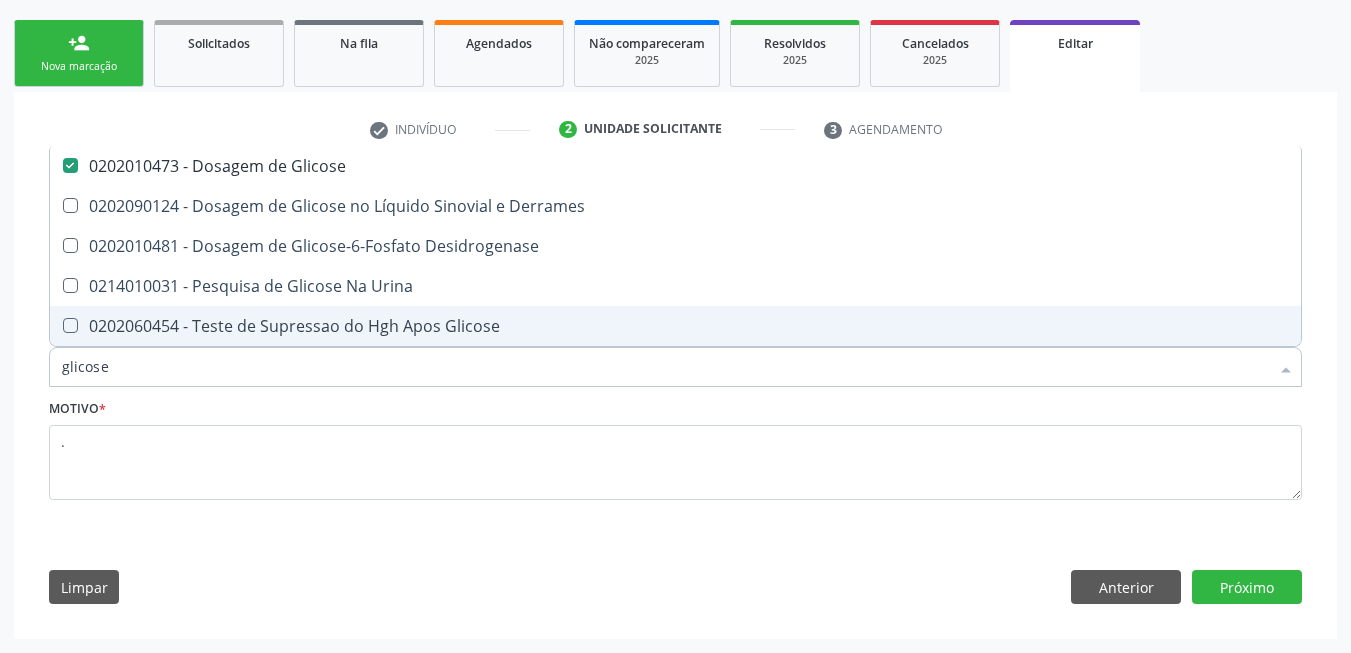 click on "glicose" at bounding box center [665, 367] 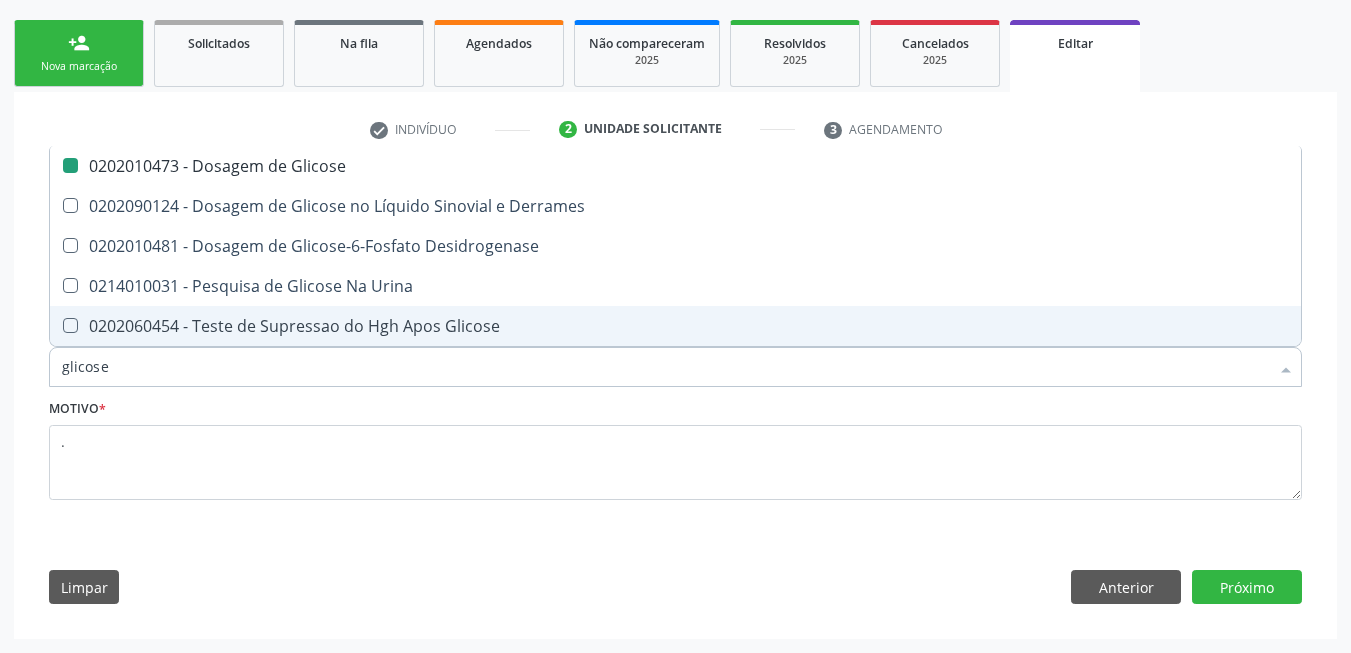 type on "d" 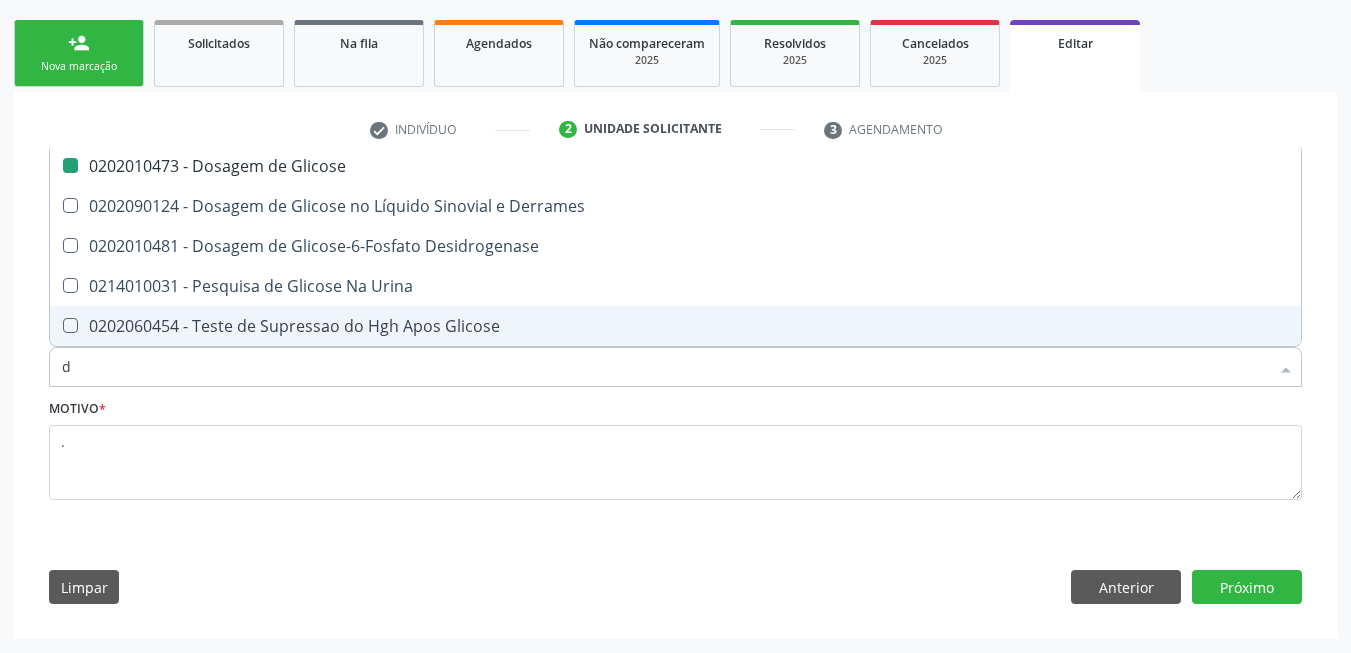 checkbox on "false" 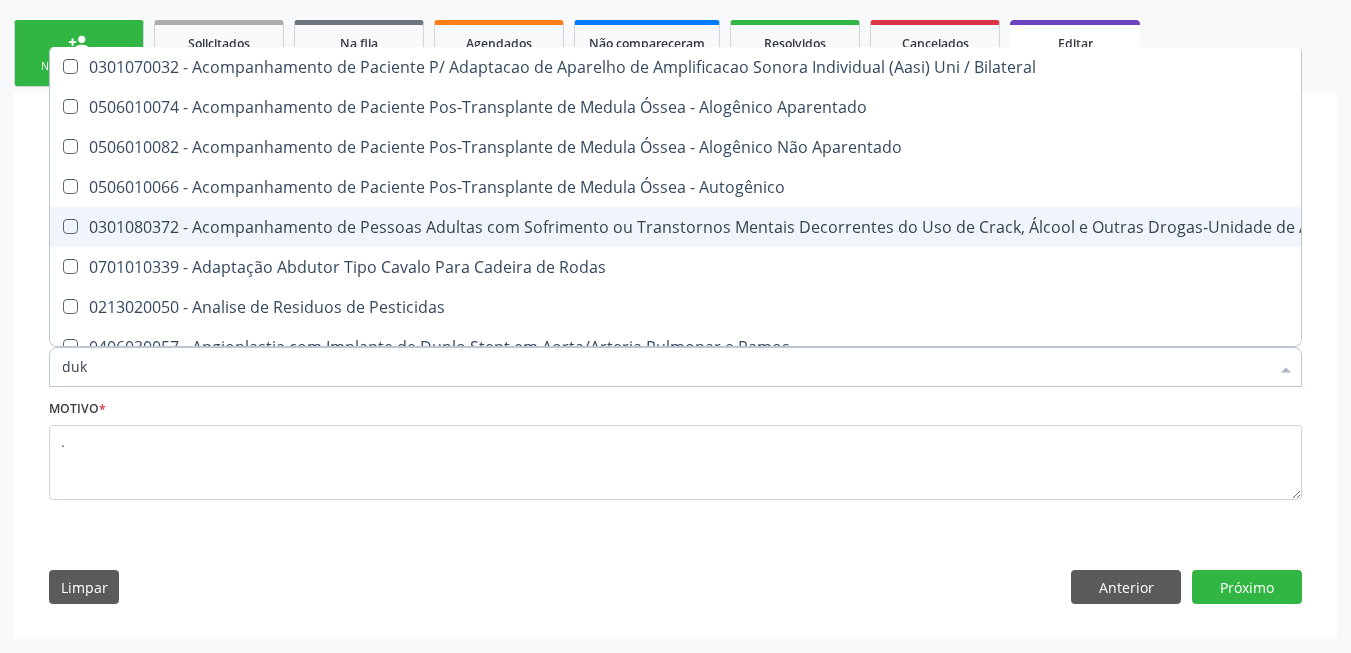 type on "duke" 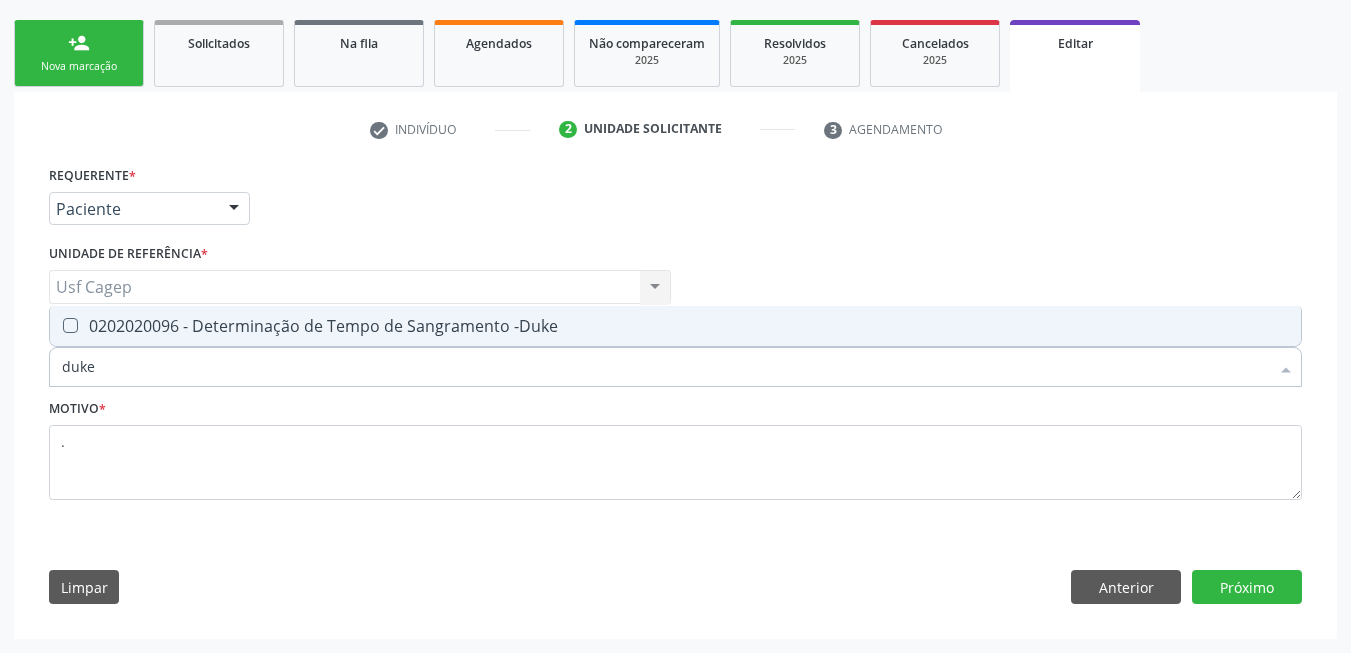 click on "0202020096 - Determinação de Tempo de Sangramento -Duke" at bounding box center [675, 326] 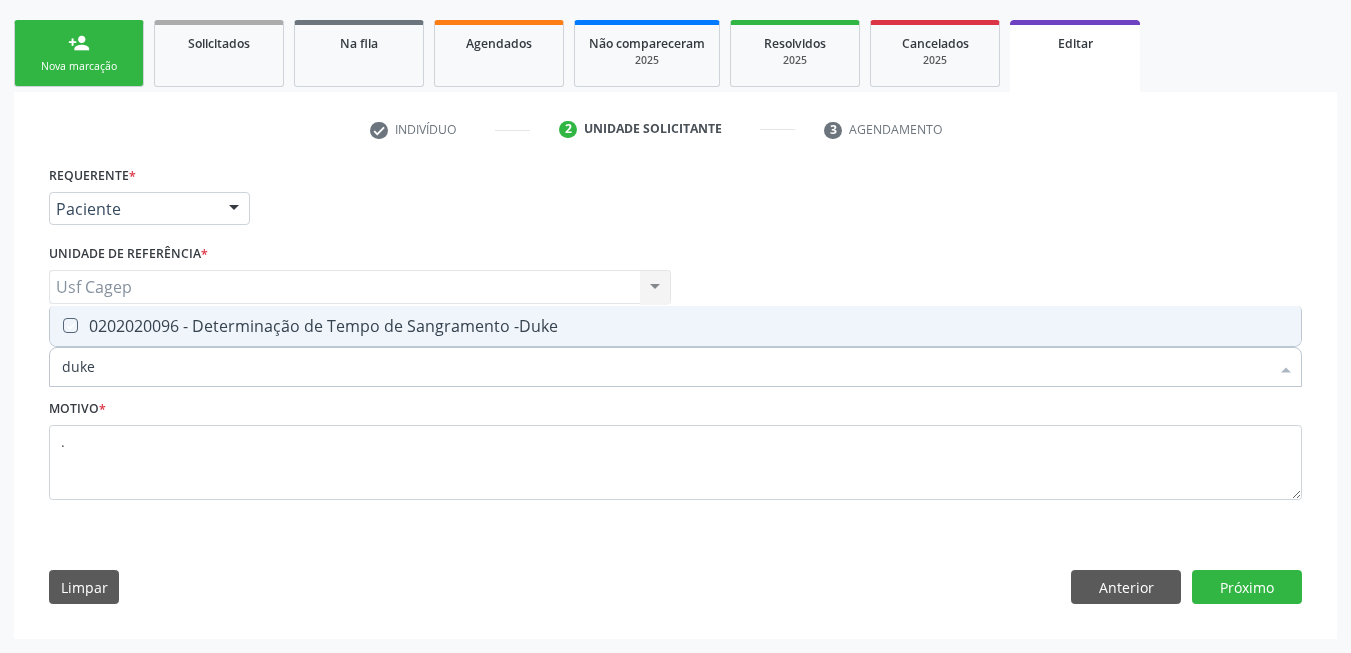 checkbox on "true" 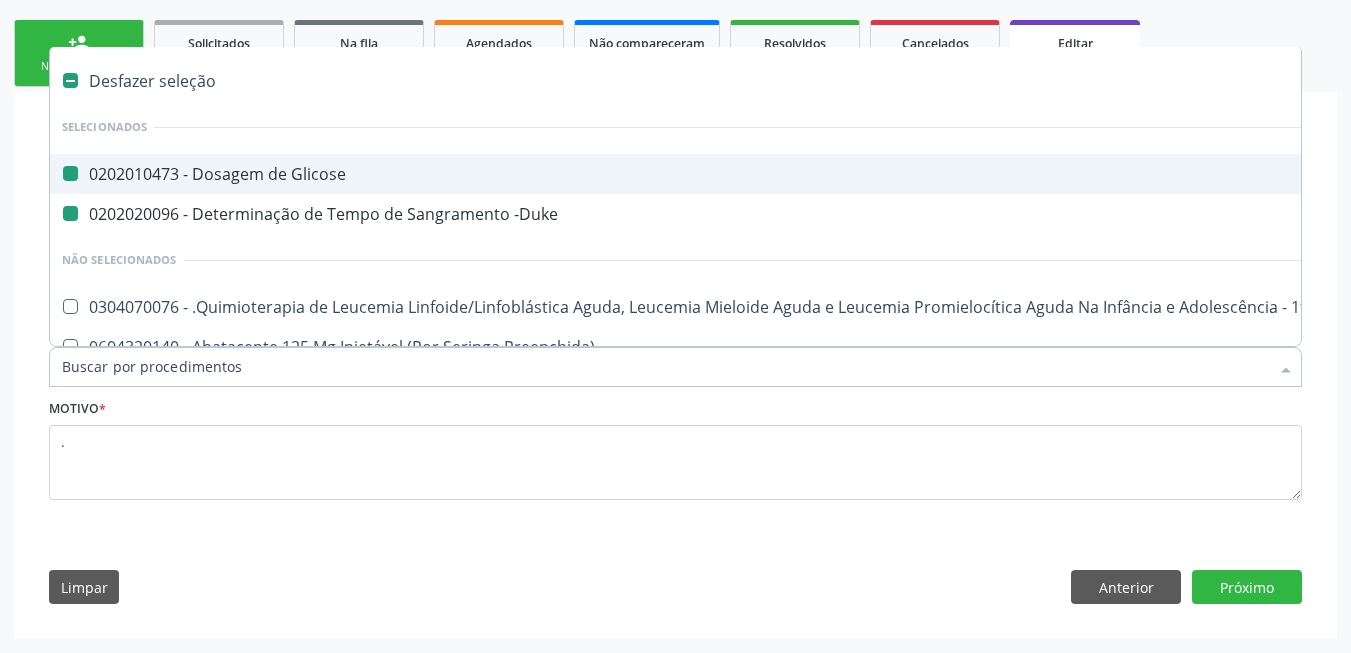 type on "h" 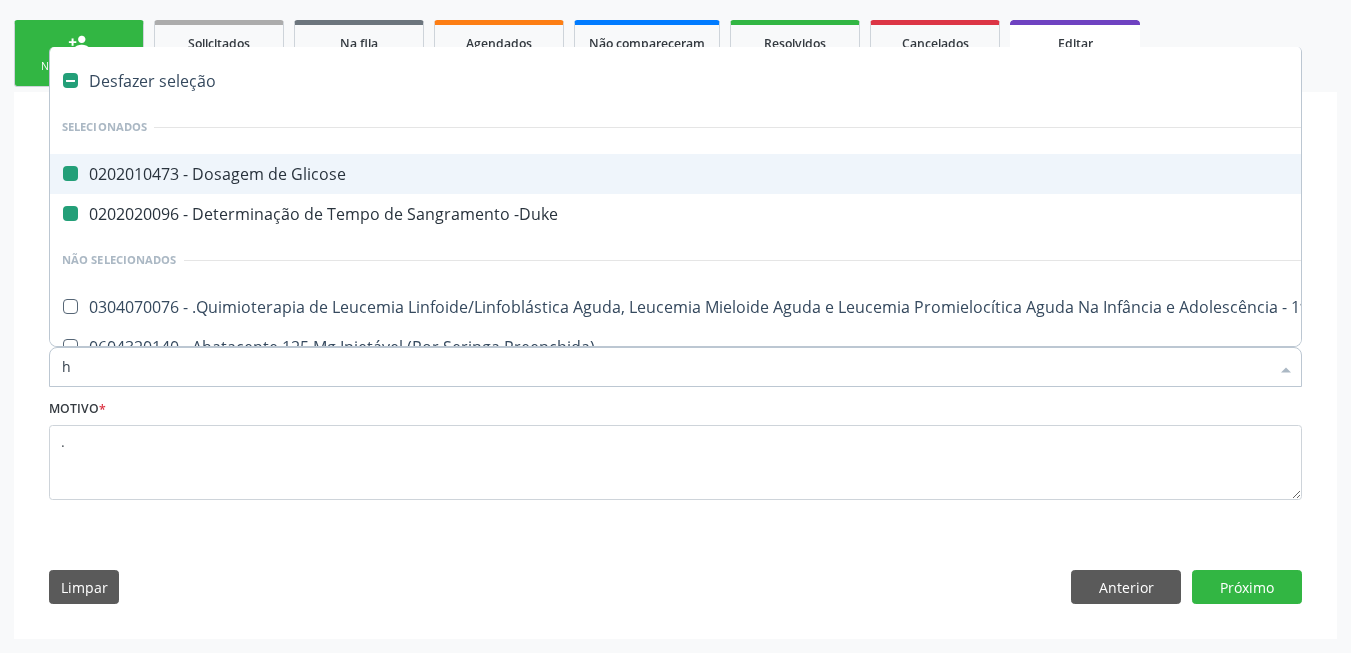 checkbox on "false" 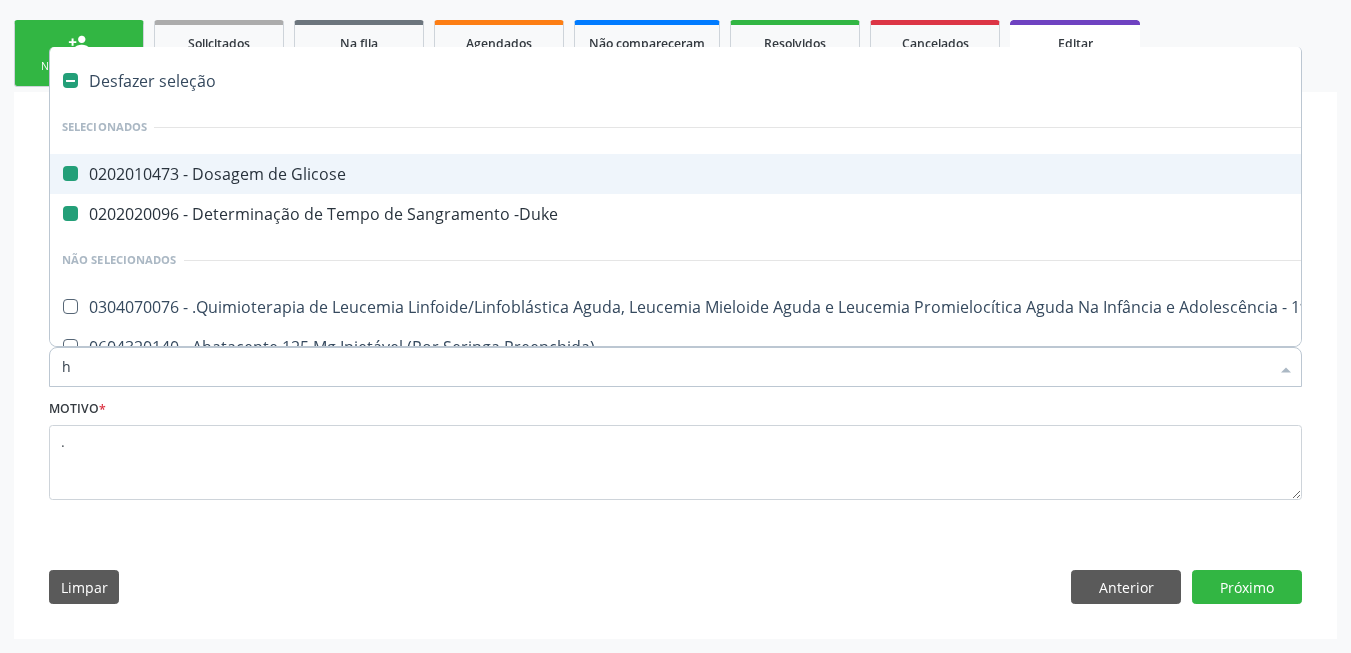 checkbox on "false" 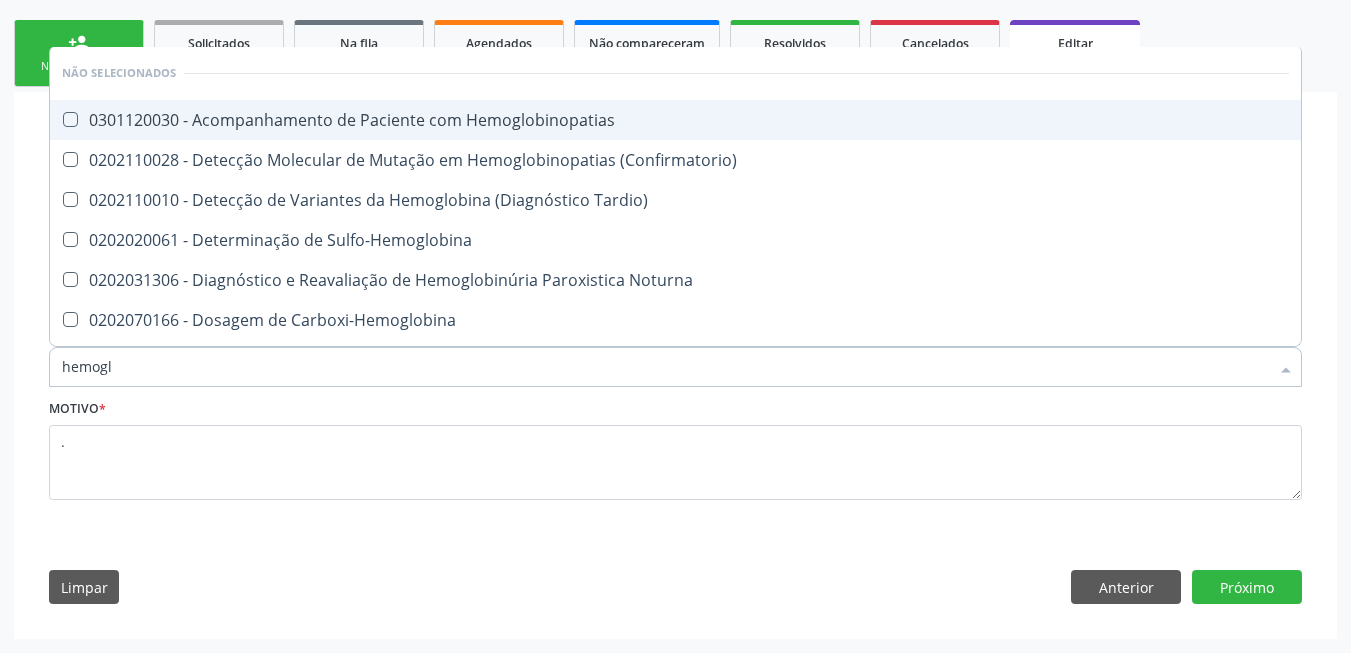 type on "hemoglo" 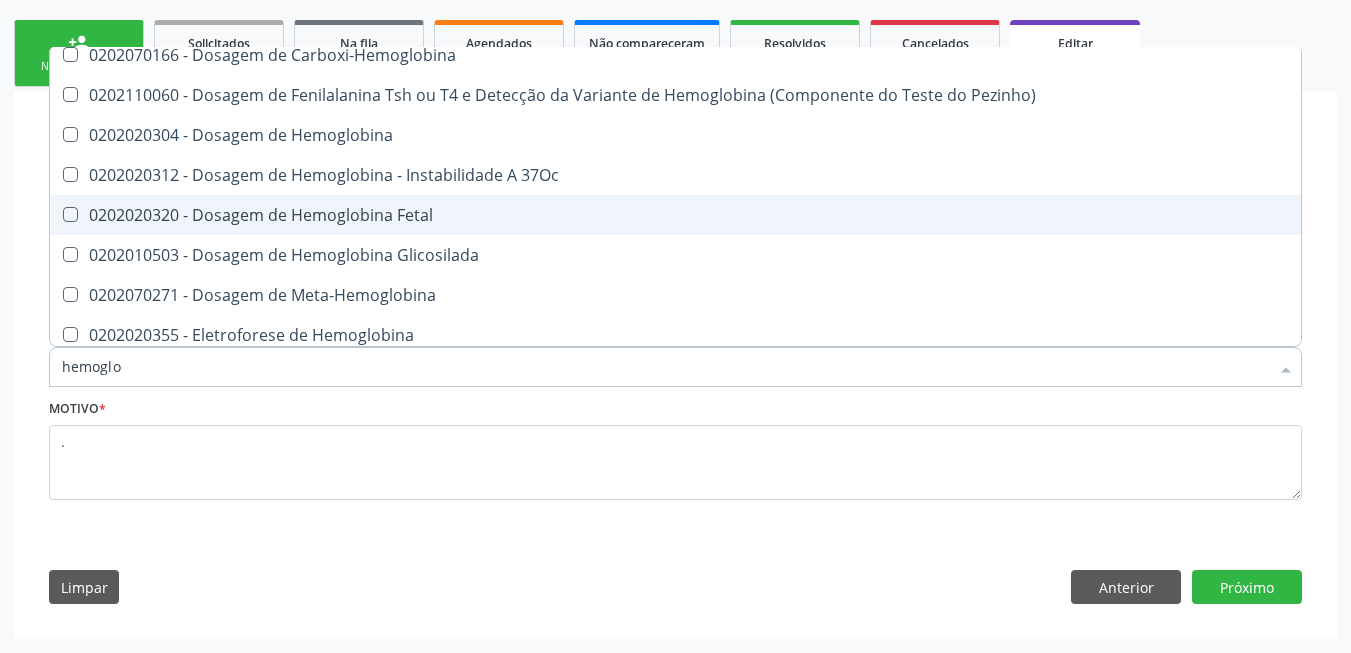 scroll, scrollTop: 300, scrollLeft: 0, axis: vertical 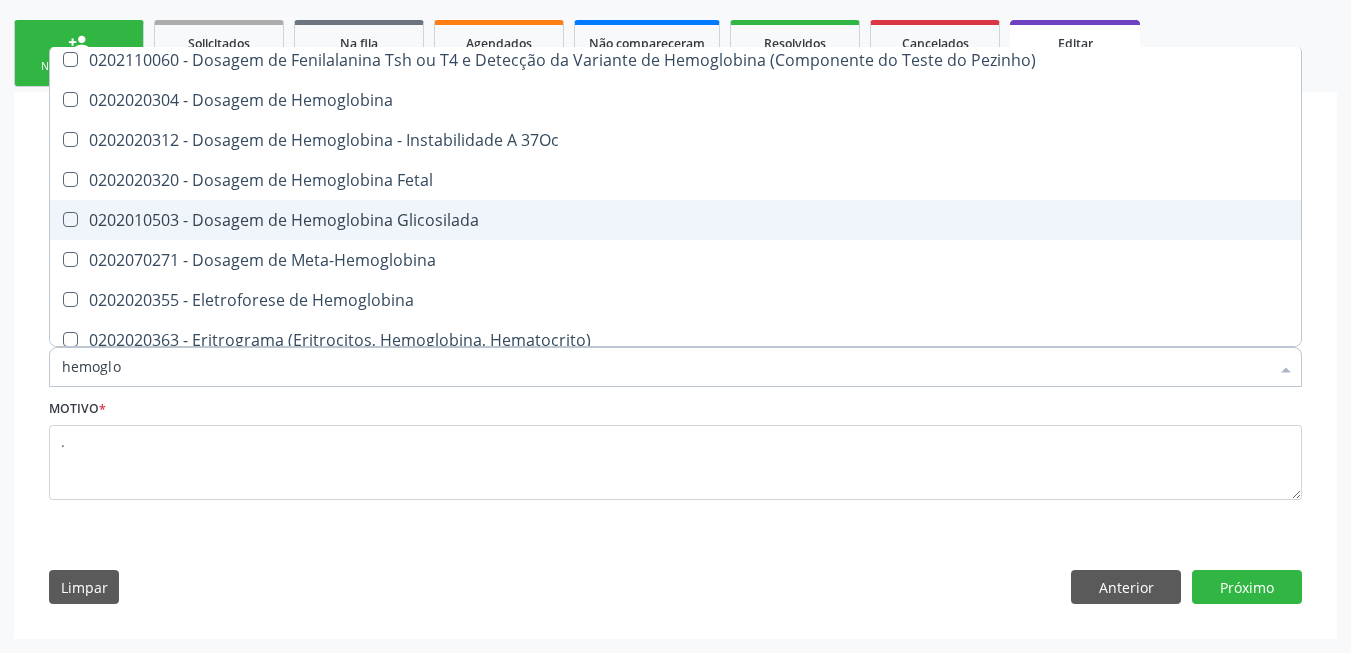 click on "0202010503 - Dosagem de Hemoglobina Glicosilada" at bounding box center [675, 220] 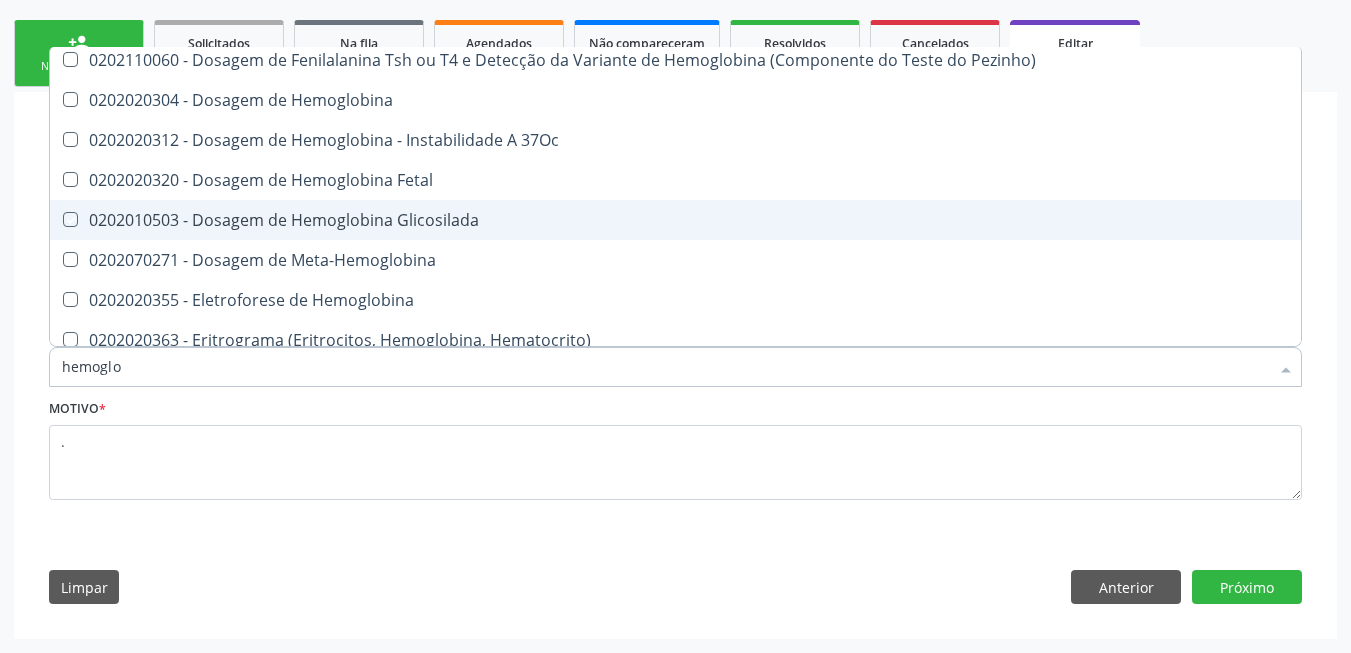 checkbox on "true" 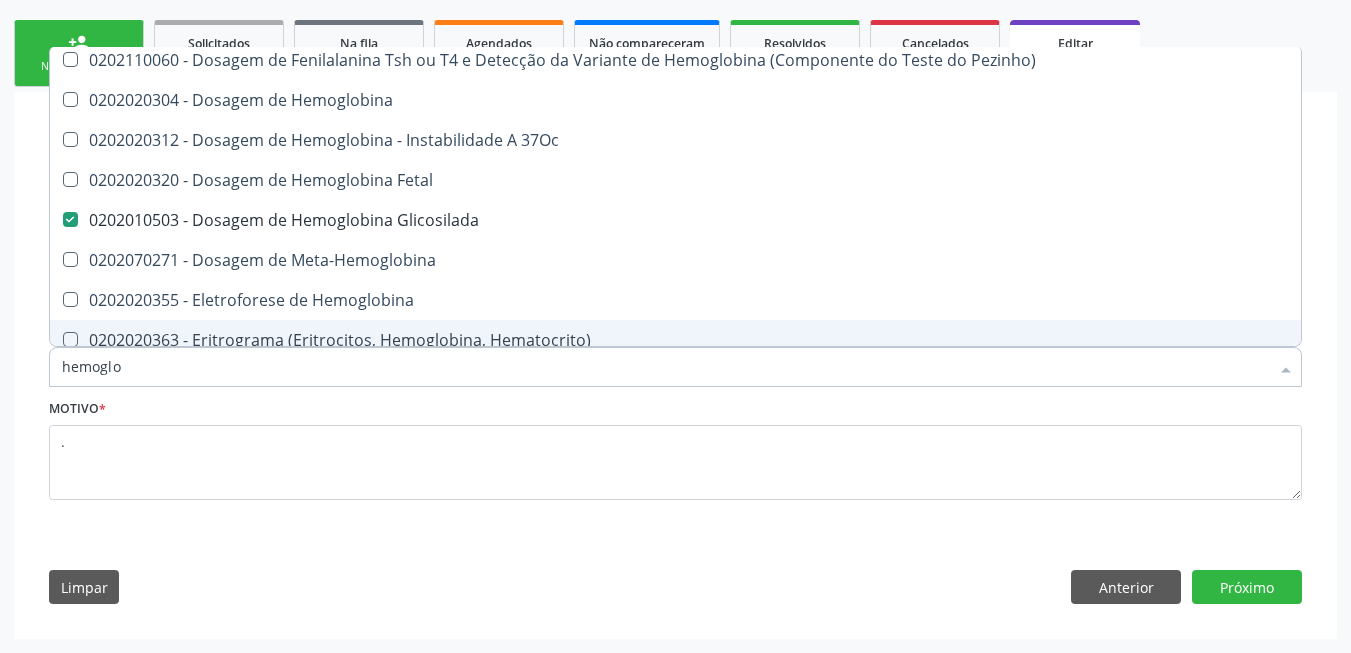 click on "hemoglo" at bounding box center (665, 367) 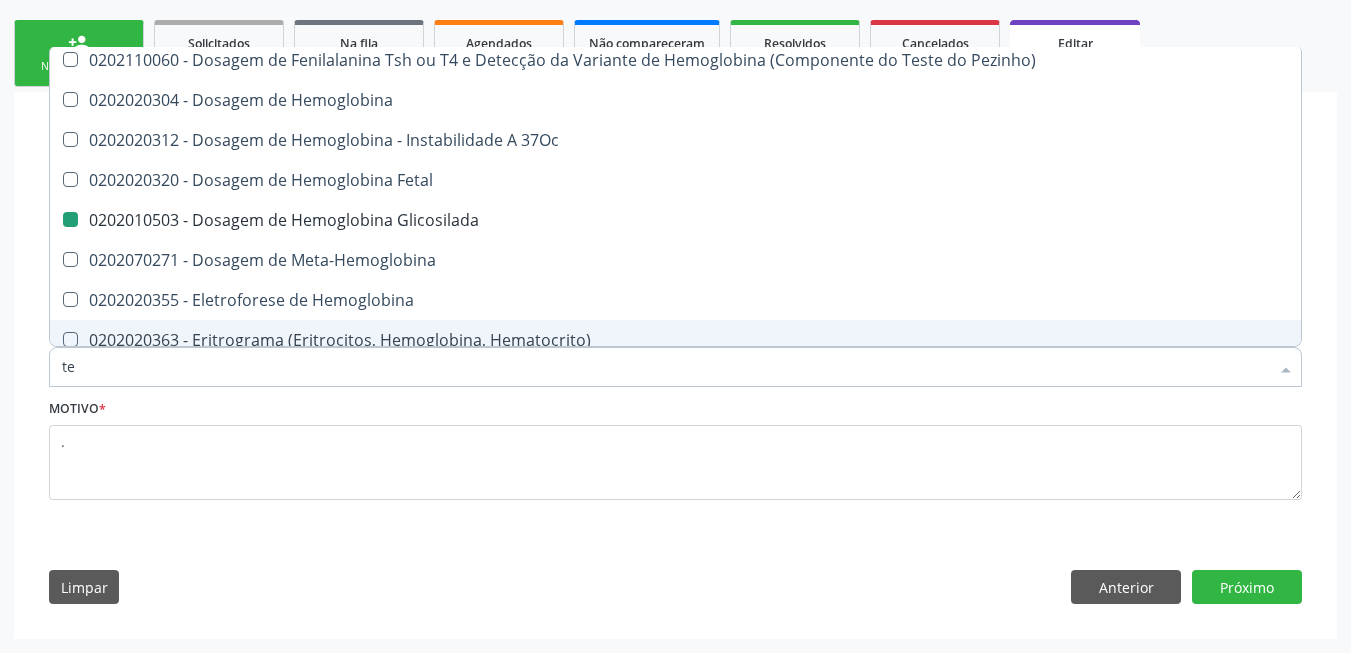 type on "tem" 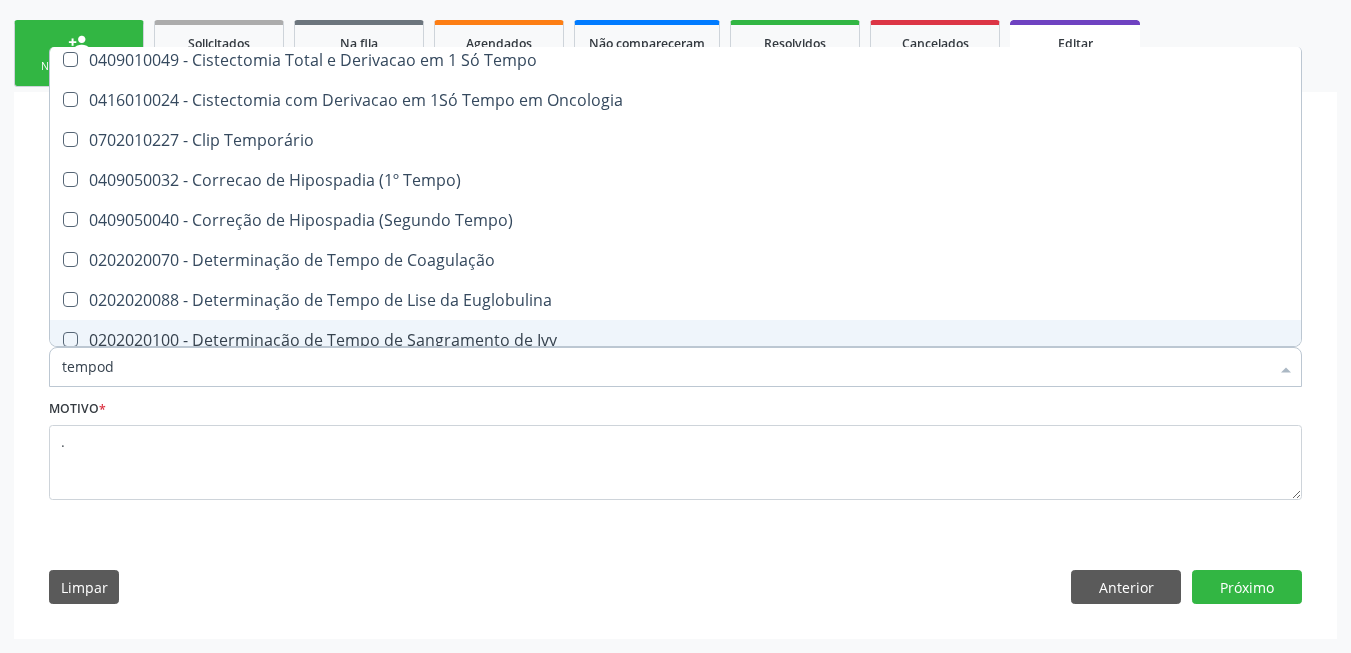 scroll, scrollTop: 0, scrollLeft: 0, axis: both 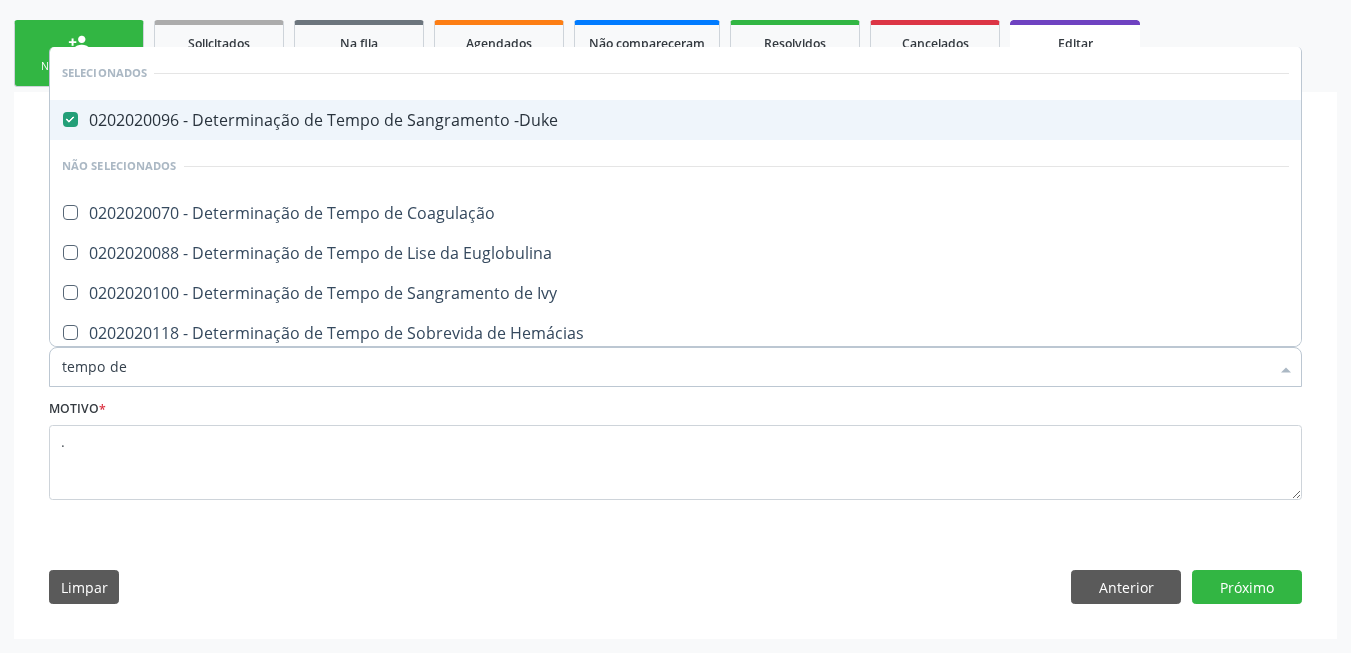 type on "tempo de" 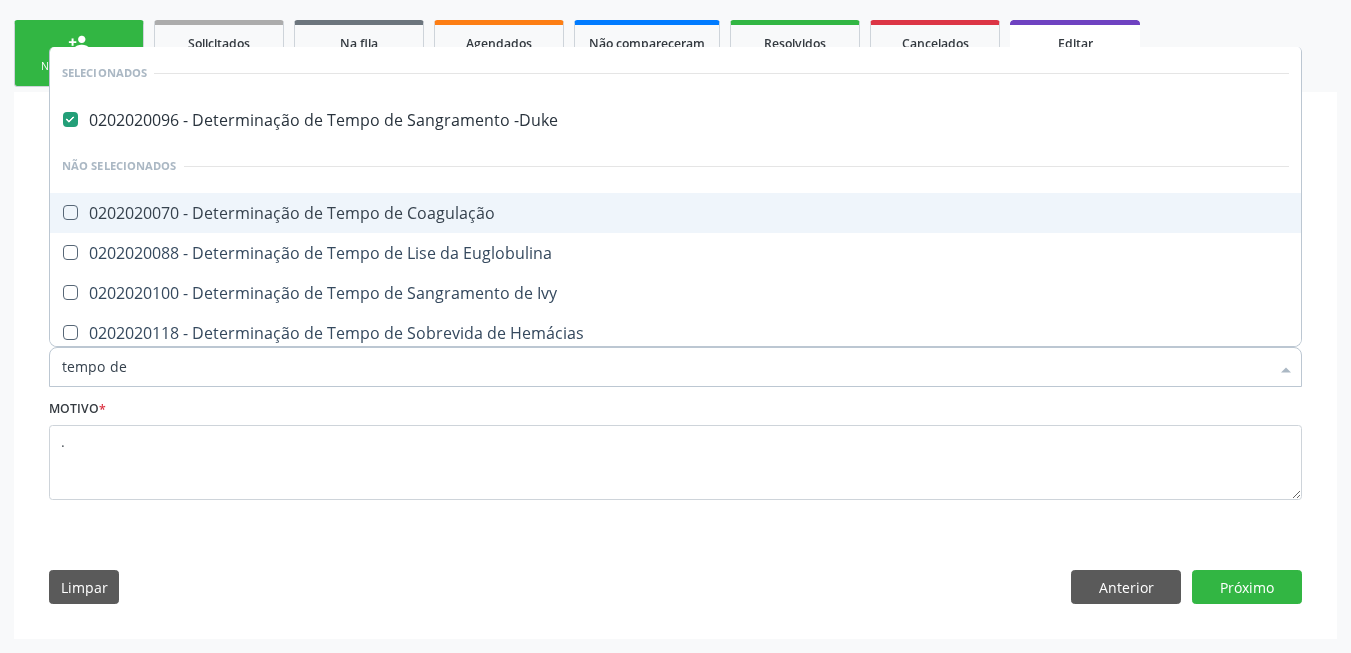 click on "0202020070 - Determinação de Tempo de Coagulação" at bounding box center [675, 213] 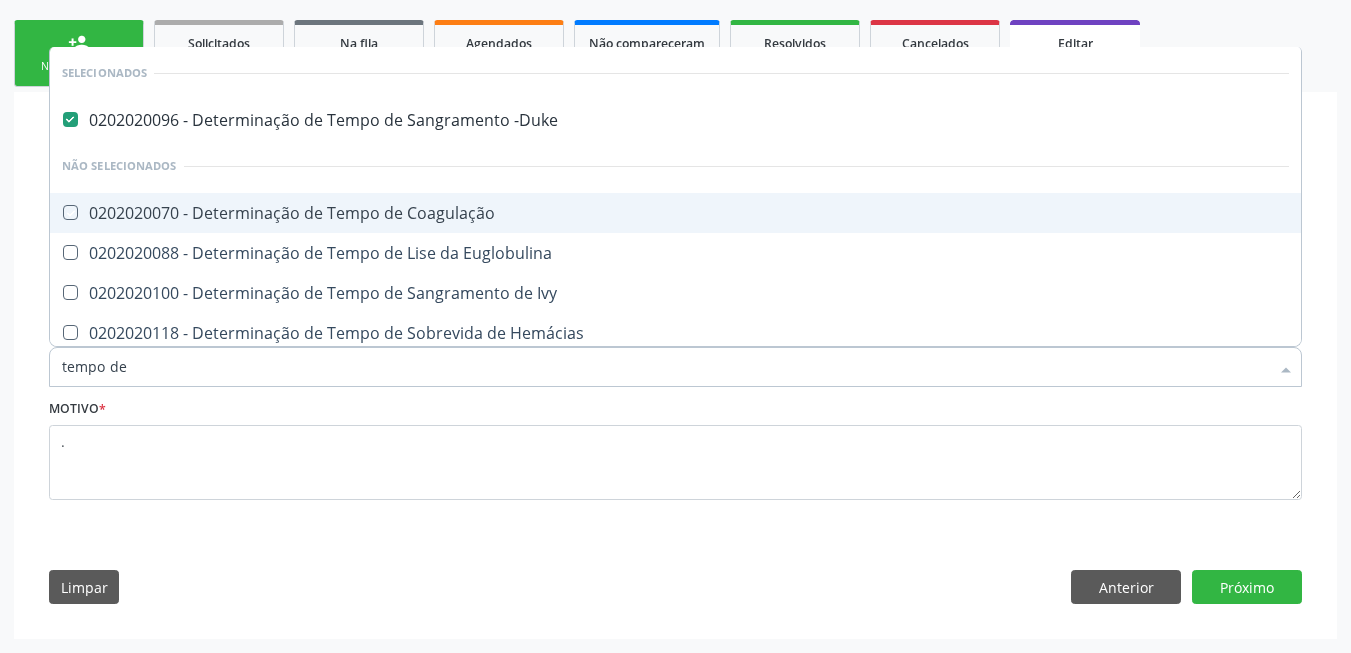 checkbox on "true" 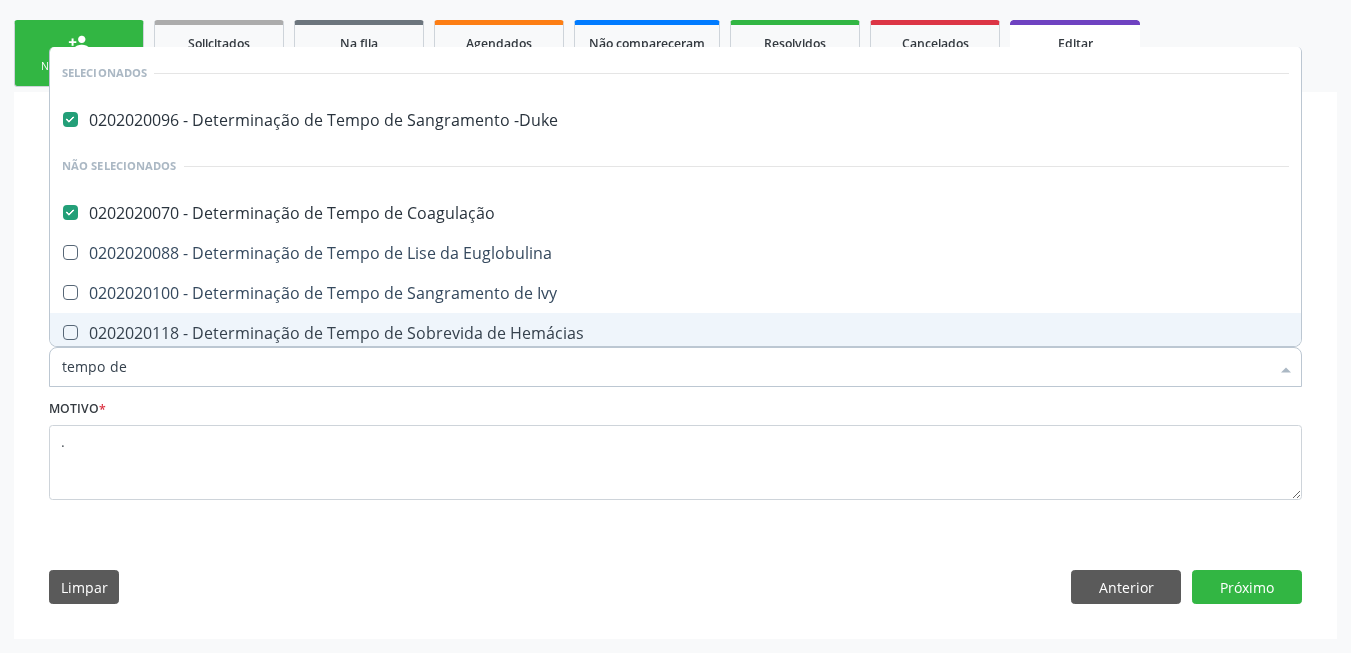 click on "tempo de" at bounding box center [665, 367] 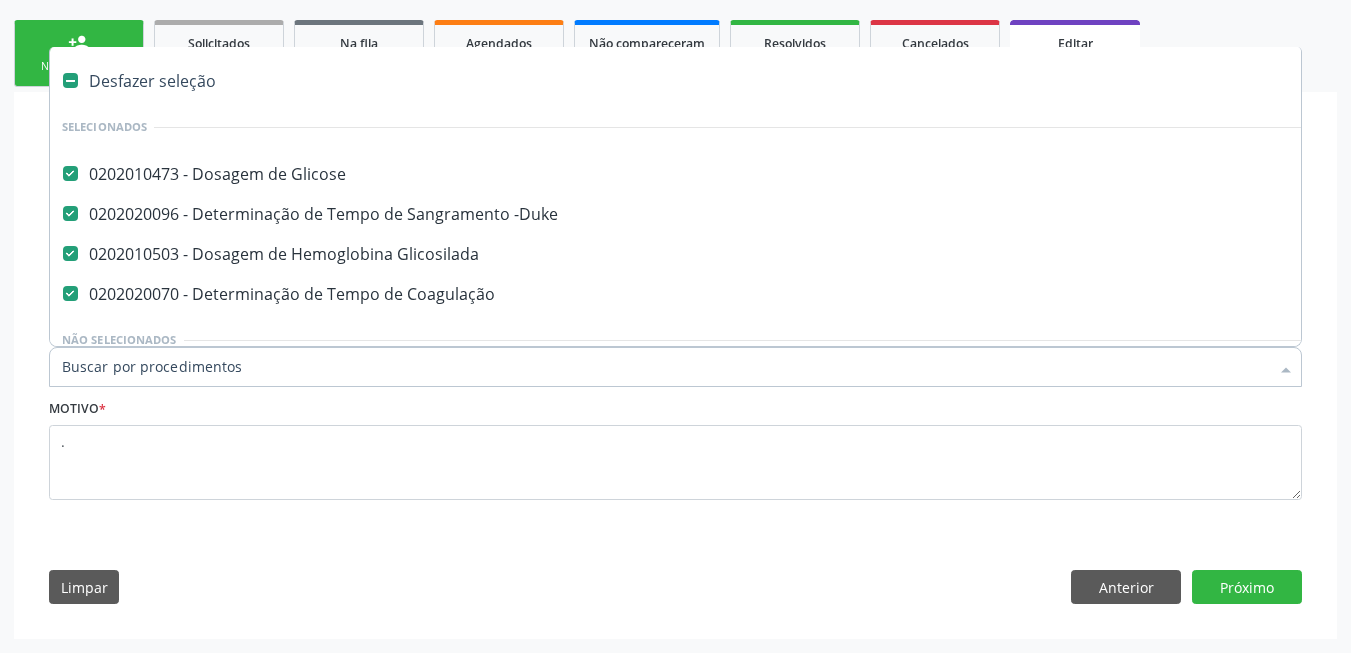 paste on "0202020142" 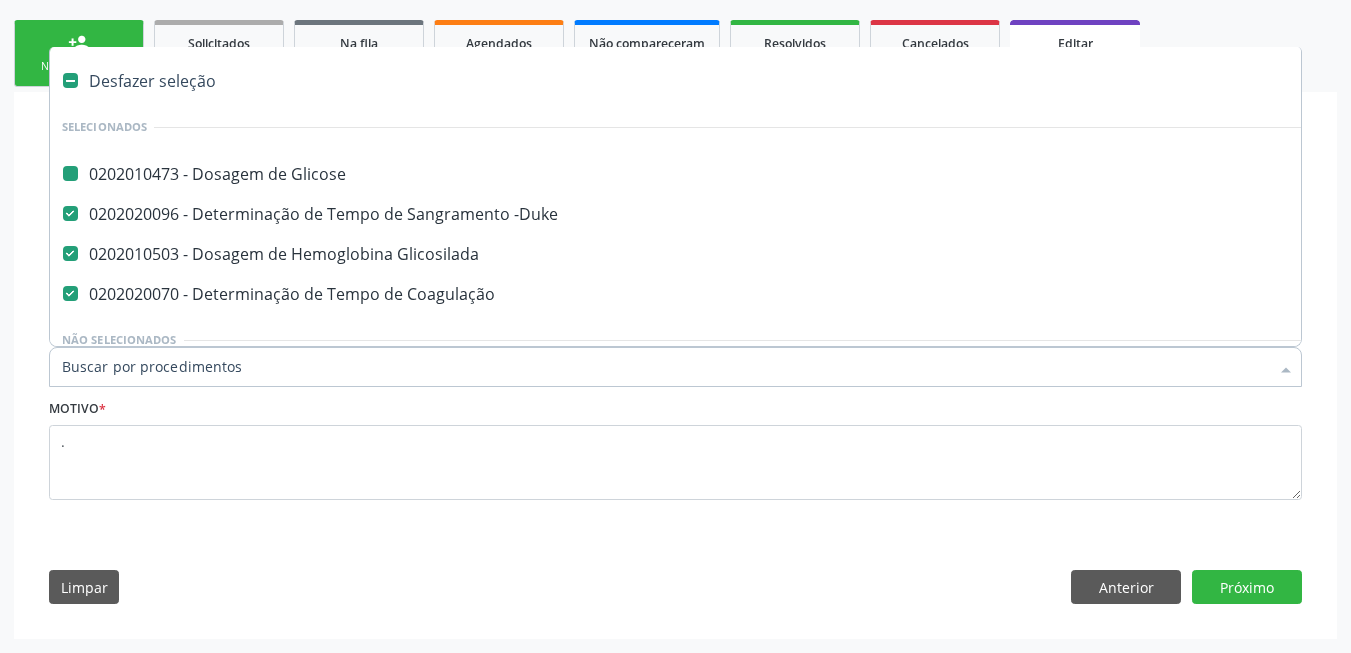 type on "0202020142" 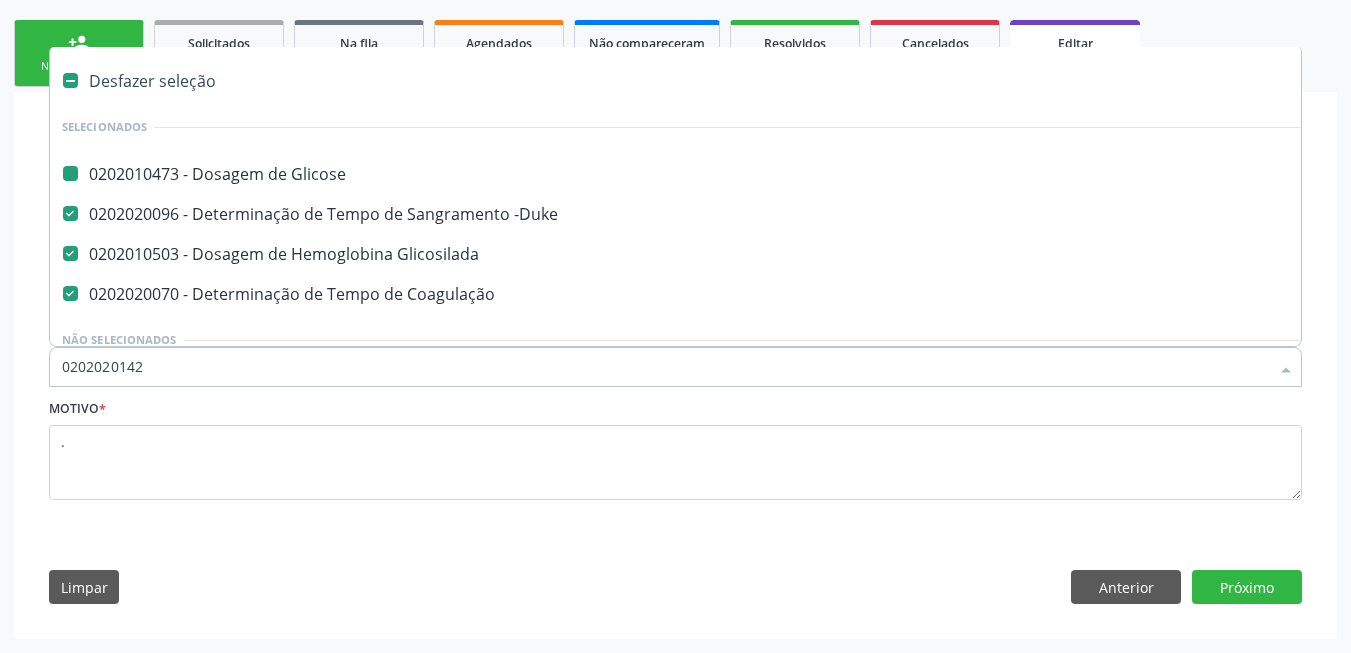 checkbox on "false" 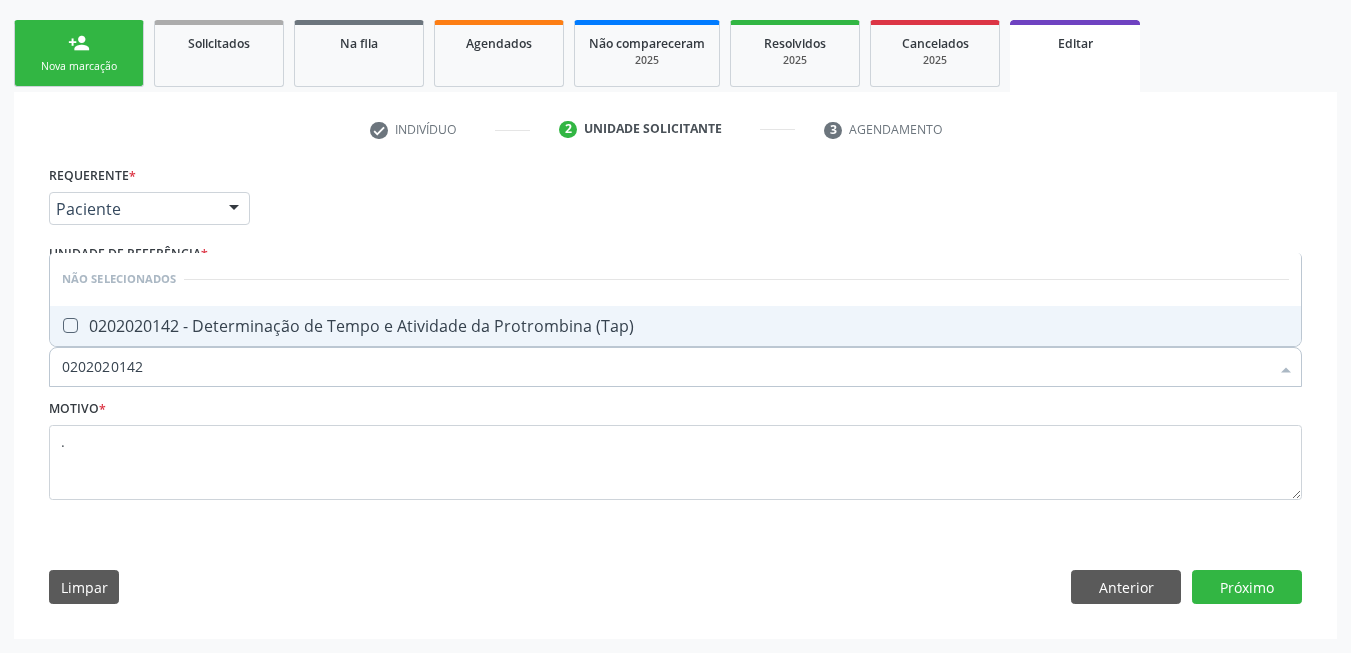 type on "0202020142" 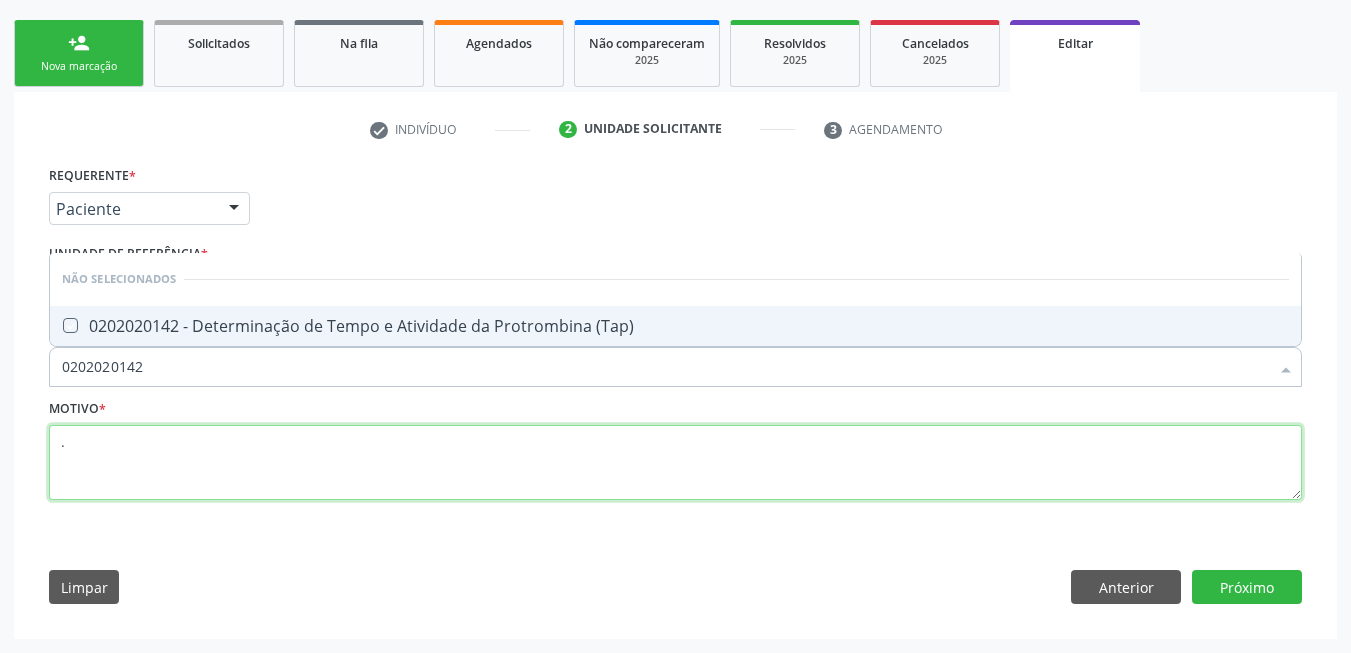 click on "." at bounding box center [675, 463] 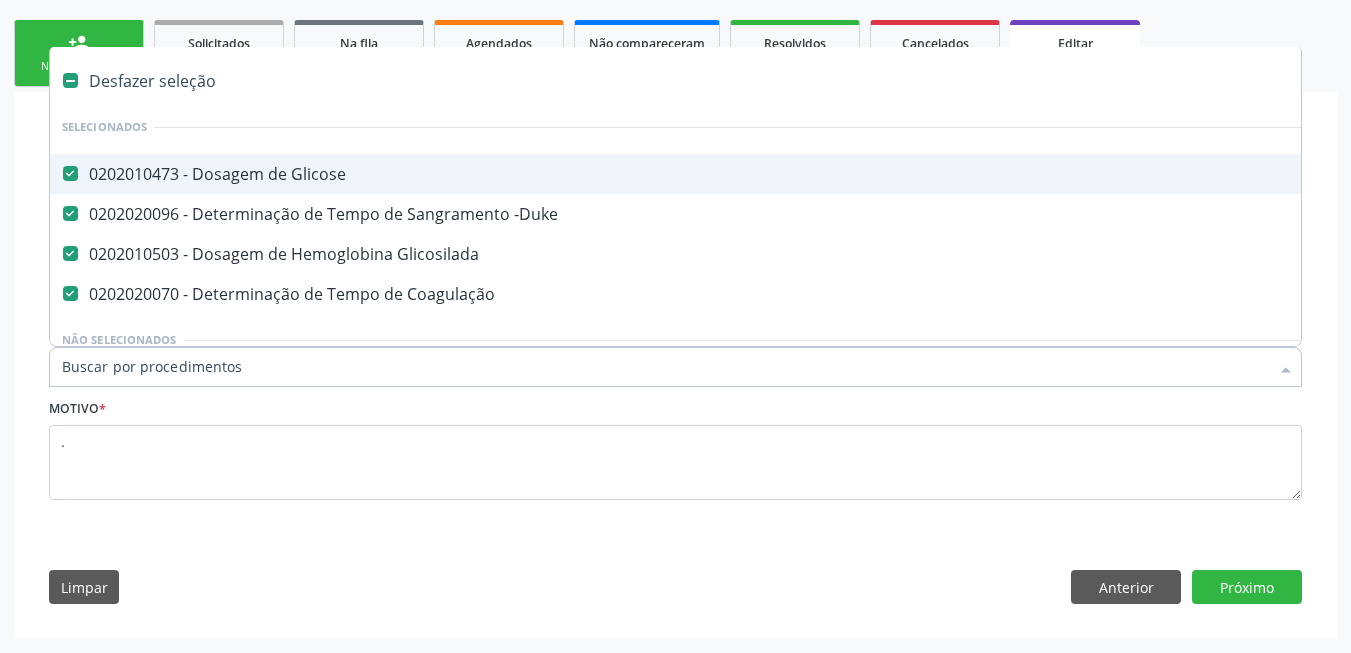 paste on "0202020142" 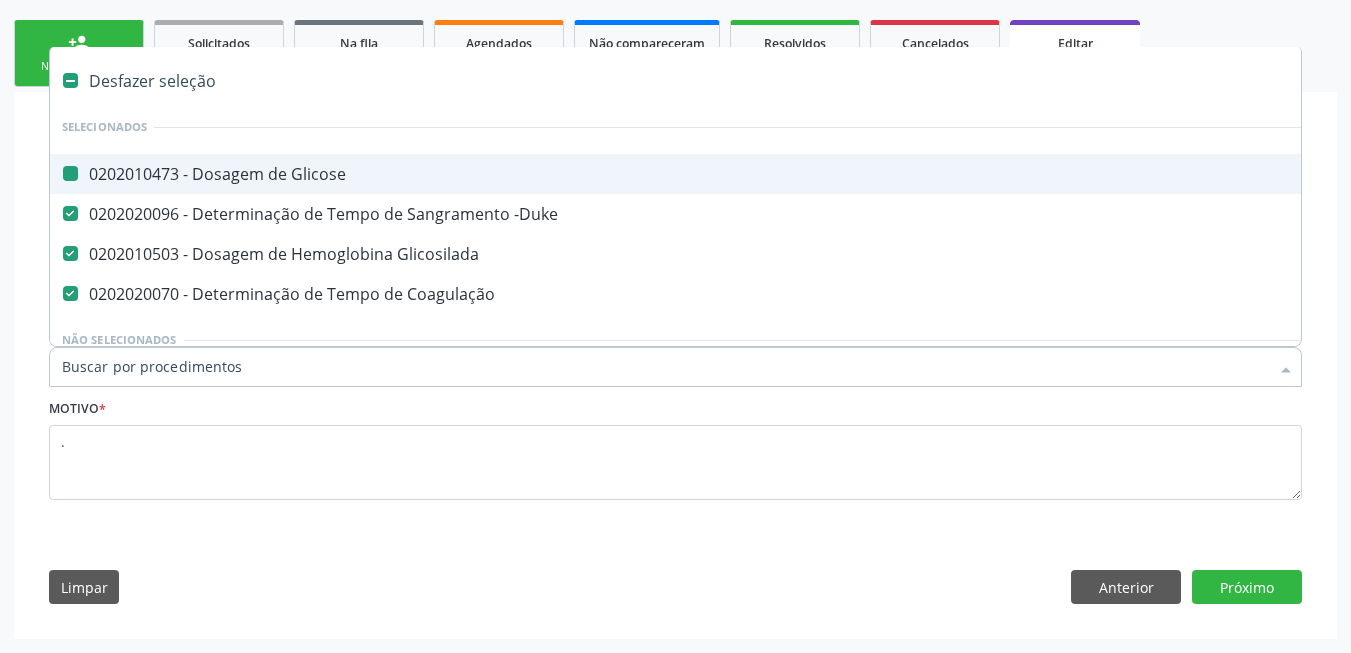 type on "0202020142" 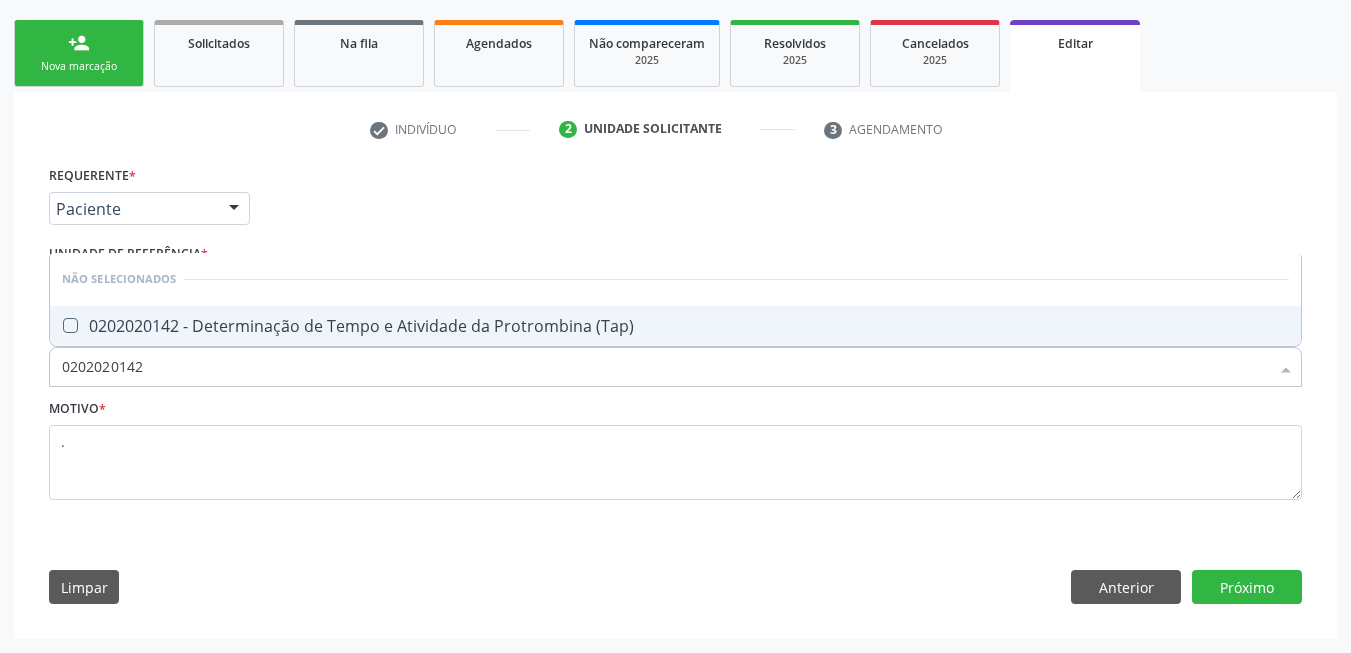 drag, startPoint x: 375, startPoint y: 324, endPoint x: 411, endPoint y: 459, distance: 139.71758 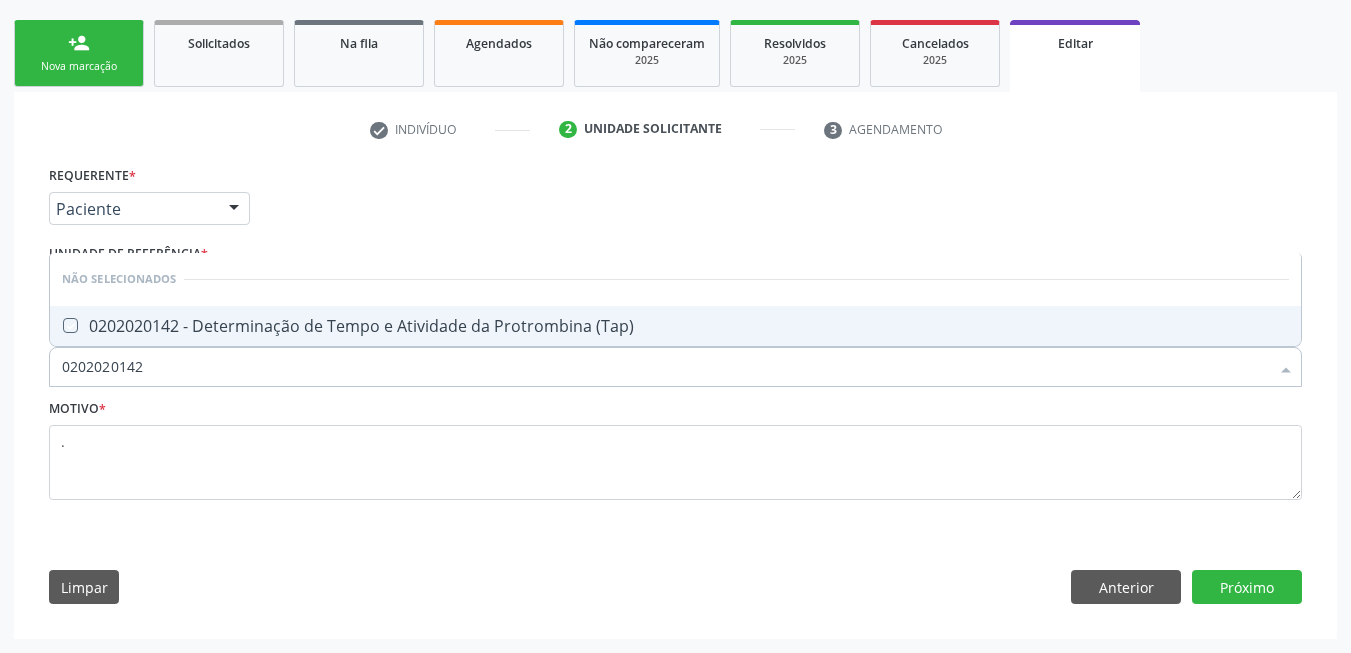 checkbox on "true" 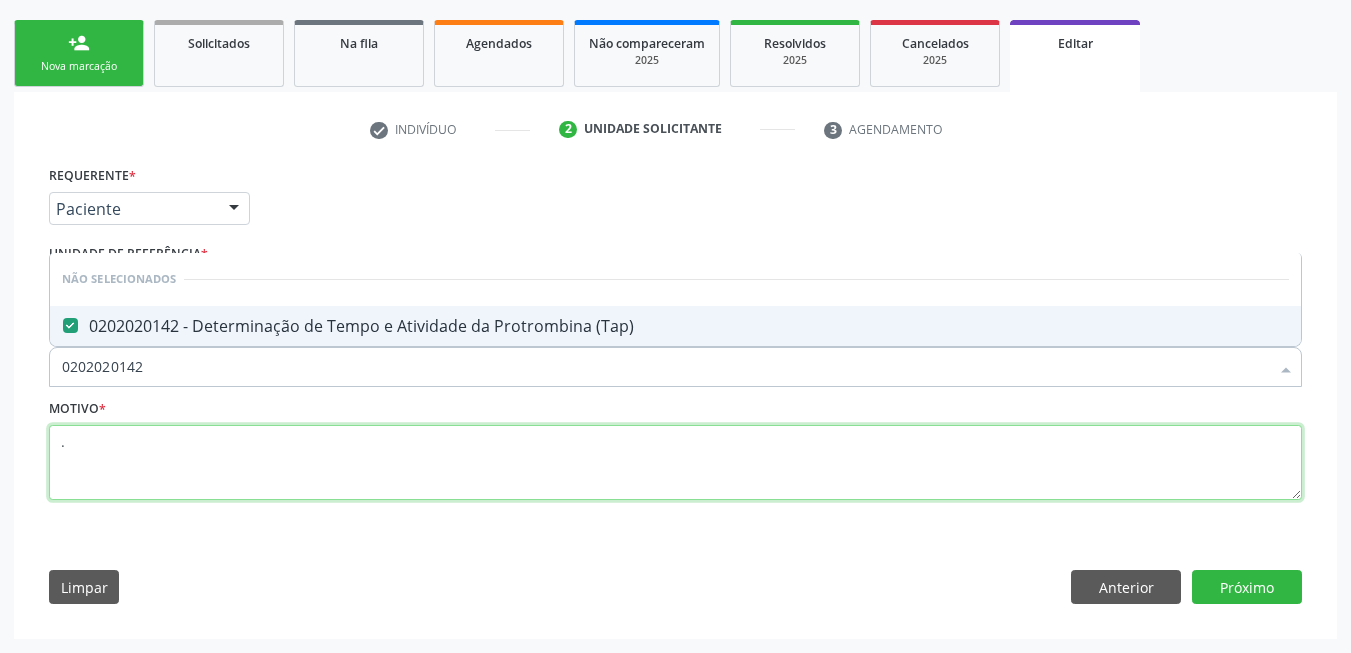 click on "." at bounding box center (675, 463) 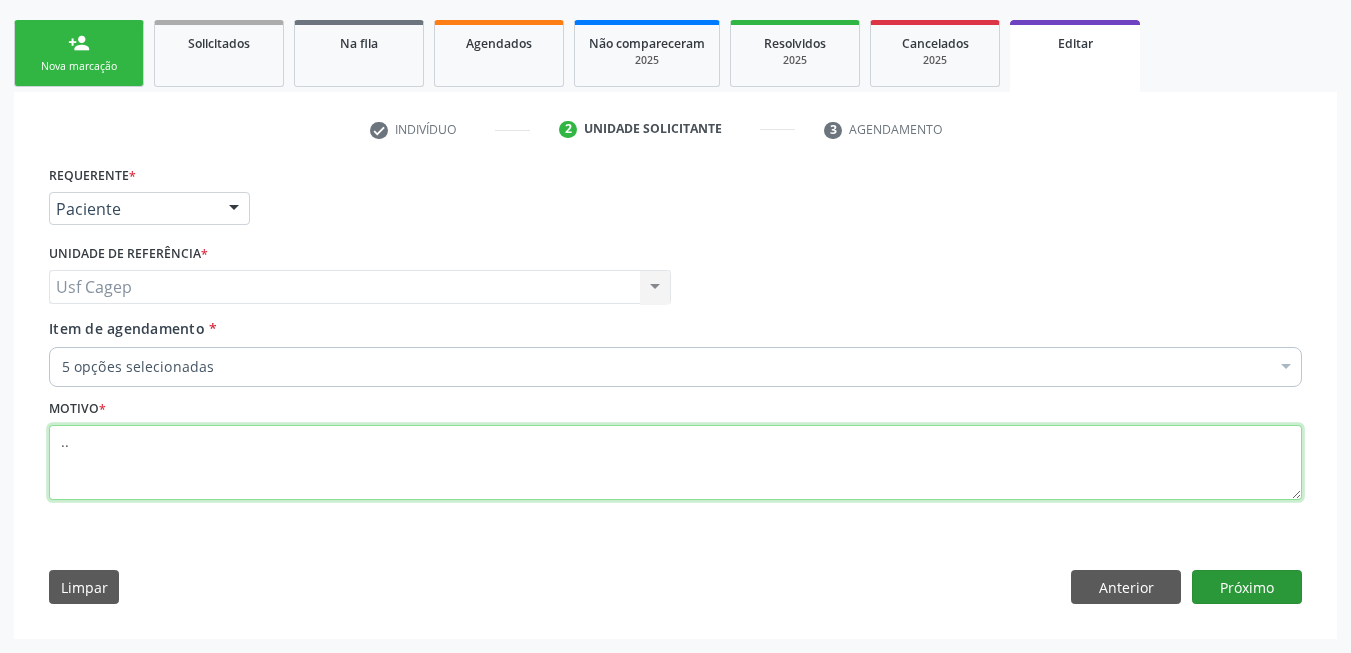 type on ".." 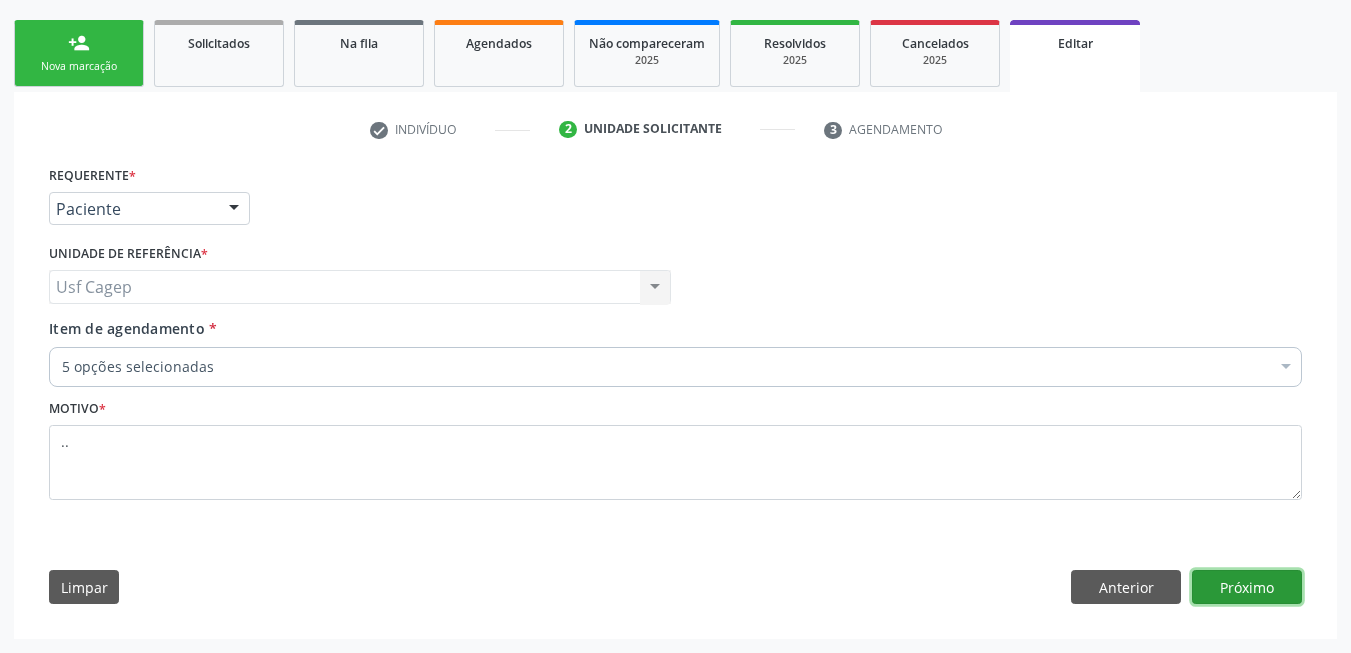 click on "Próximo" at bounding box center (1247, 587) 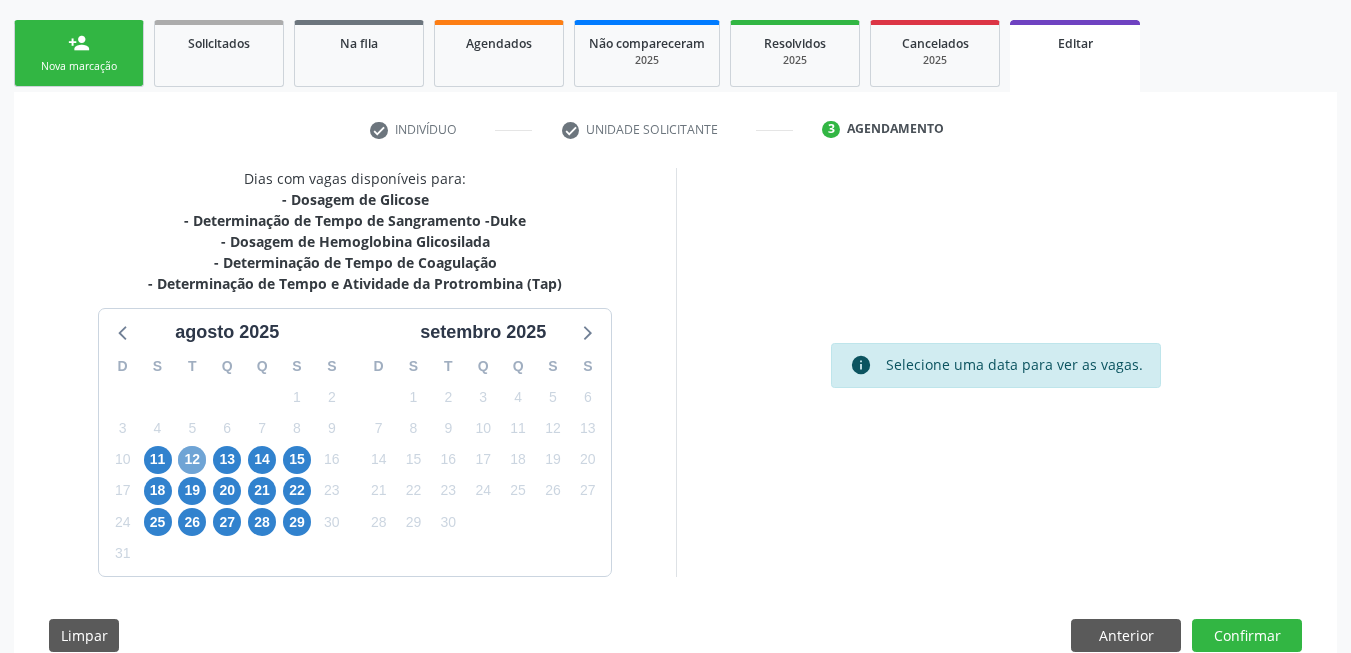 click on "12" at bounding box center (192, 460) 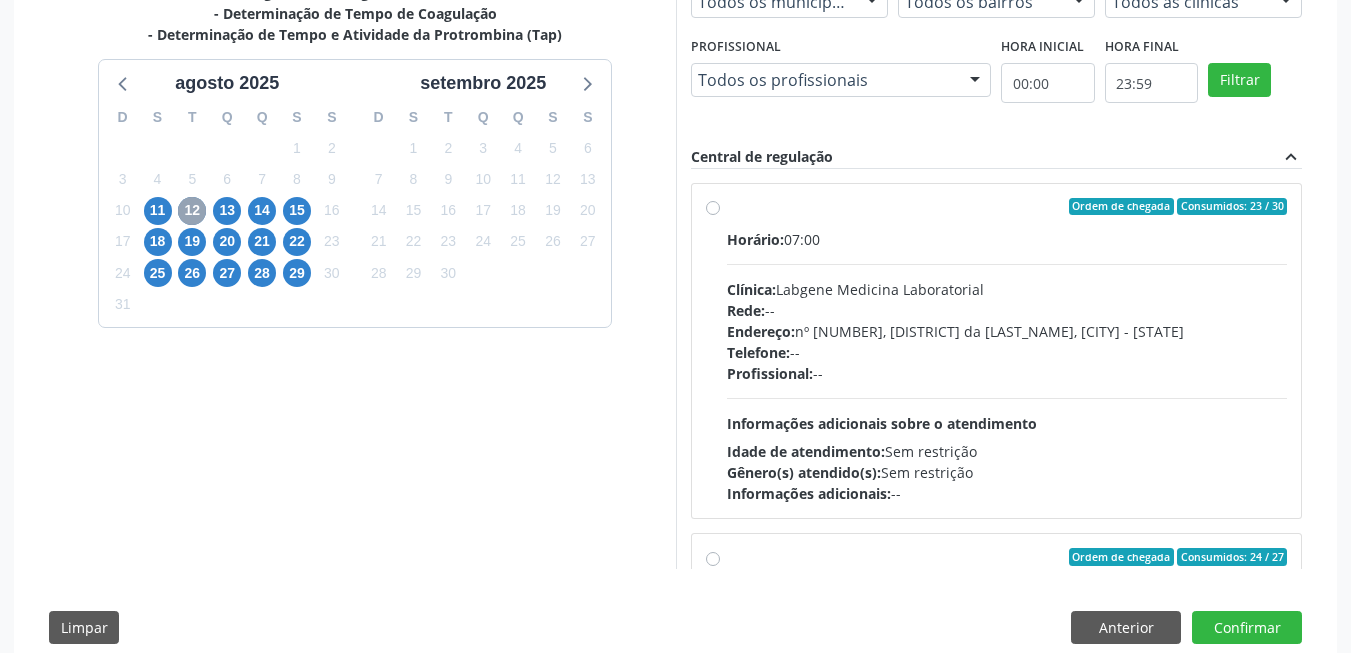 scroll, scrollTop: 568, scrollLeft: 0, axis: vertical 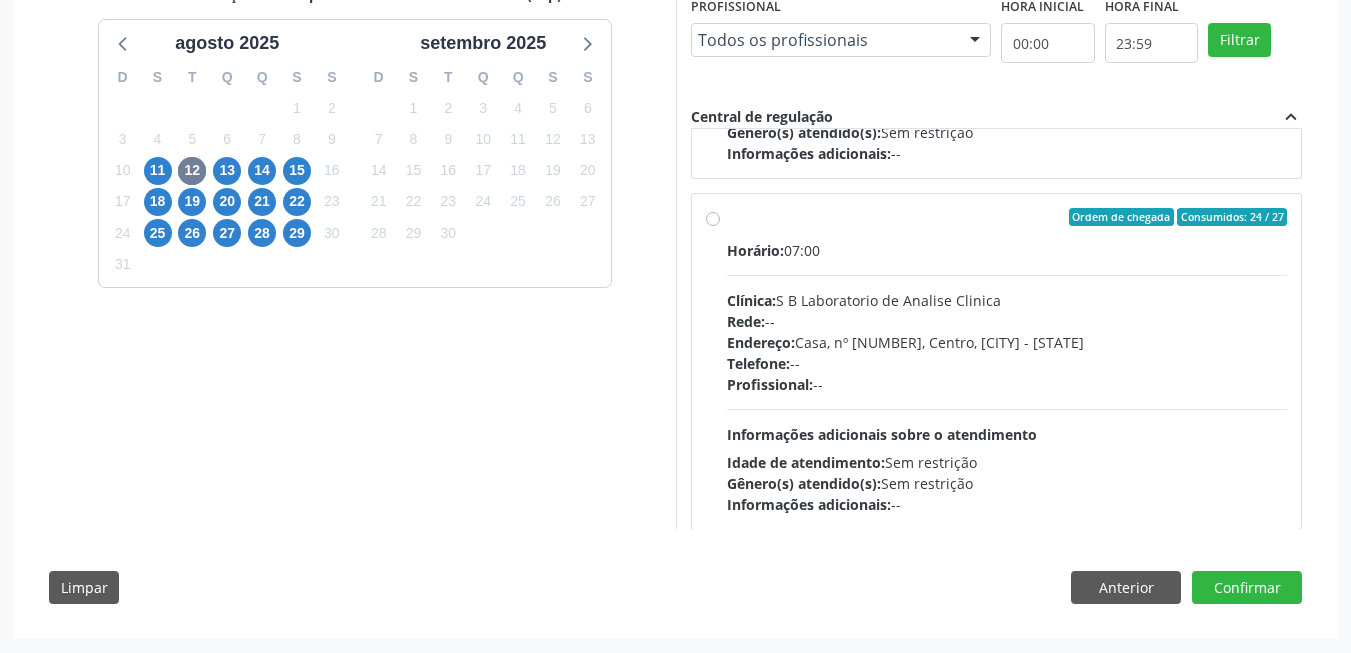 click on "Profissional:
--" at bounding box center [1007, 384] 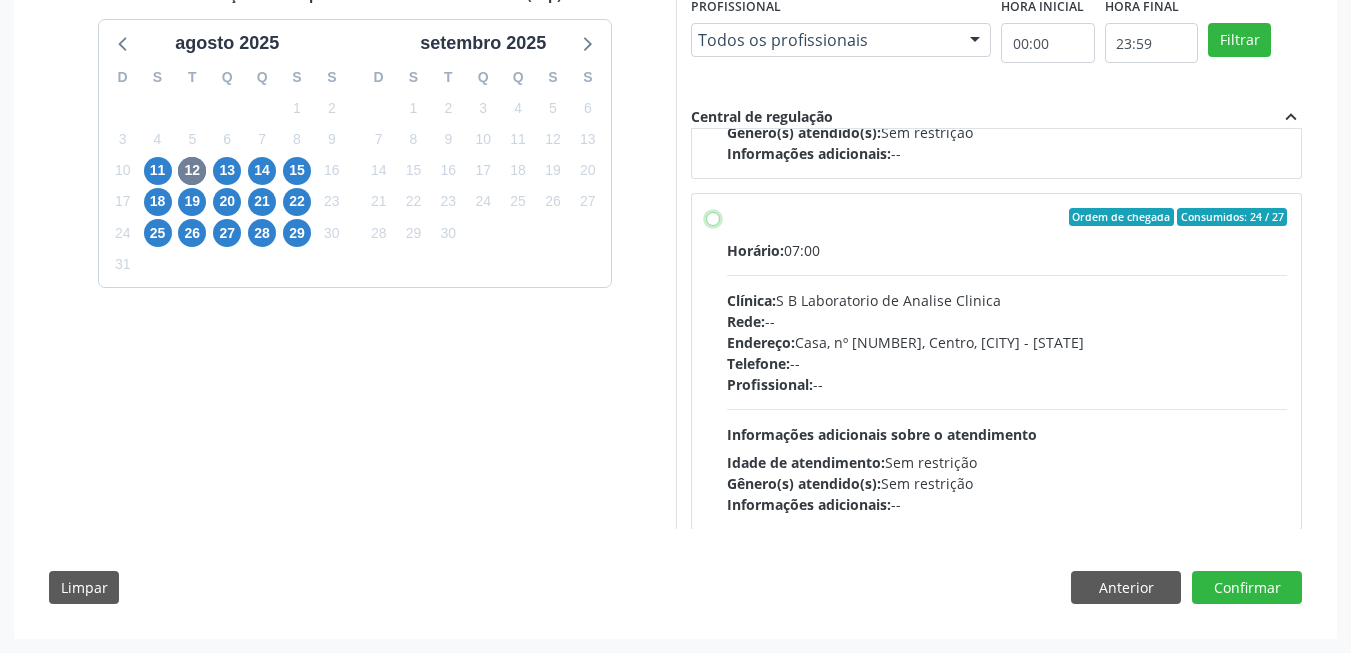 click on "Ordem de chegada
Consumidos: 24 / 27
Horário:   07:00
Clínica:  S B Laboratorio de Analise Clinica
Rede:
--
Endereço:   Casa, nº [NUMBER], Centro, [CITY] - [STATE]
Telefone:   --
Profissional:
--
Informações adicionais sobre o atendimento
Idade de atendimento:
Sem restrição
Gênero(s) atendido(s):
Sem restrição
Informações adicionais:
--" at bounding box center (713, 217) 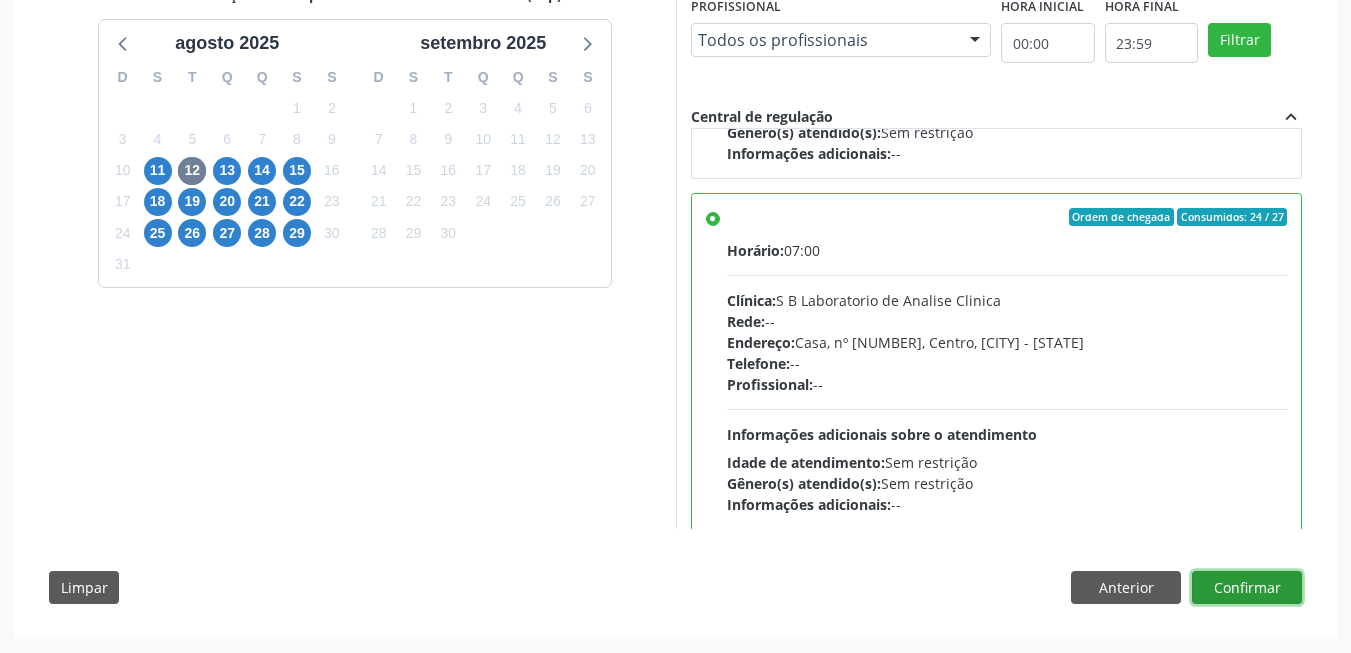 click on "Confirmar" at bounding box center [1247, 588] 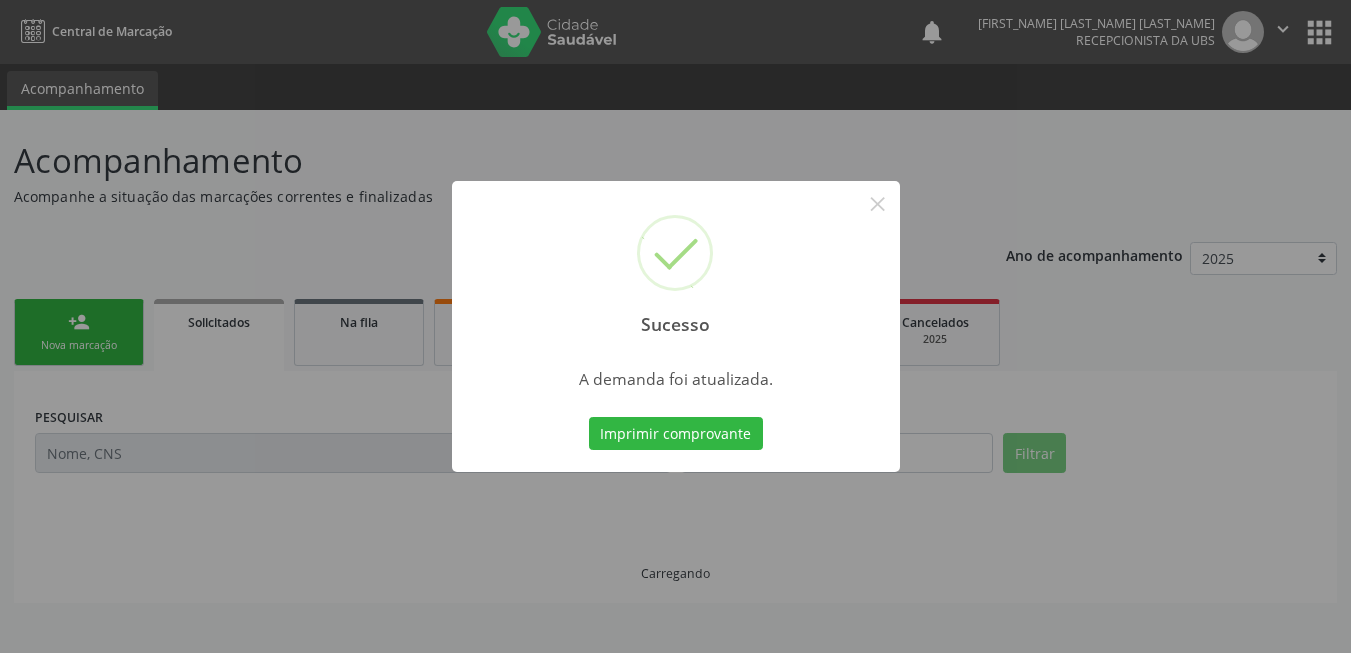 scroll, scrollTop: 0, scrollLeft: 0, axis: both 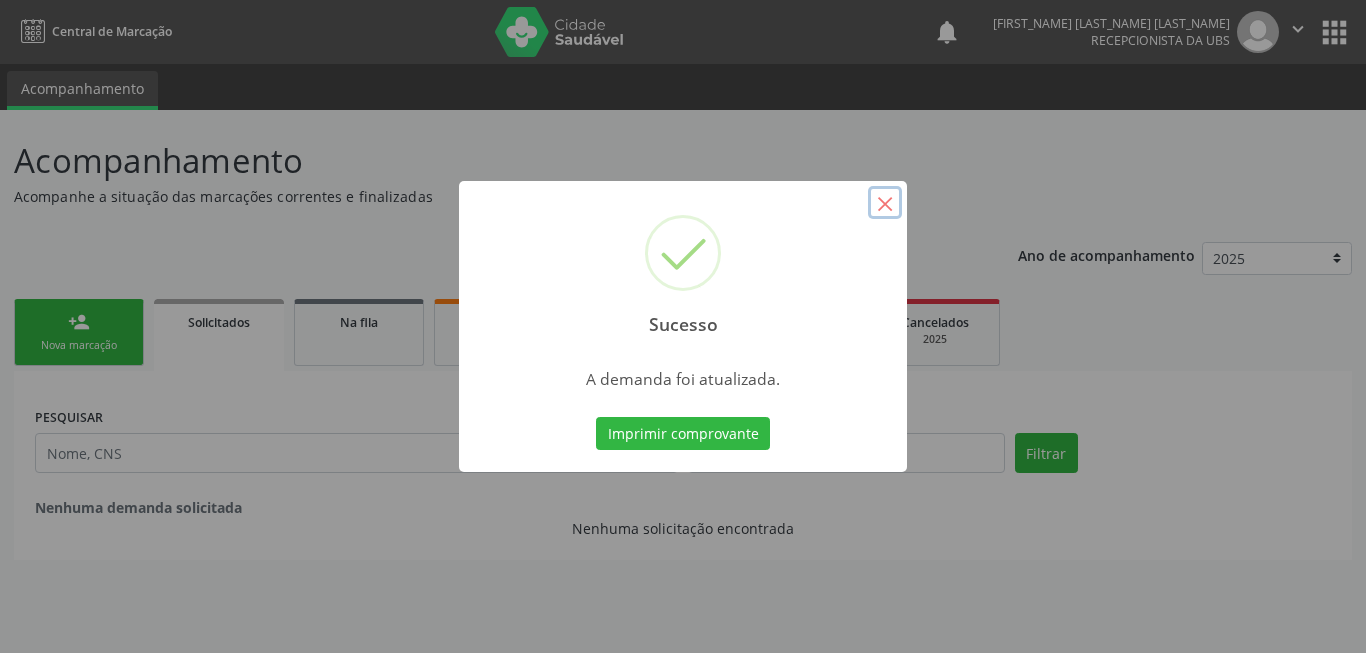 click on "×" at bounding box center (885, 203) 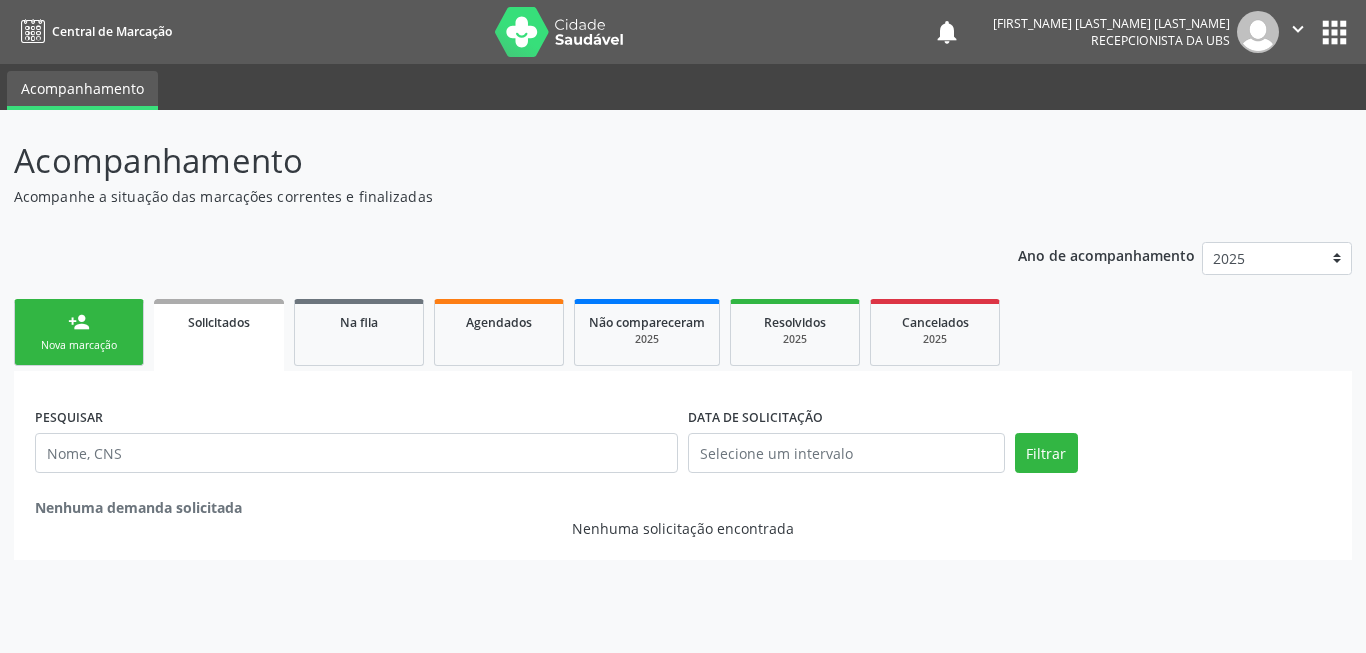 click on "person_add
Nova marcação" at bounding box center [79, 332] 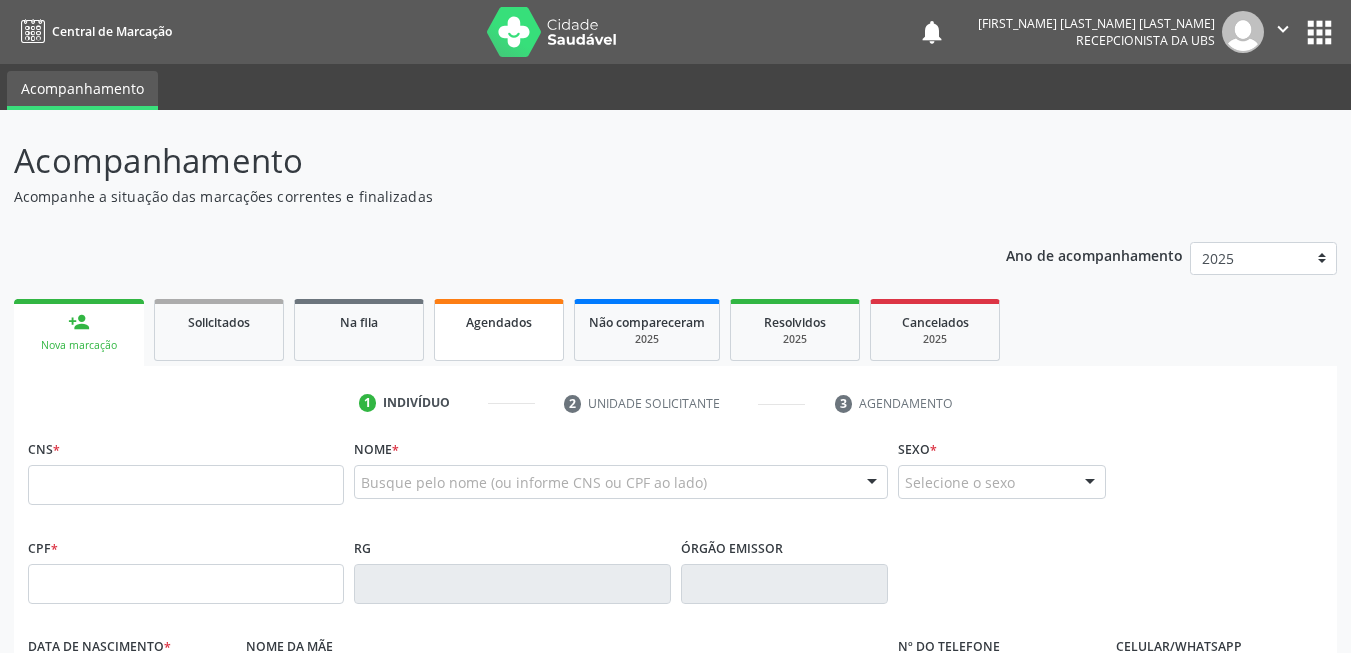 click on "Agendados" at bounding box center [499, 322] 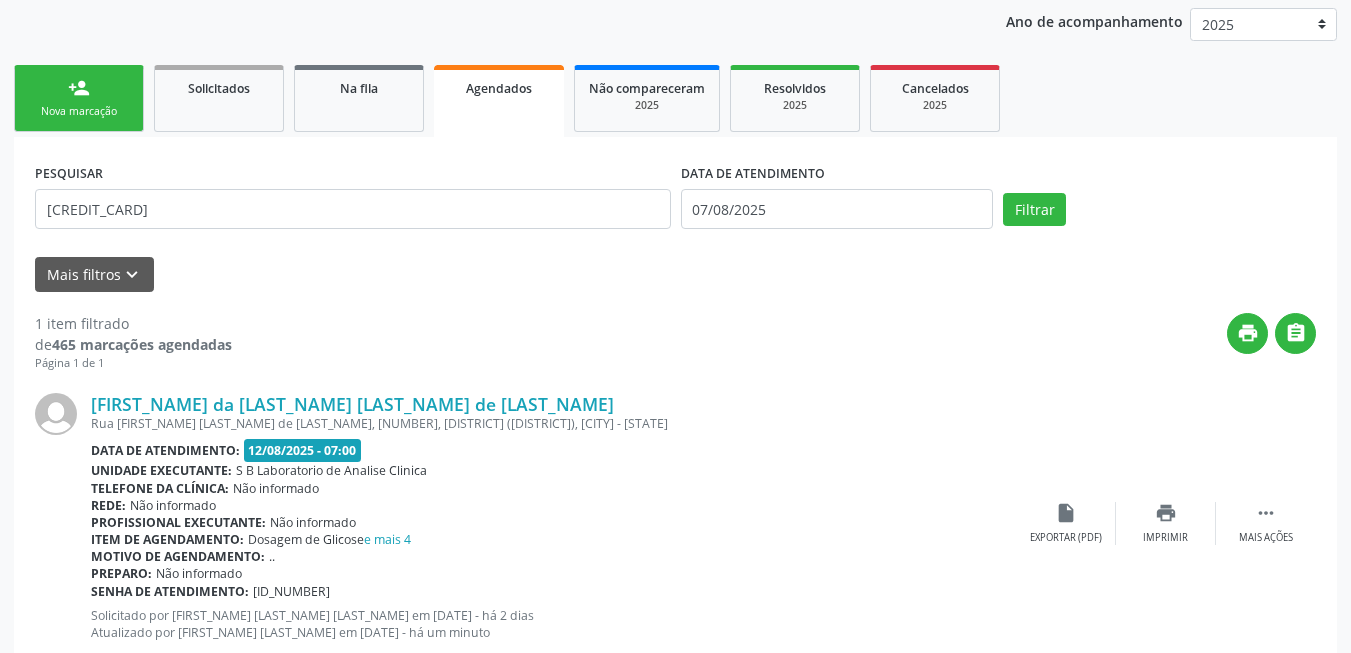 scroll, scrollTop: 292, scrollLeft: 0, axis: vertical 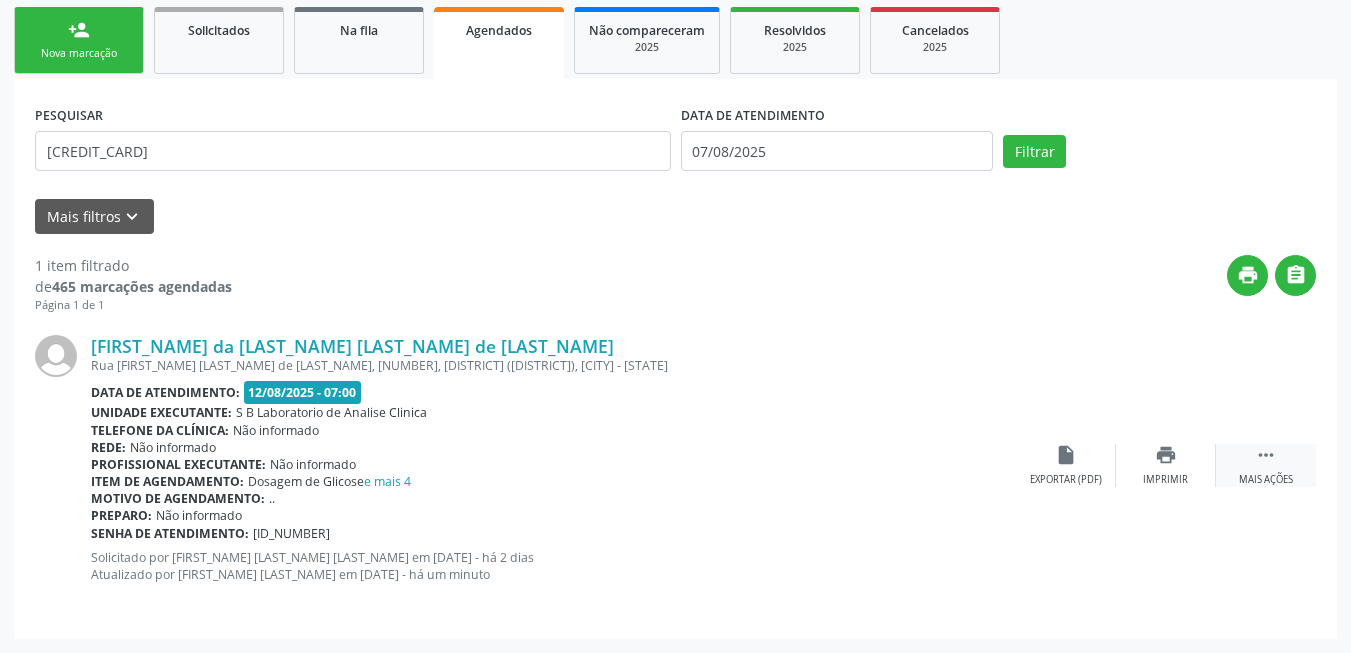 click on "
Mais ações" at bounding box center [1266, 465] 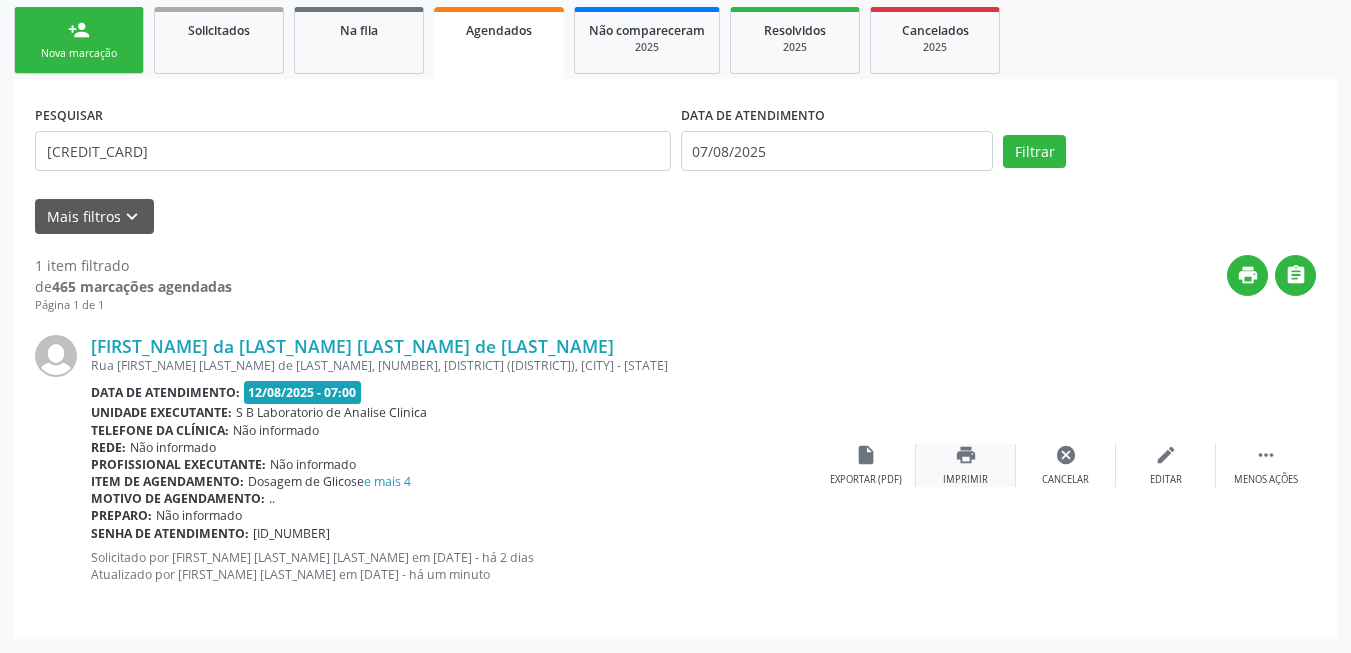 click on "Imprimir" at bounding box center (965, 480) 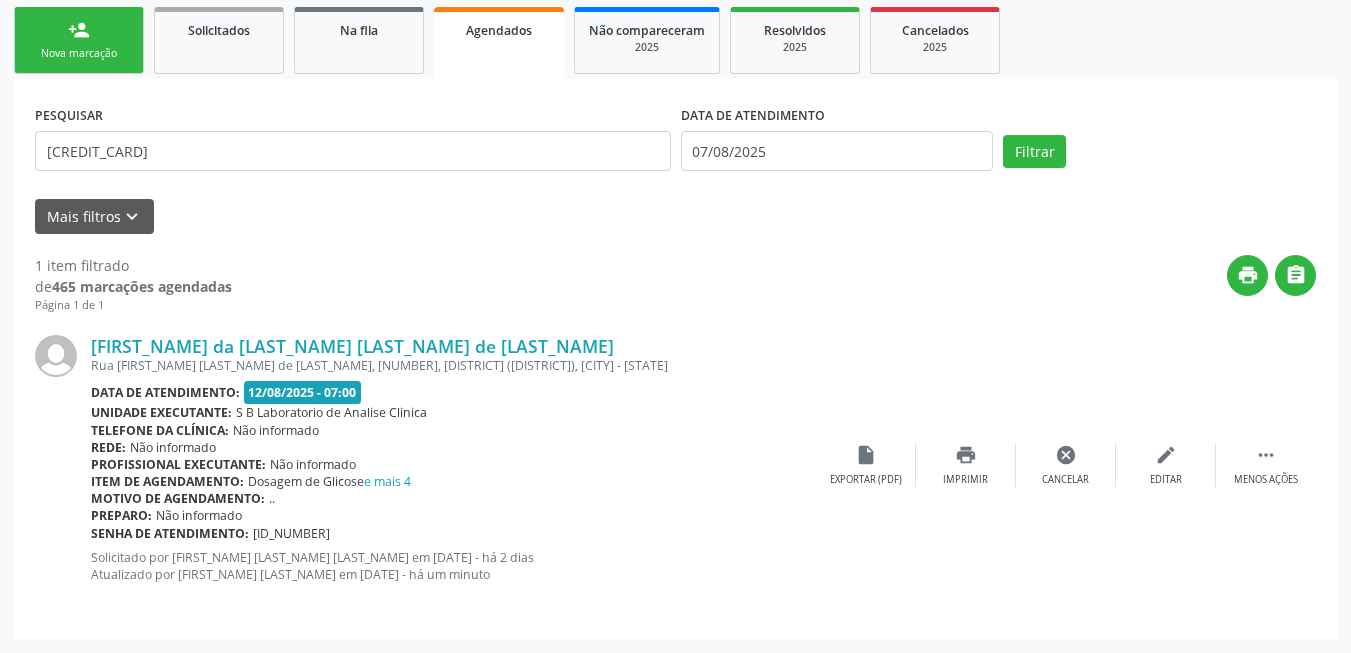 click on "person_add
Nova marcação" at bounding box center (79, 40) 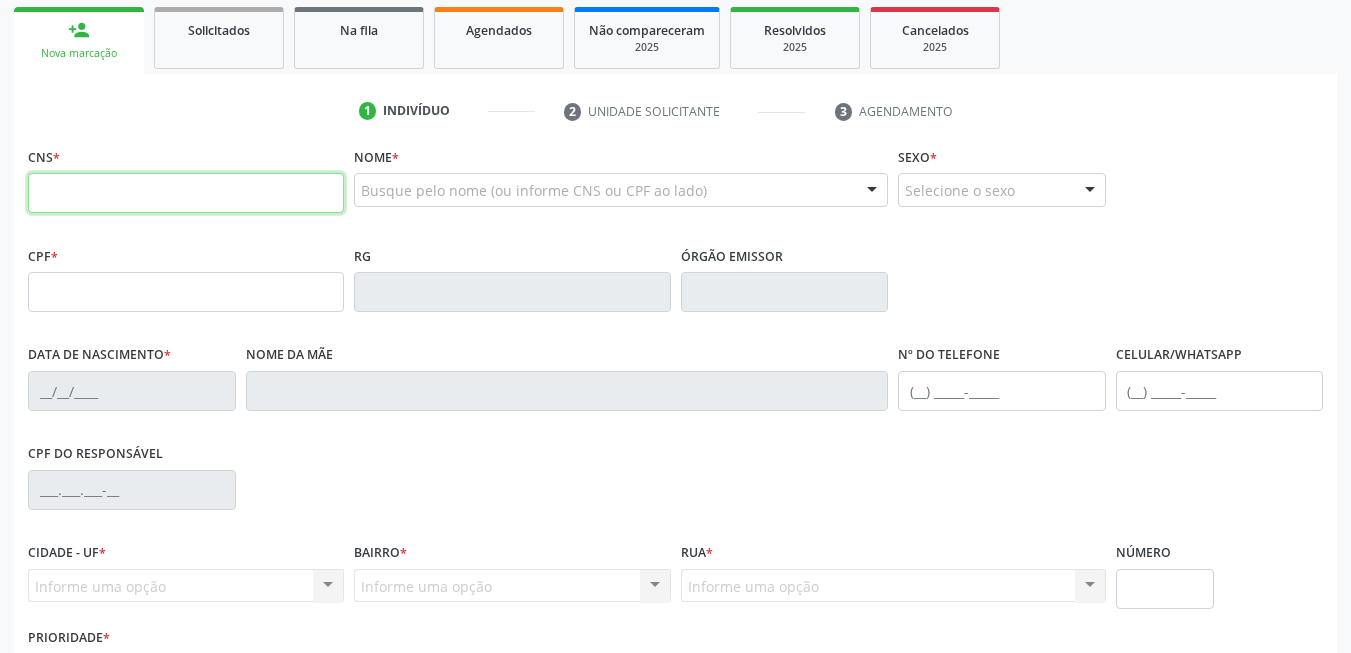click at bounding box center (186, 193) 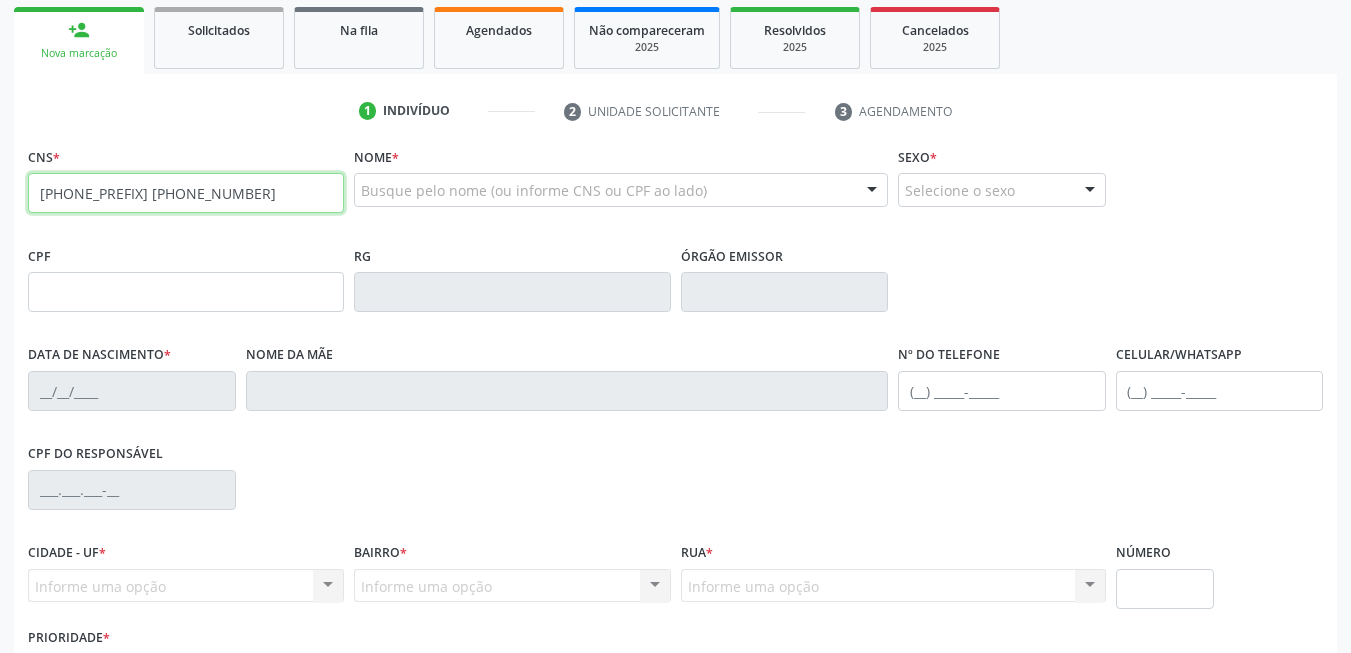 type on "[PHONE_PREFIX] [PHONE_NUMBER]" 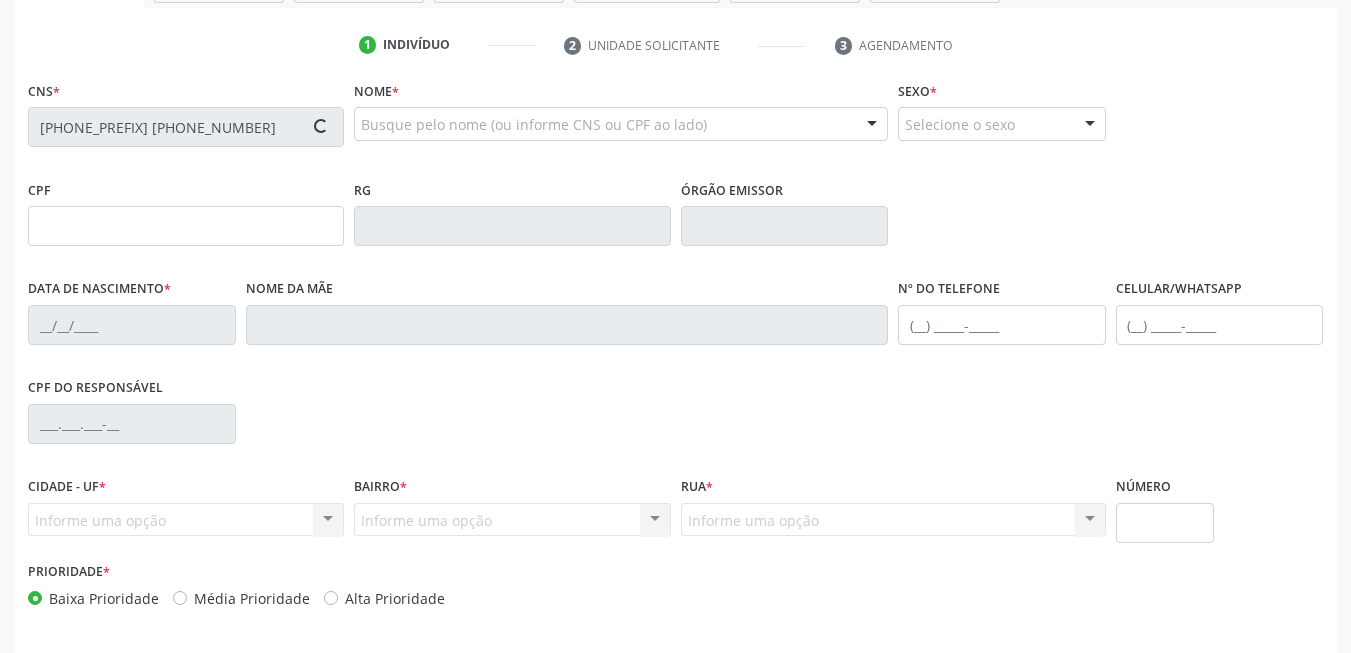 scroll, scrollTop: 392, scrollLeft: 0, axis: vertical 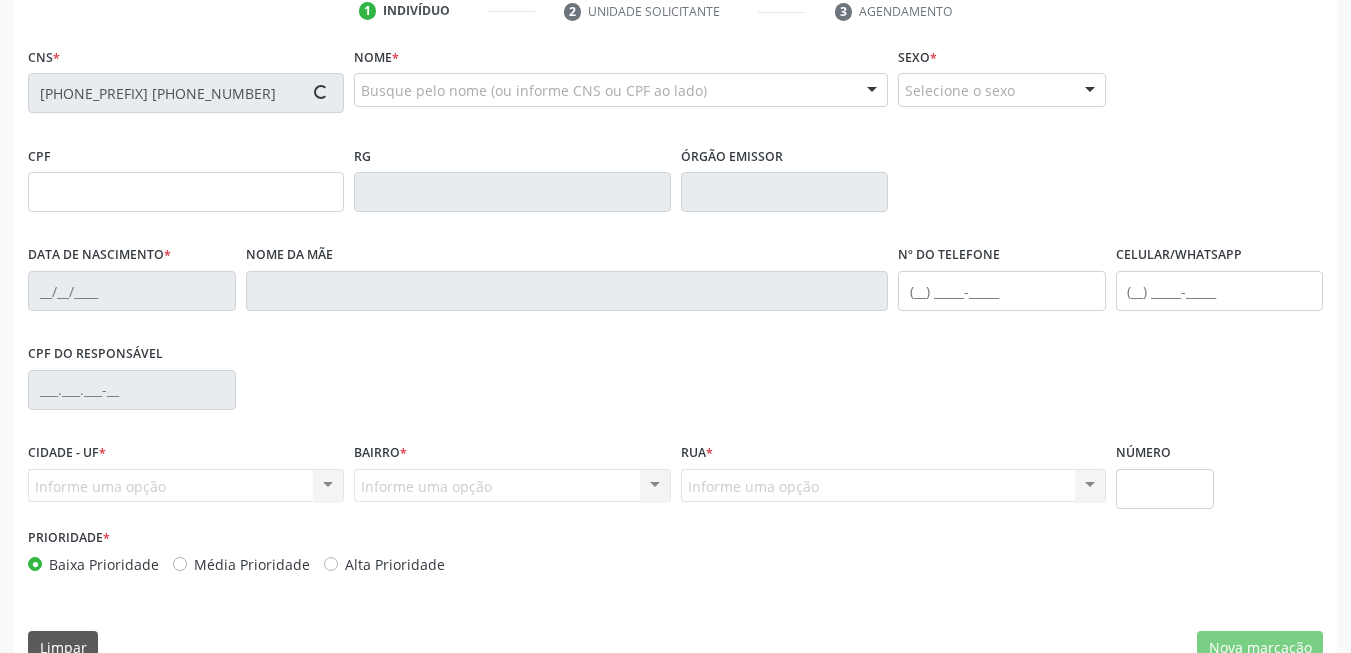 type on "[CPF_NUMBER]" 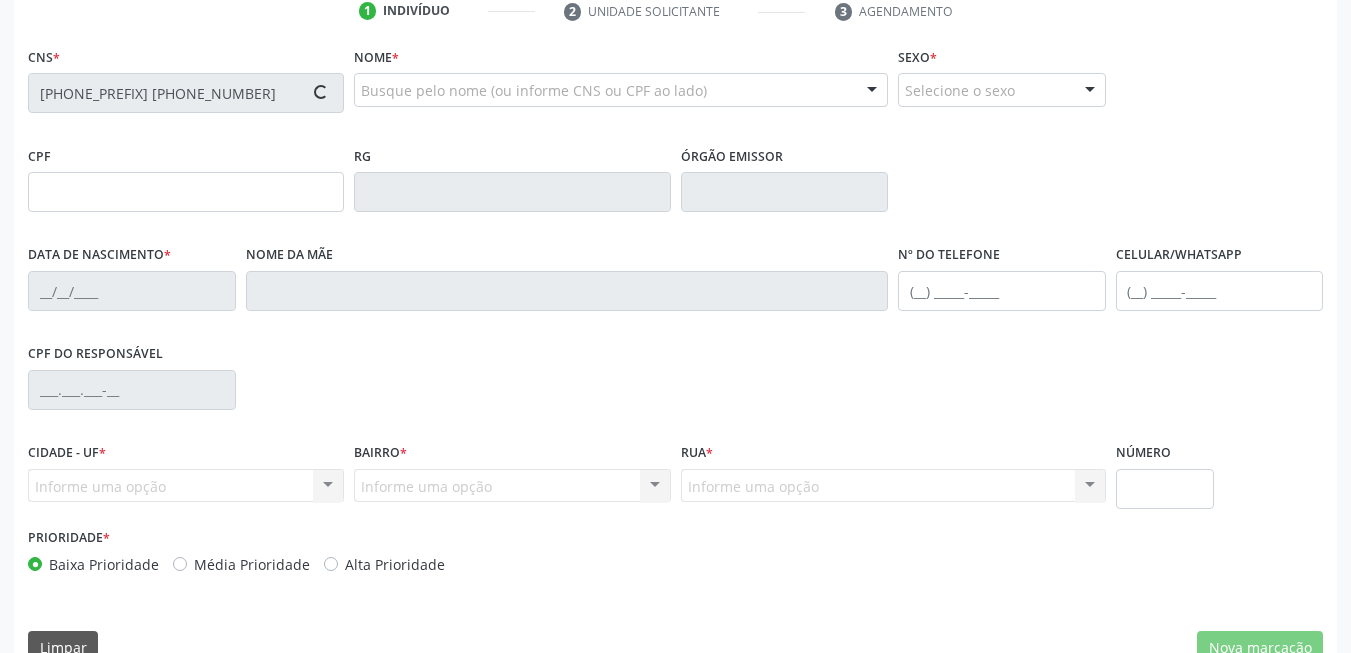 type on "[DATE]" 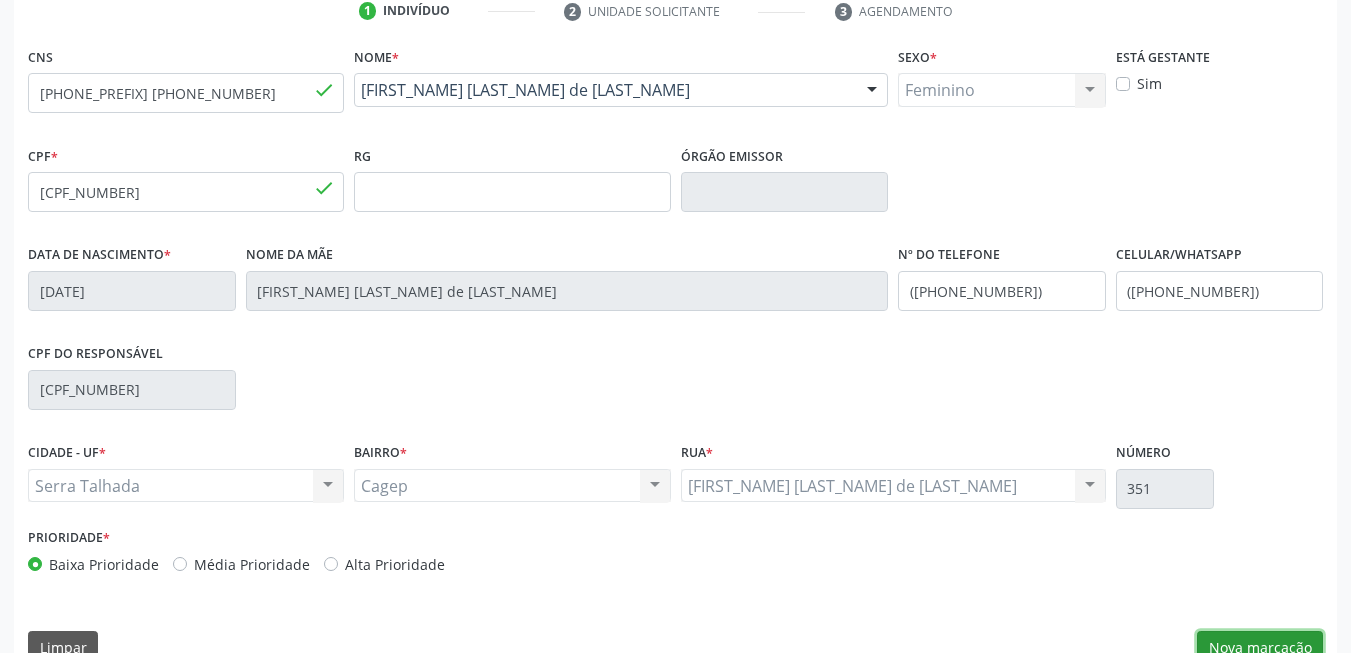 click on "Nova marcação" at bounding box center [1260, 648] 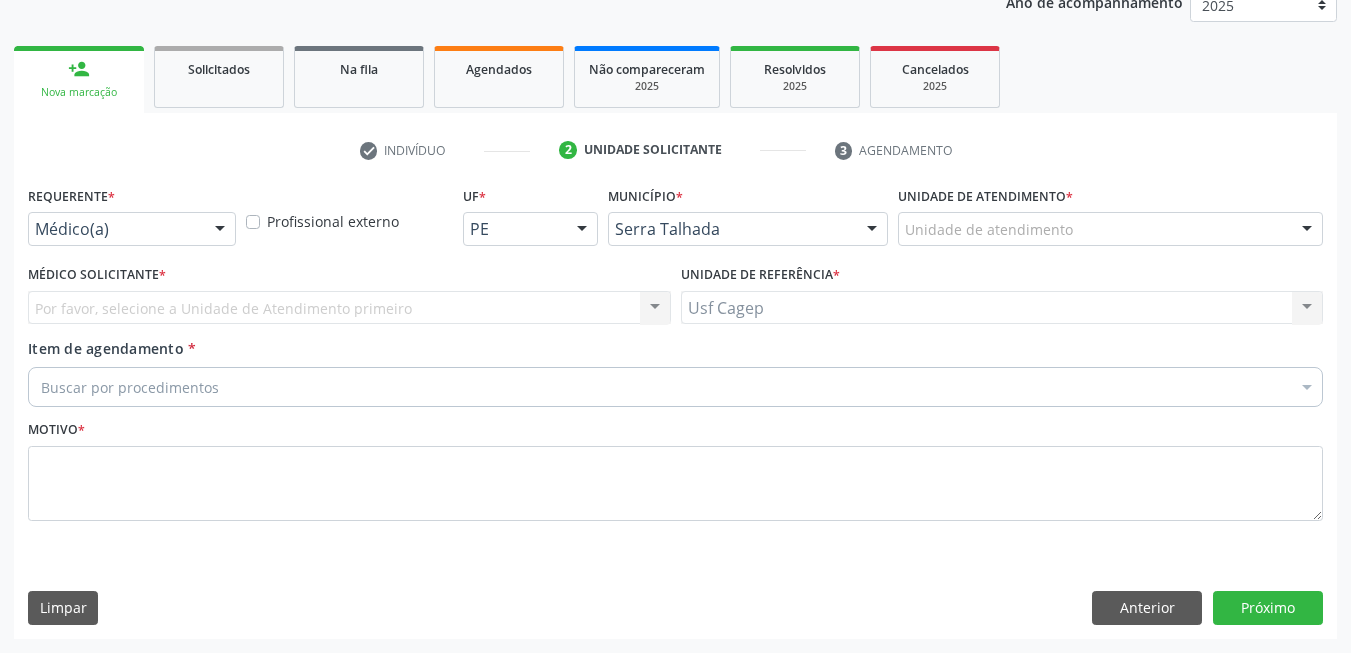 scroll, scrollTop: 253, scrollLeft: 0, axis: vertical 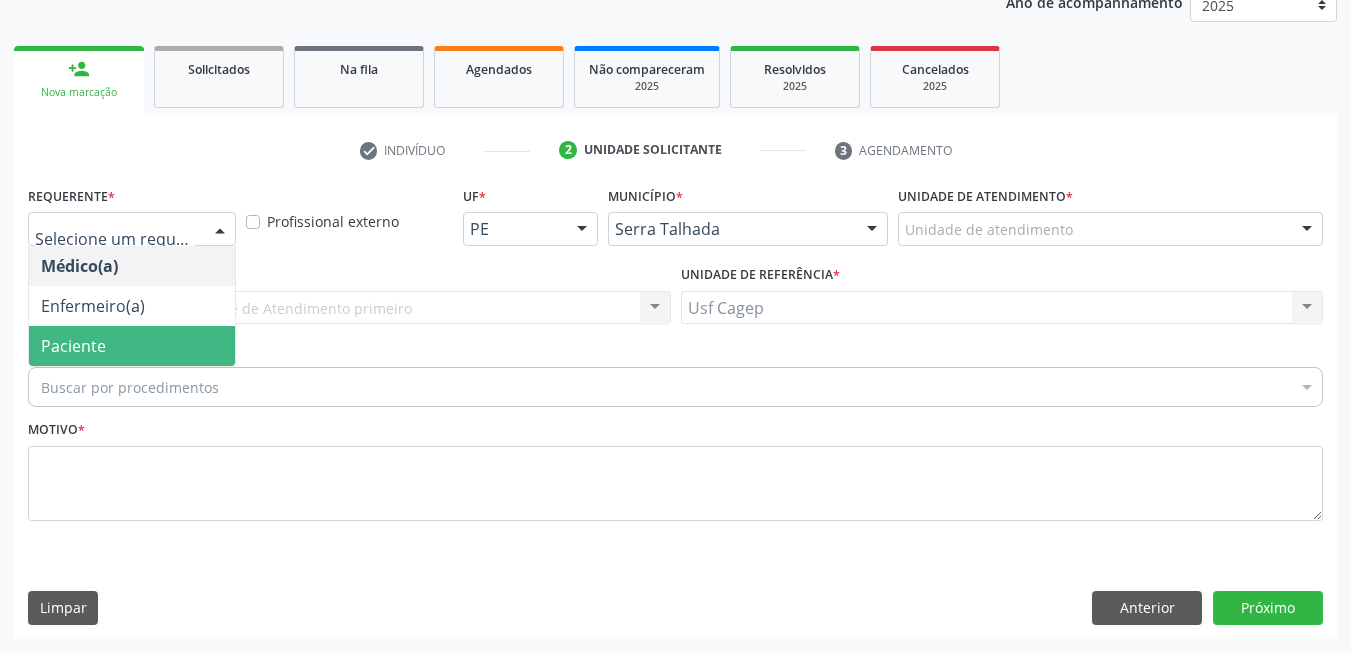click on "Paciente" at bounding box center [132, 346] 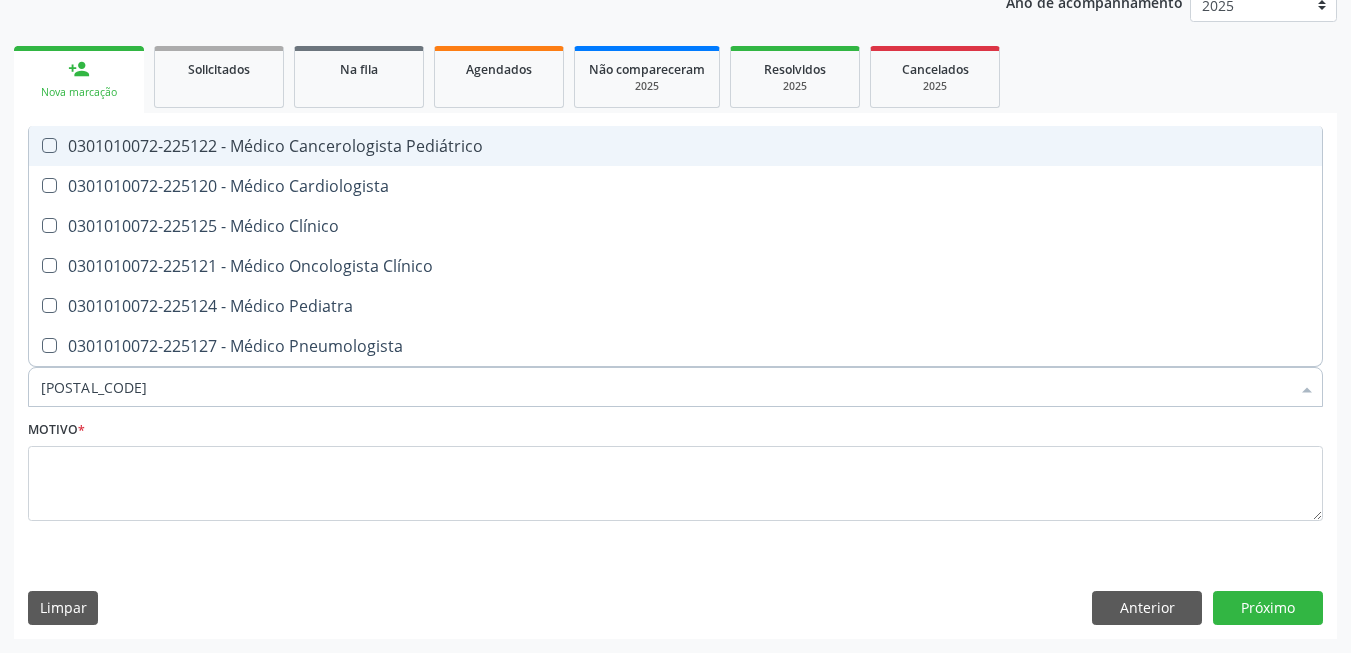 type on "[POSTAL_CODE]" 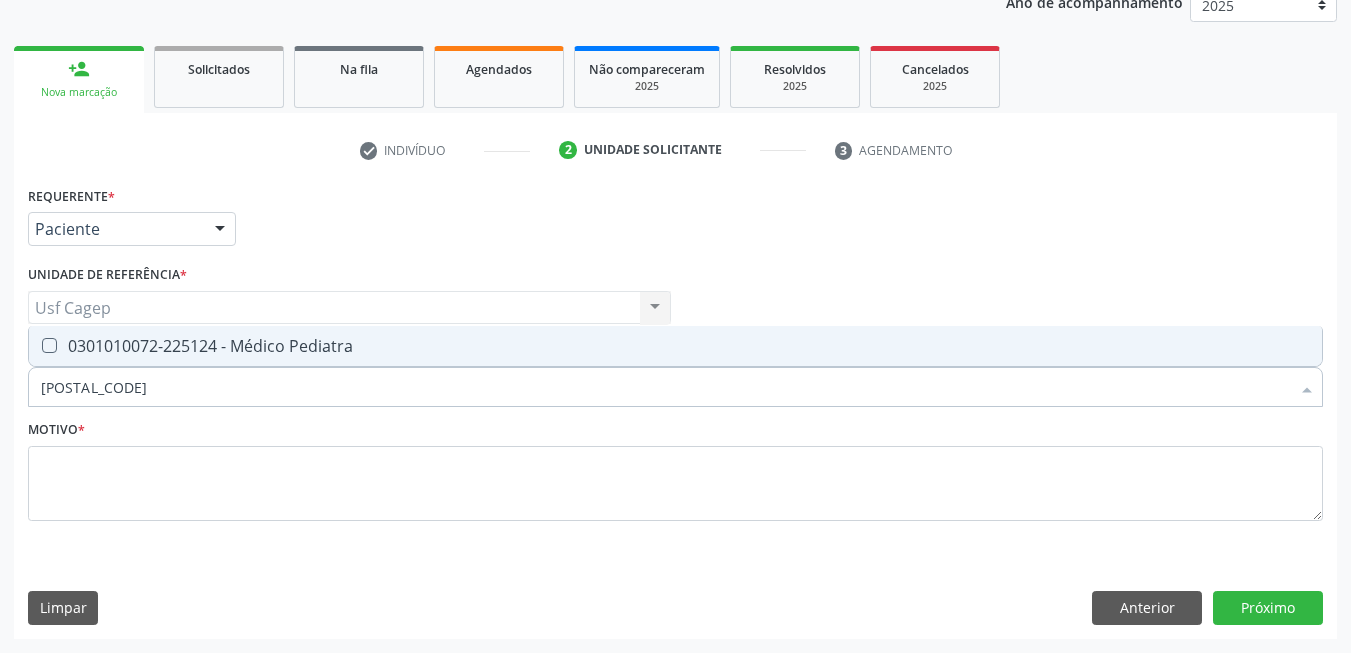 click on "0301010072-225124 - Médico Pediatra" at bounding box center (675, 346) 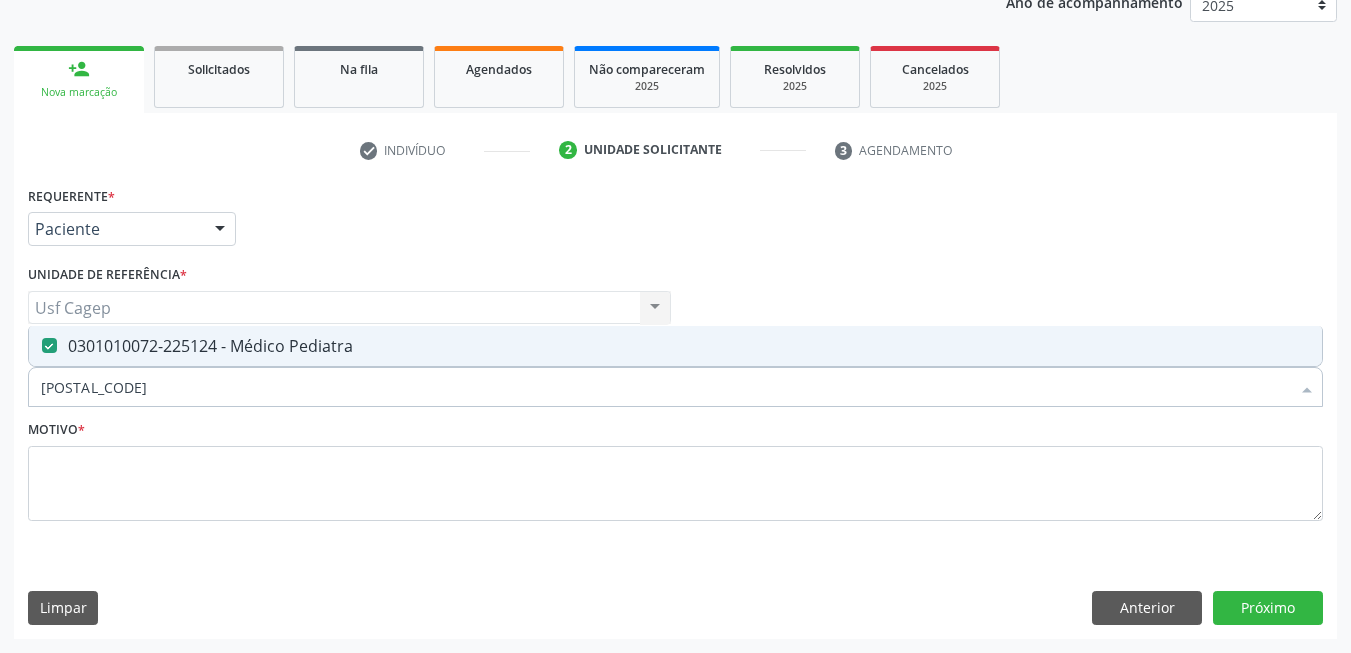 click on "[POSTAL_CODE]" at bounding box center (665, 387) 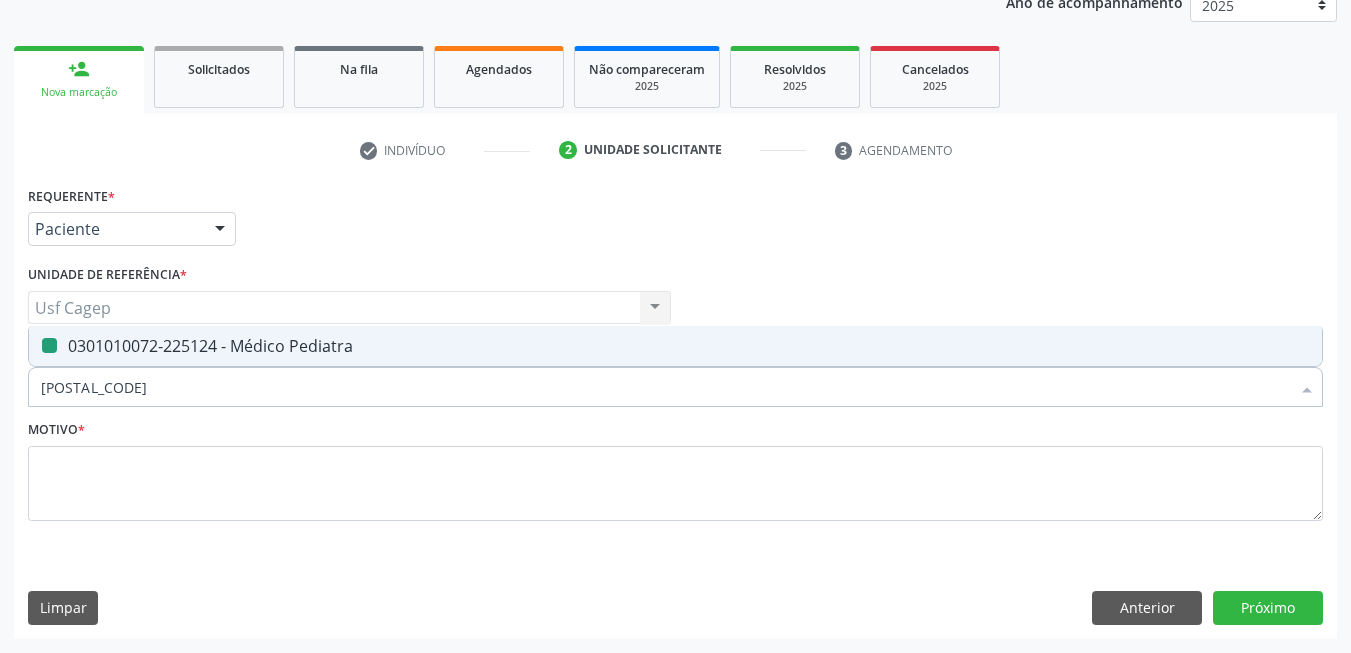 checkbox on "false" 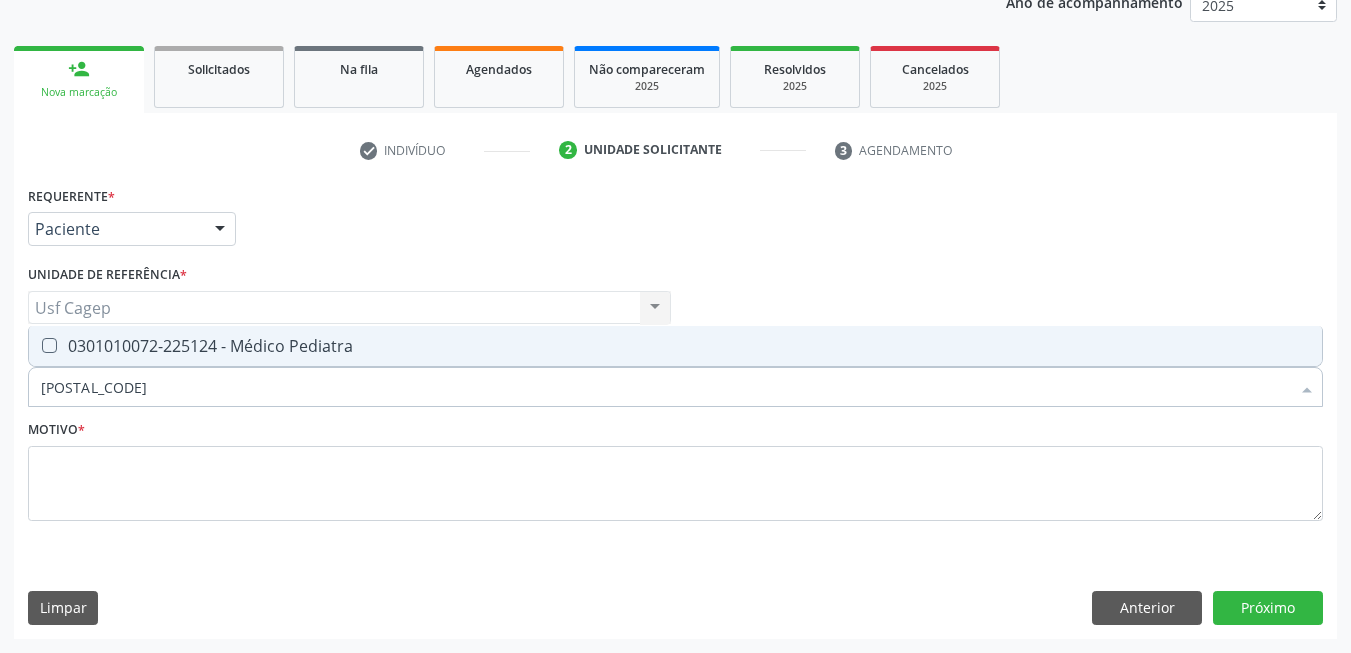 click on "[POSTAL_CODE]" at bounding box center [665, 387] 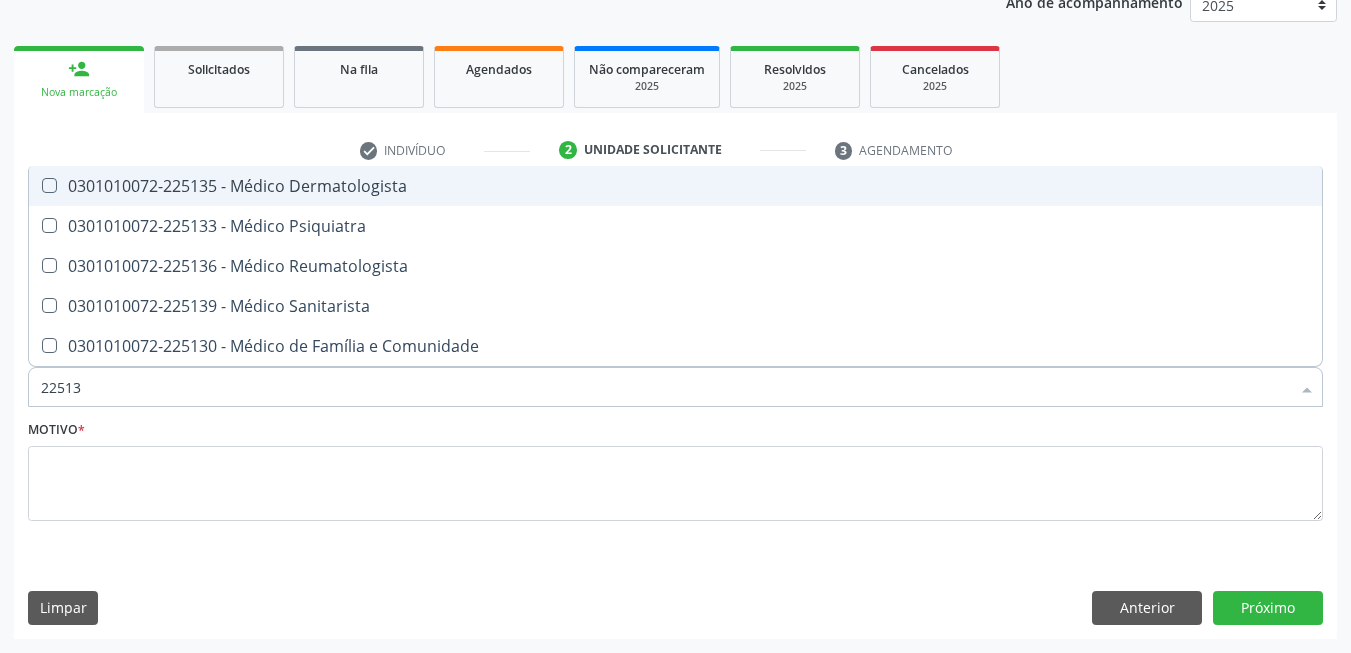 type on "225136" 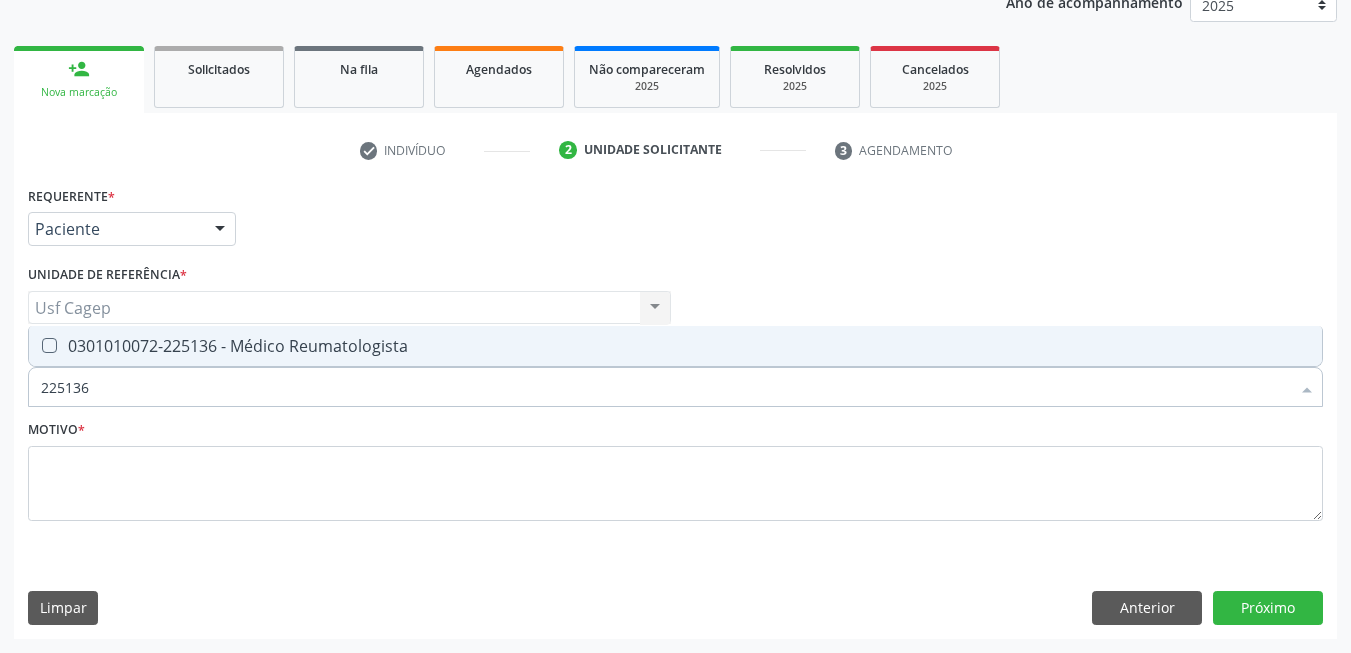 click on "0301010072-225136 - Médico Reumatologista" at bounding box center (675, 346) 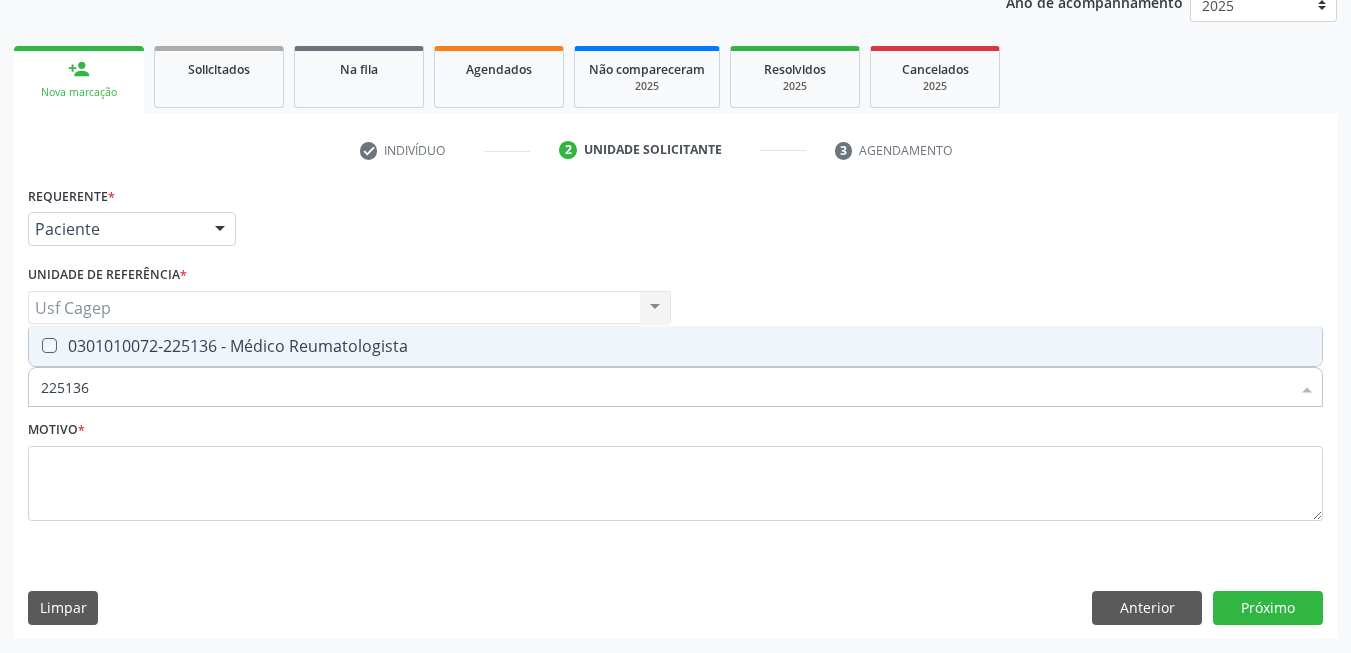 checkbox on "true" 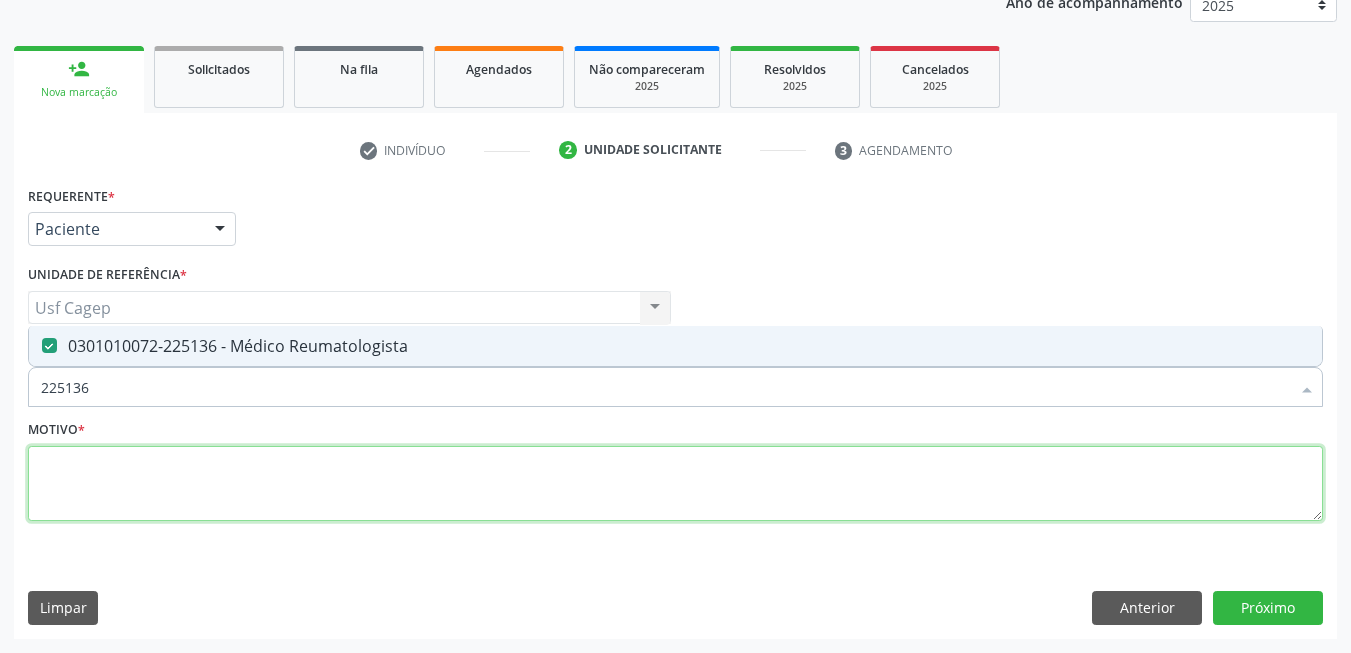 click at bounding box center (675, 484) 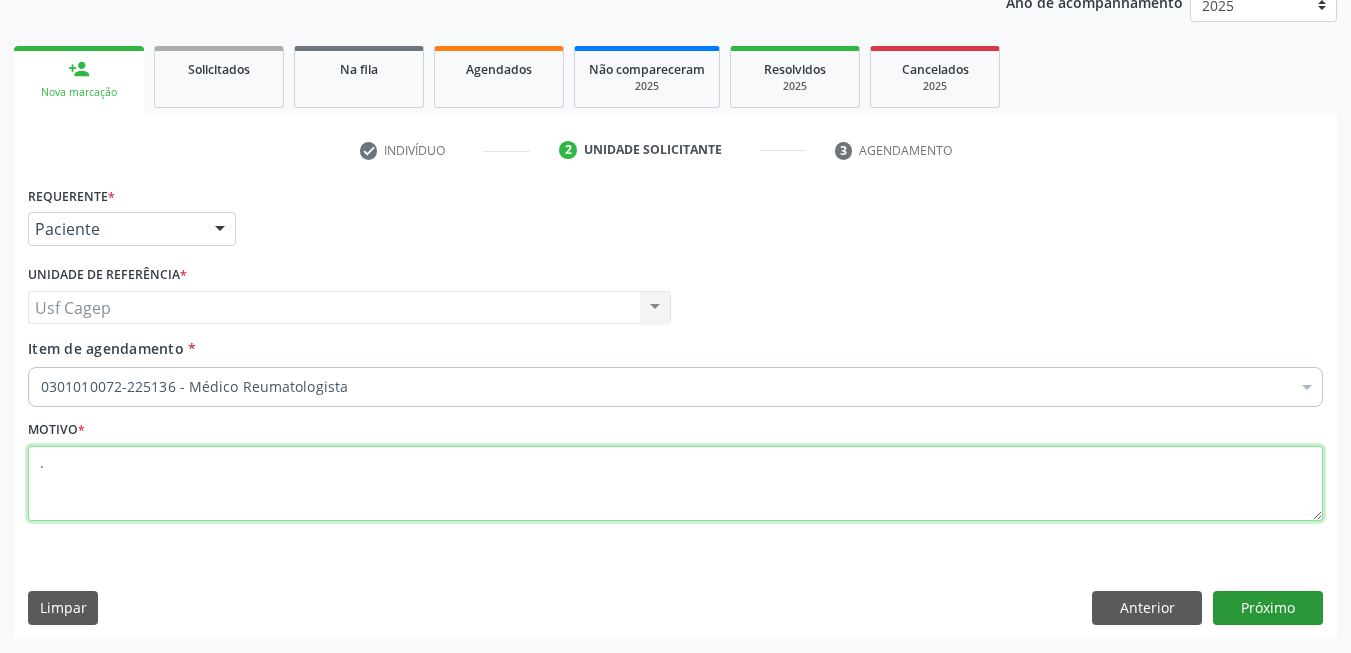 type on "." 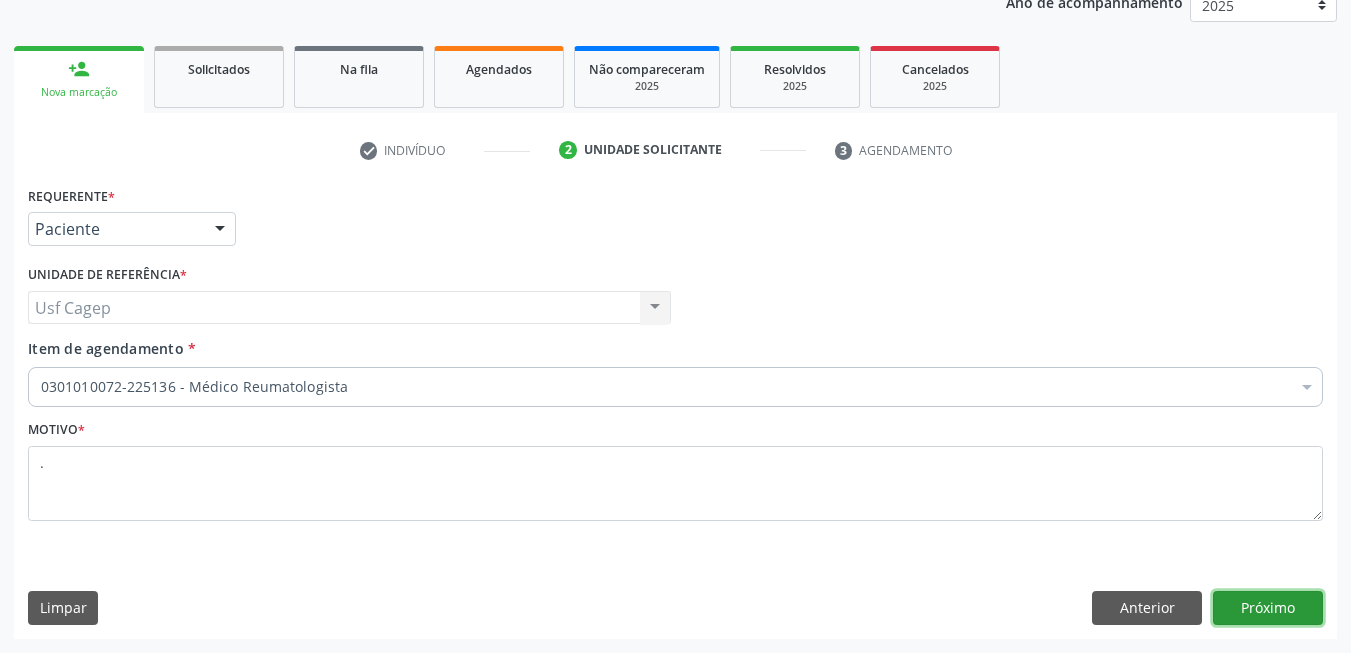 click on "Próximo" at bounding box center (1268, 608) 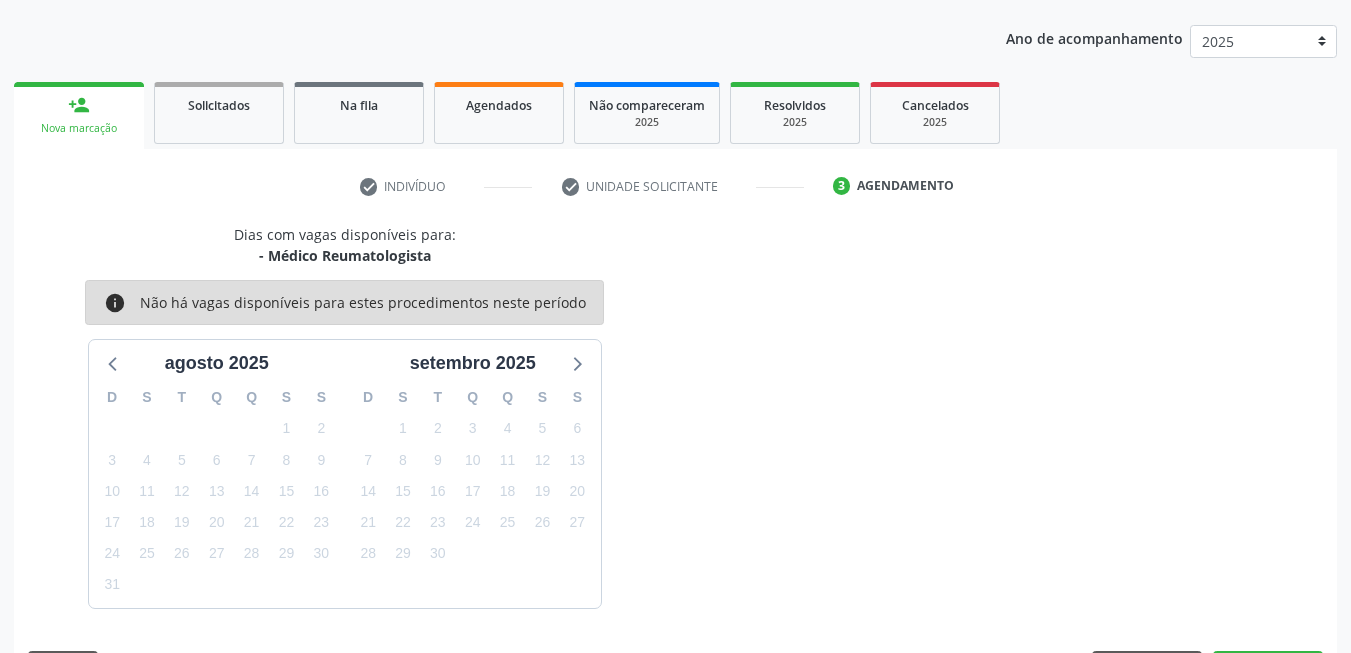 scroll, scrollTop: 253, scrollLeft: 0, axis: vertical 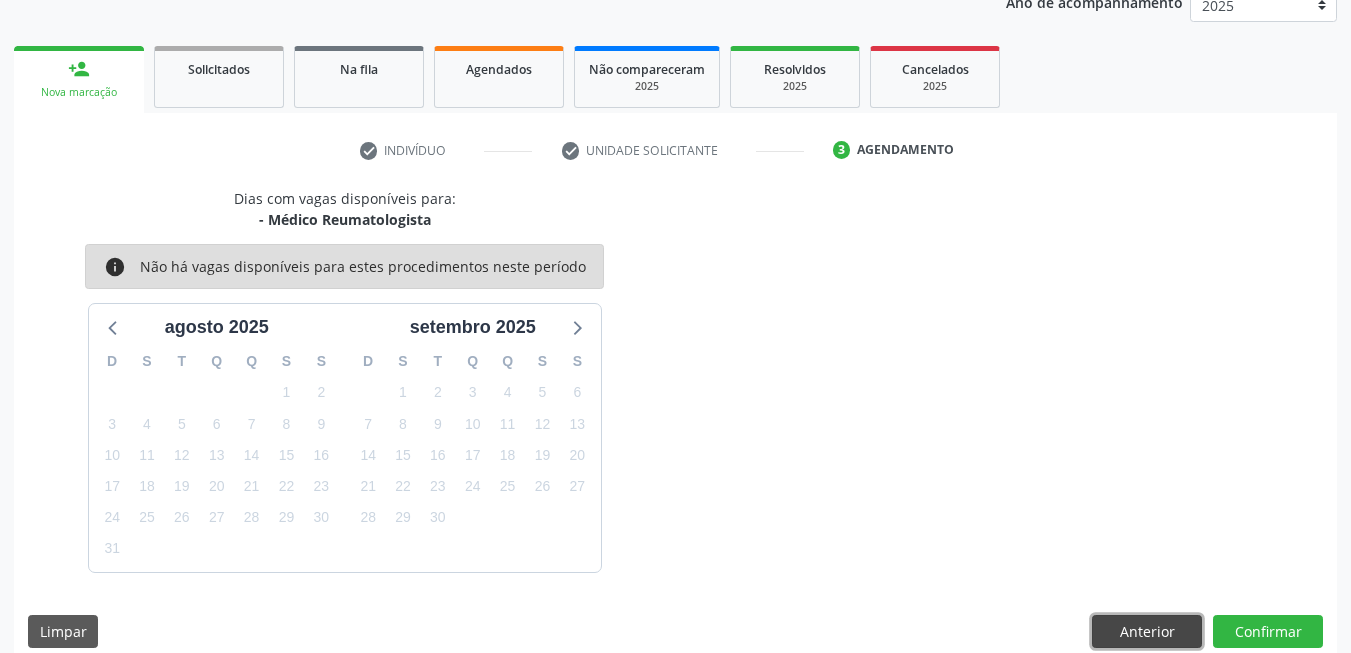 click on "Anterior" at bounding box center [1147, 632] 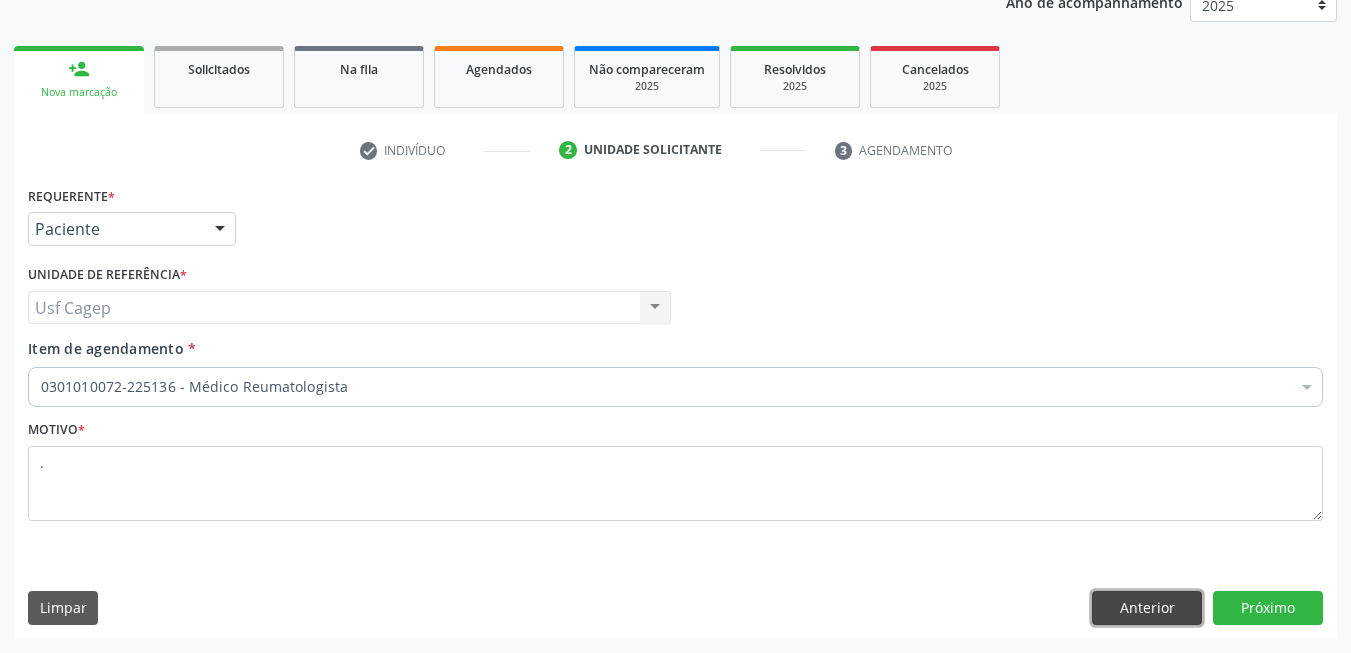 click on "Anterior" at bounding box center (1147, 608) 